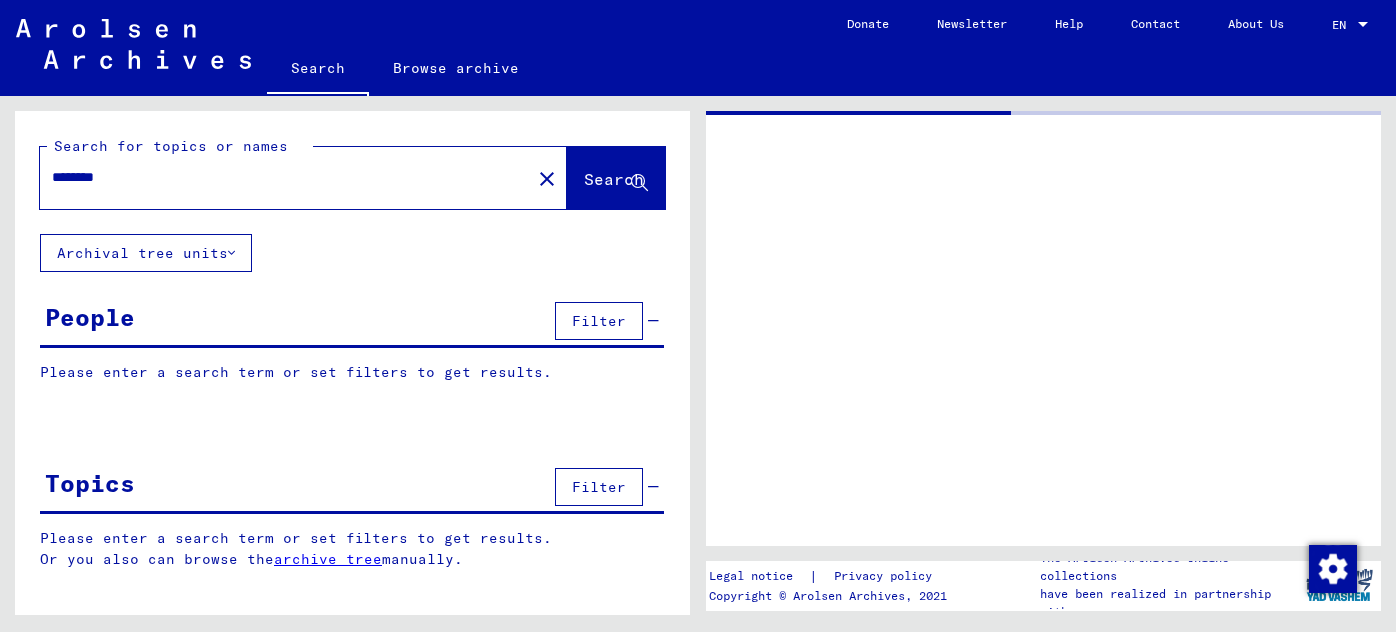 scroll, scrollTop: 0, scrollLeft: 0, axis: both 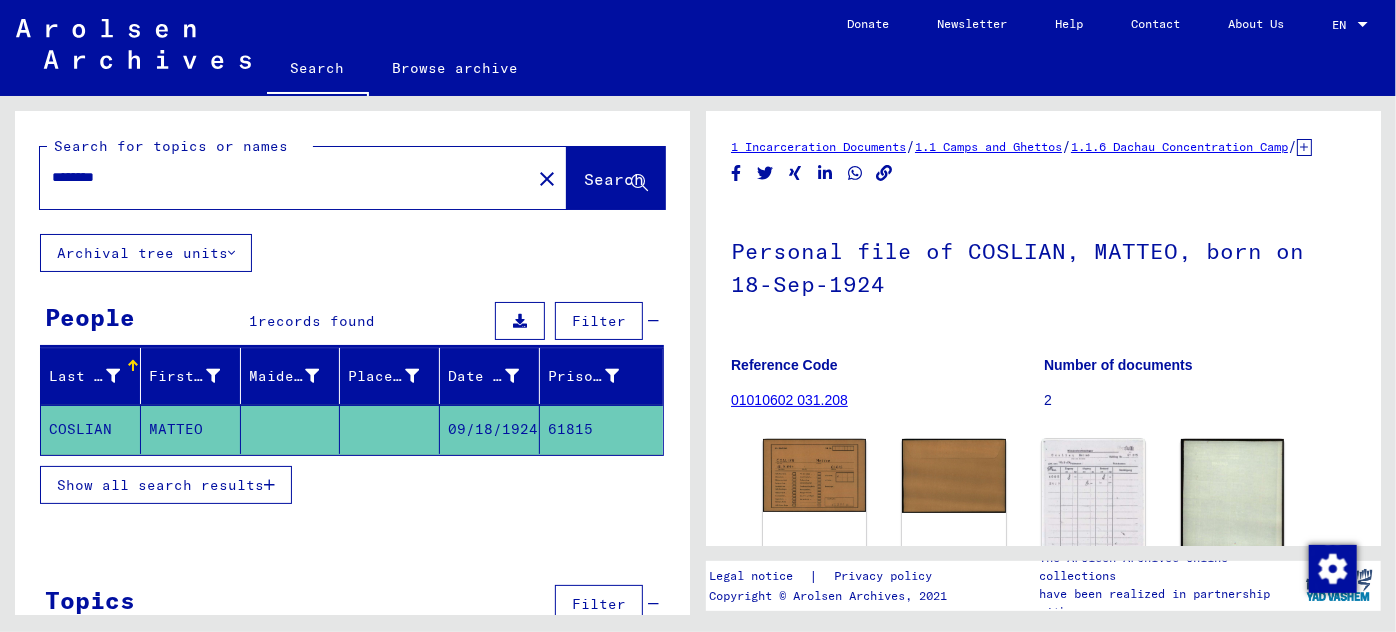 drag, startPoint x: 153, startPoint y: 175, endPoint x: 32, endPoint y: 176, distance: 121.004135 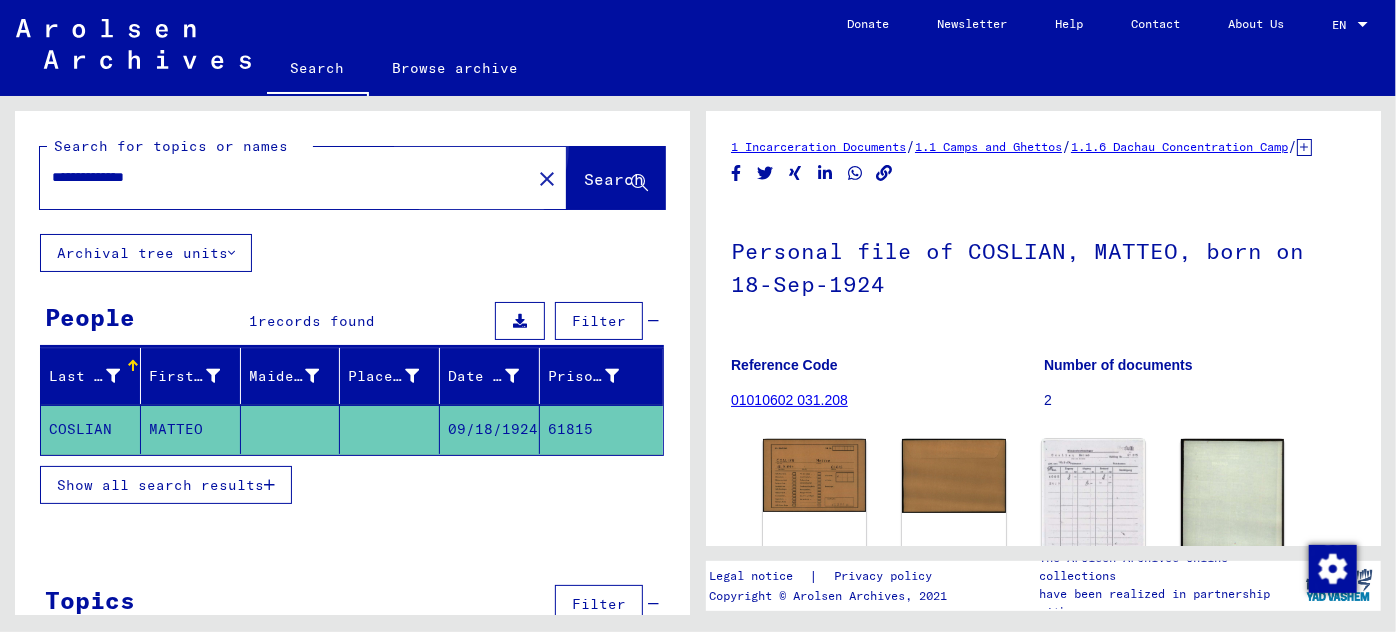 click on "Search" 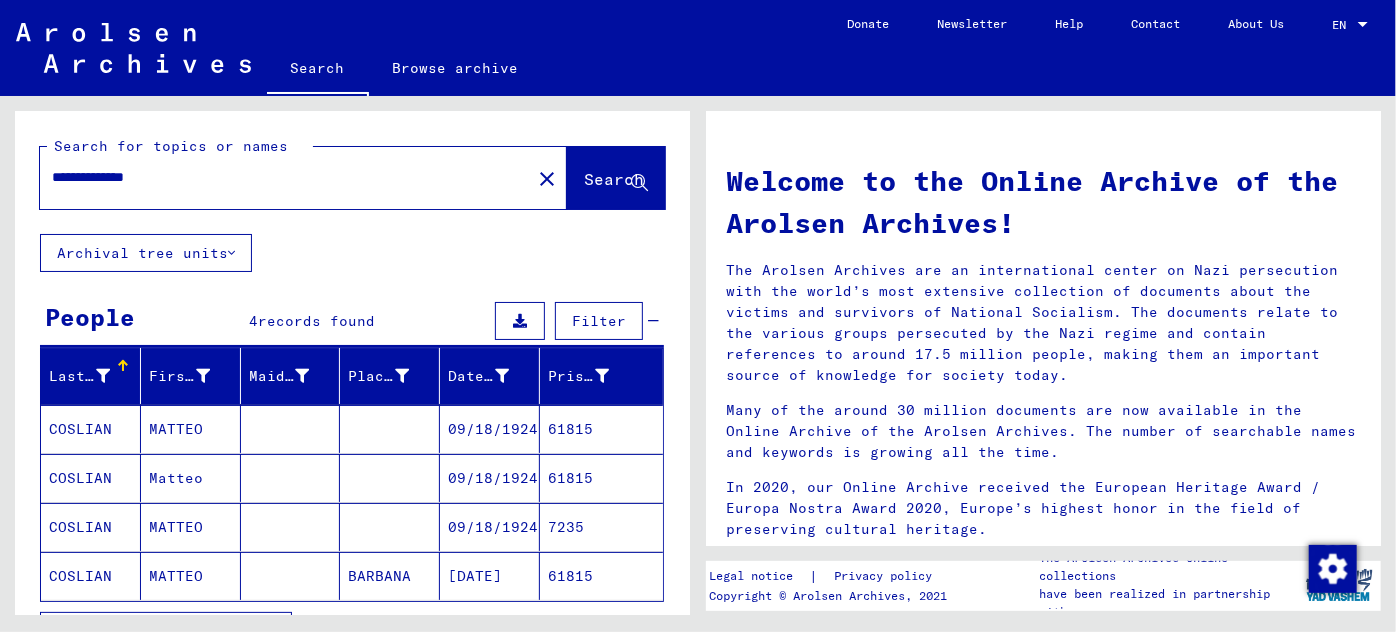 click on "MATTEO" at bounding box center (191, 478) 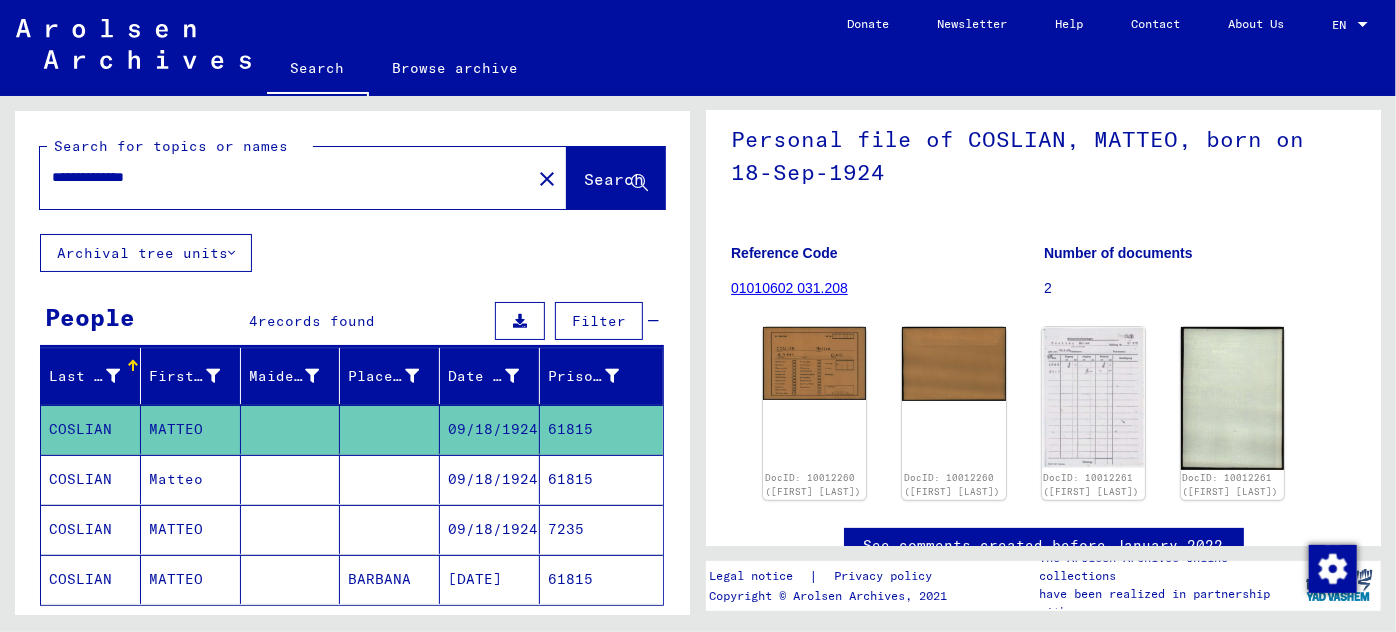 scroll, scrollTop: 181, scrollLeft: 0, axis: vertical 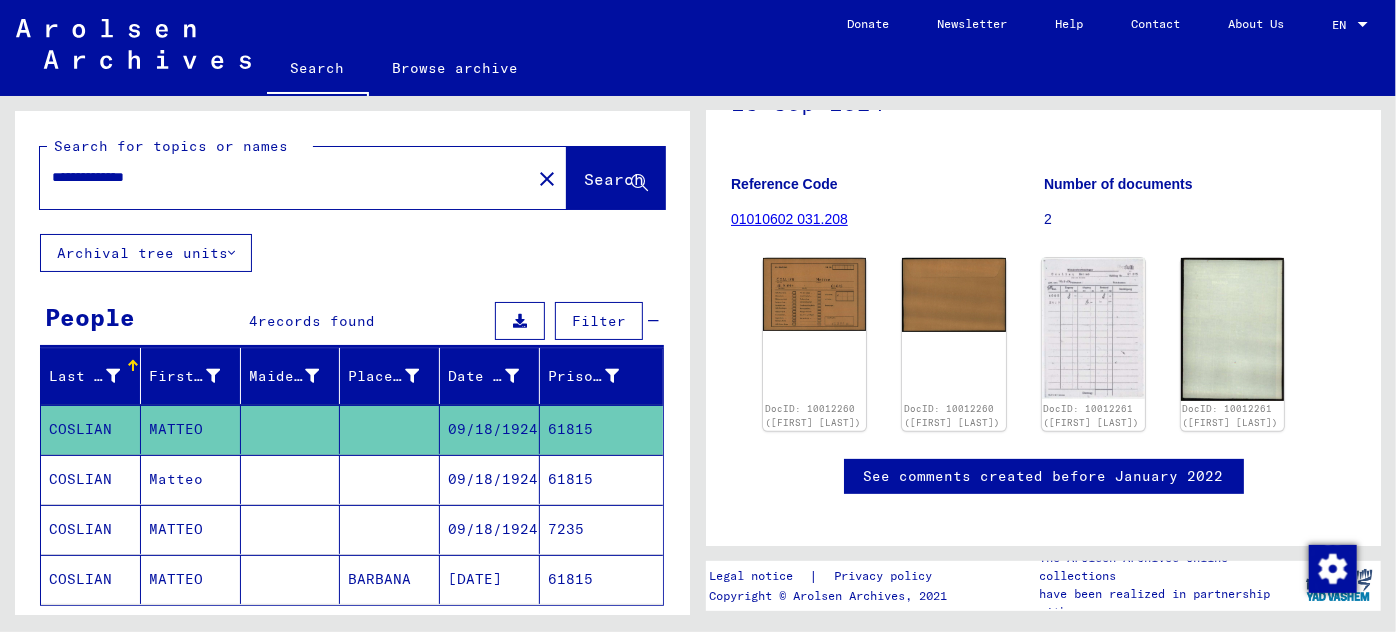 click on "09/18/1924" at bounding box center [490, 529] 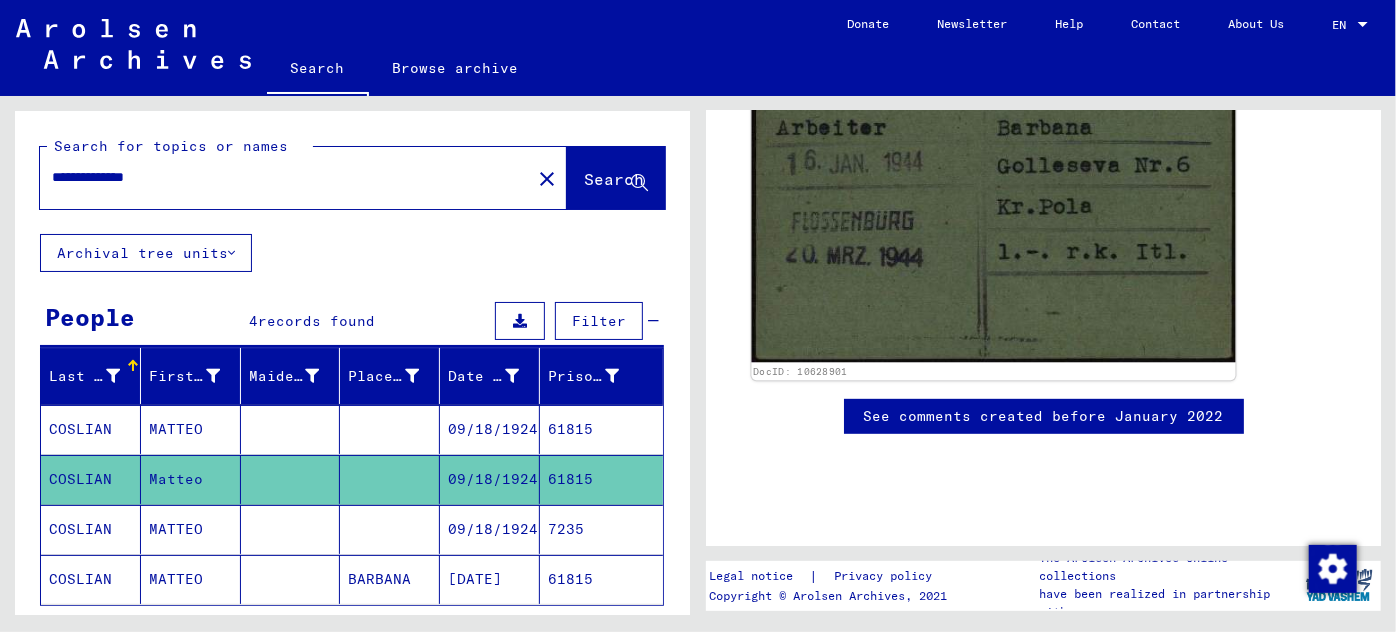 scroll, scrollTop: 454, scrollLeft: 0, axis: vertical 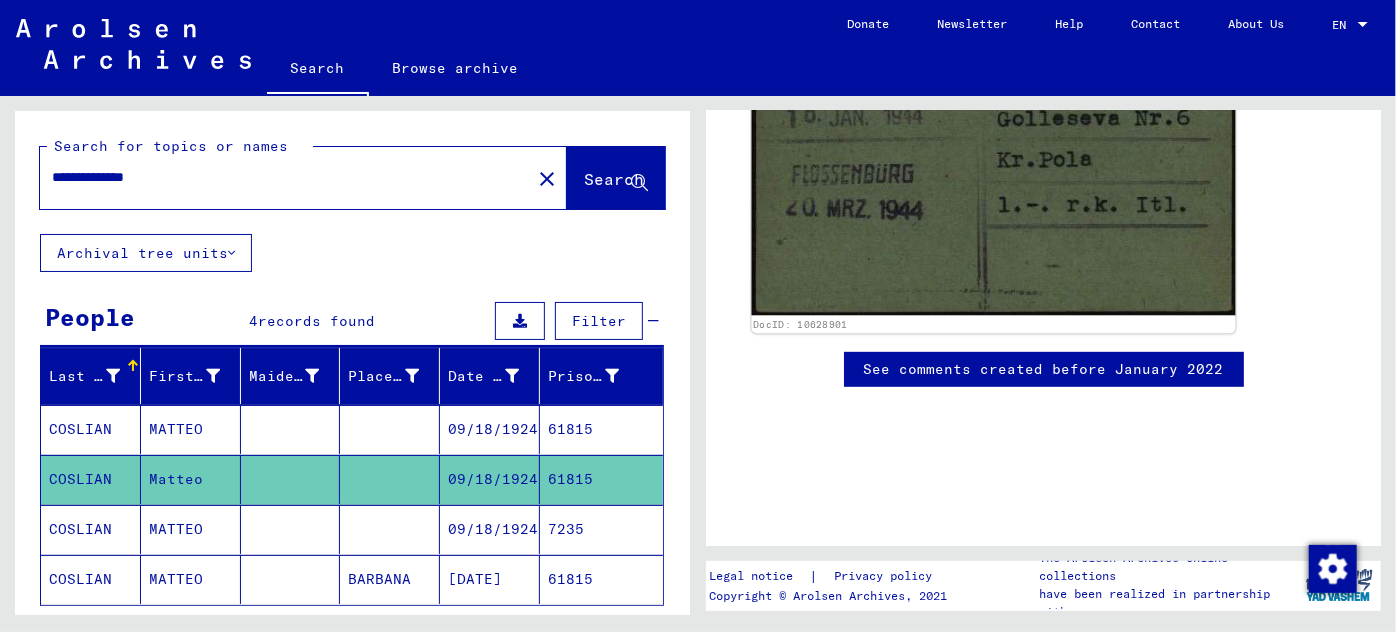 click 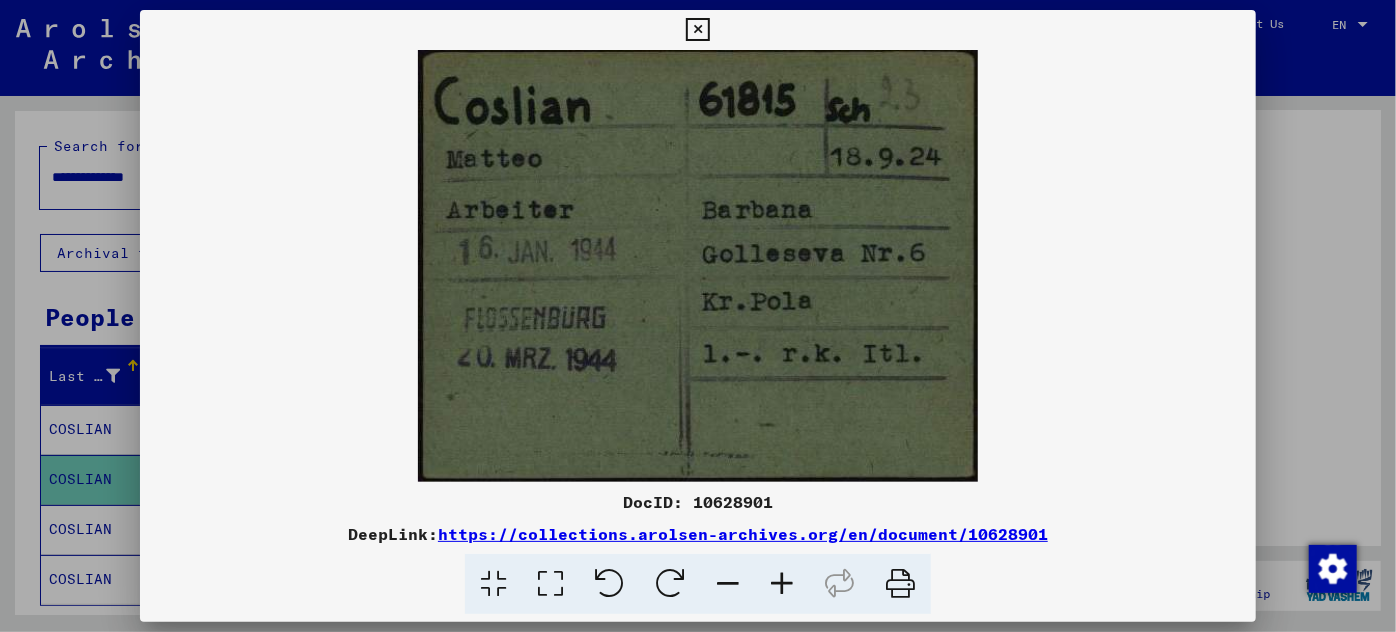 scroll, scrollTop: 453, scrollLeft: 0, axis: vertical 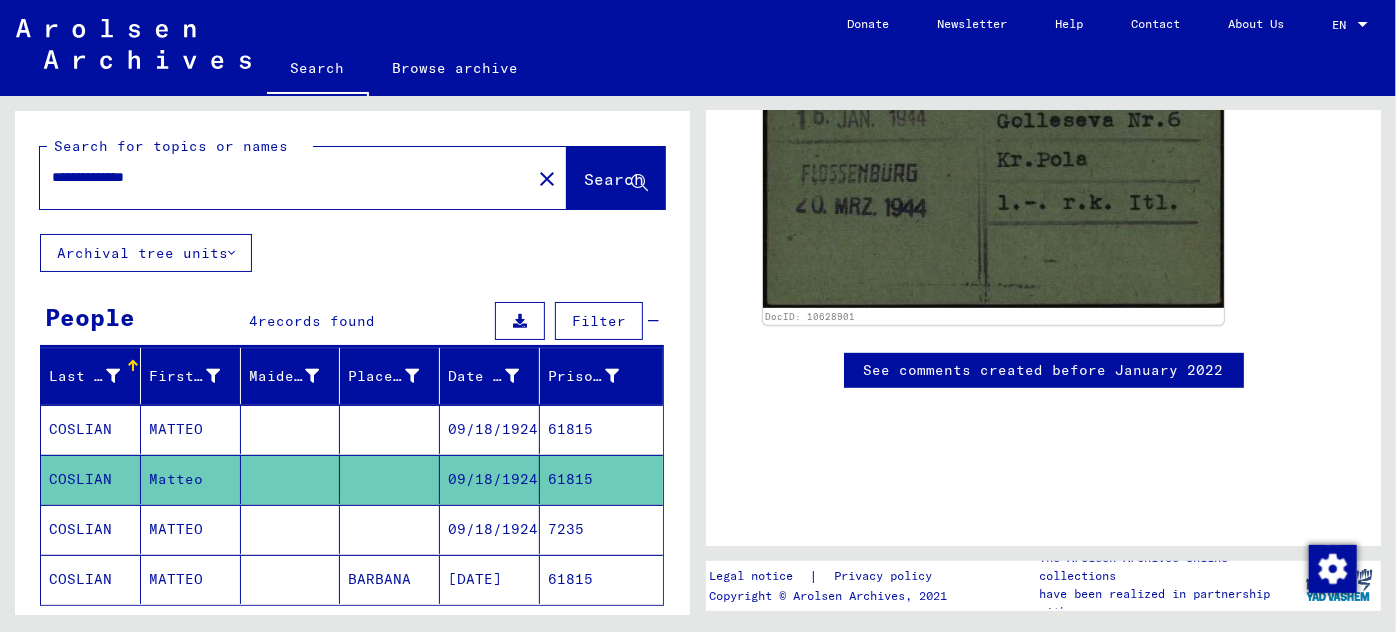 click on "09/18/1924" at bounding box center [490, 579] 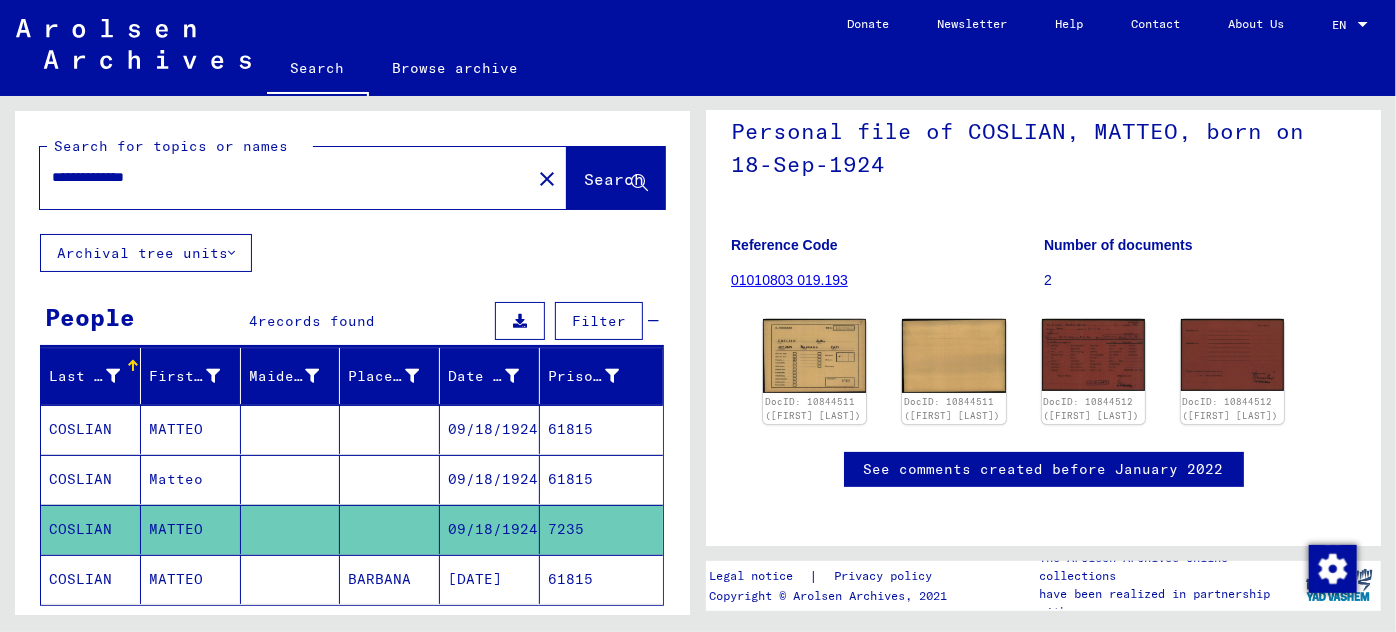 scroll, scrollTop: 164, scrollLeft: 0, axis: vertical 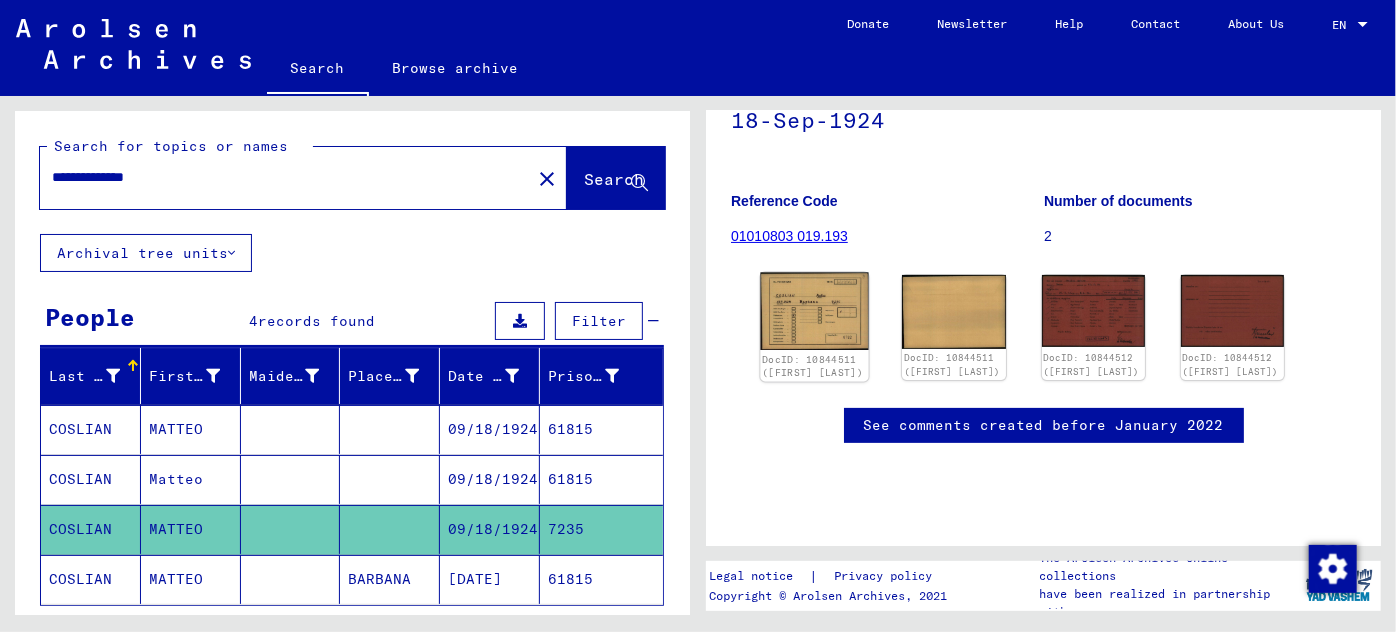 click 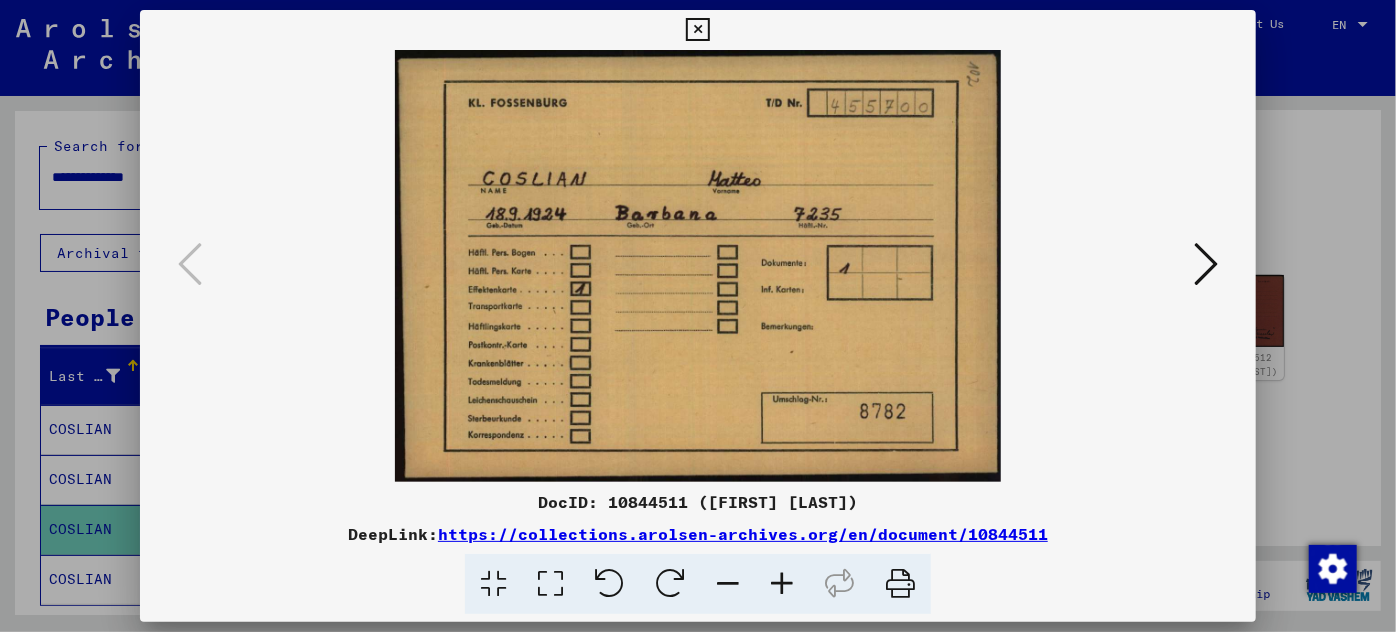 click at bounding box center (1206, 264) 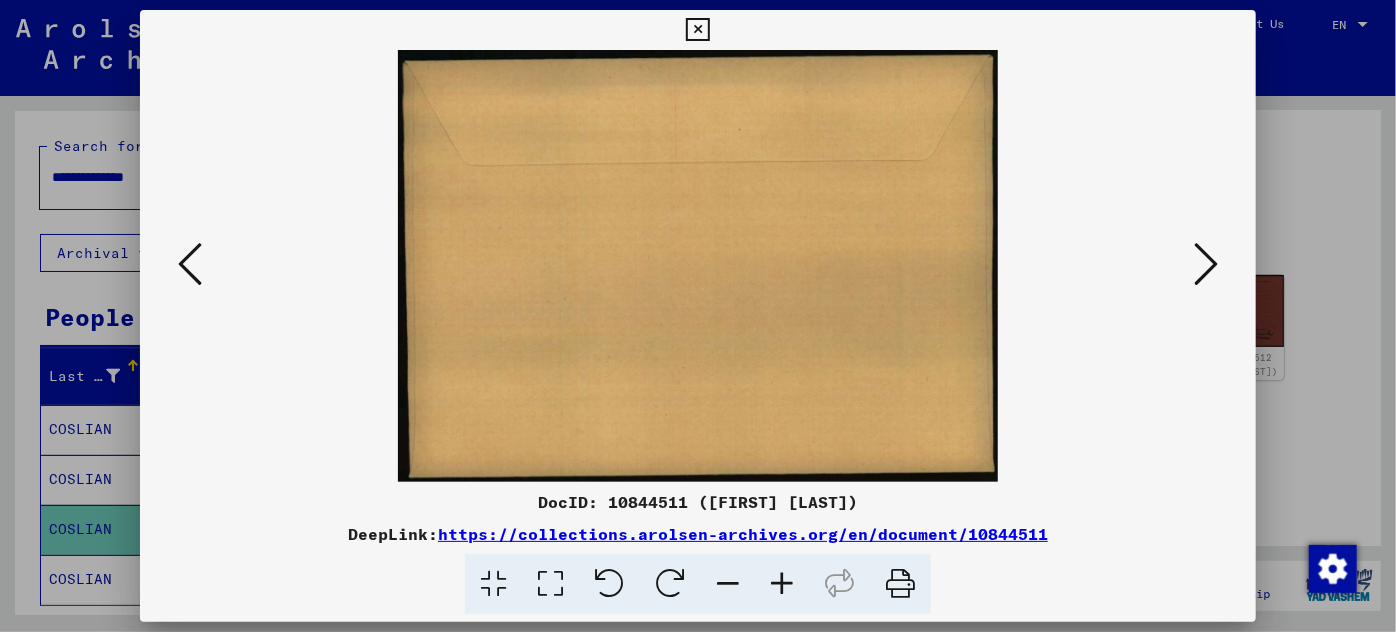click at bounding box center (1206, 264) 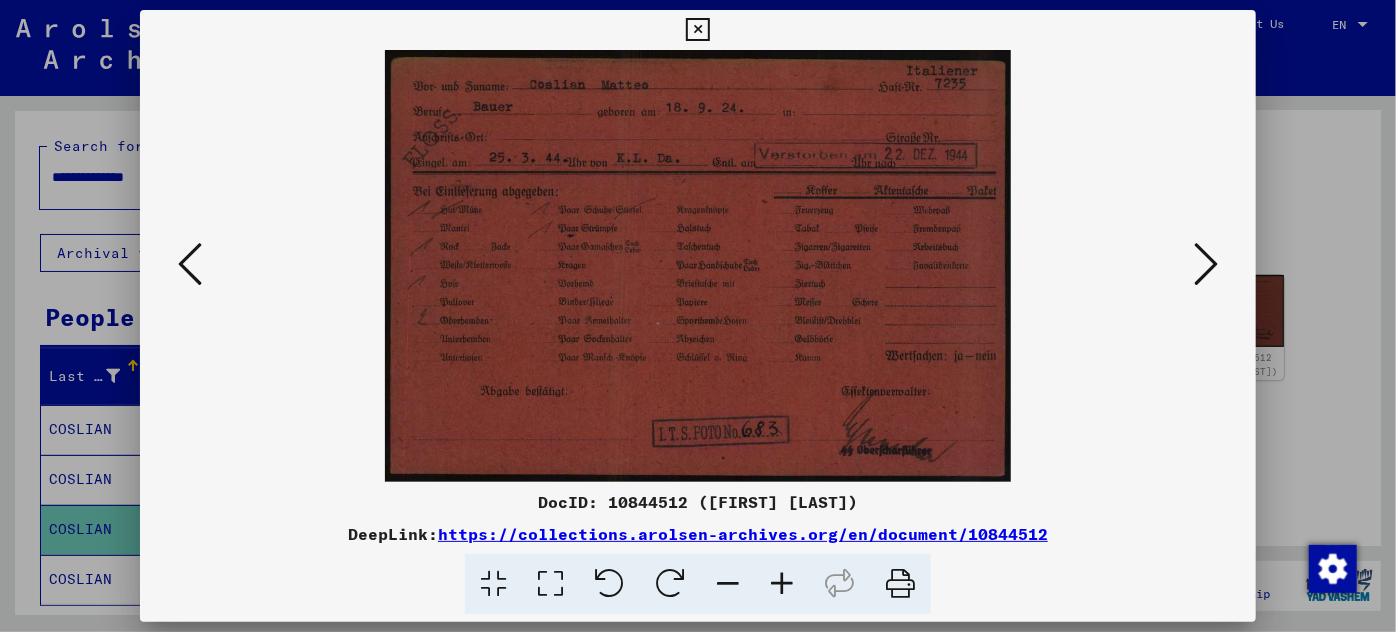 click at bounding box center (782, 584) 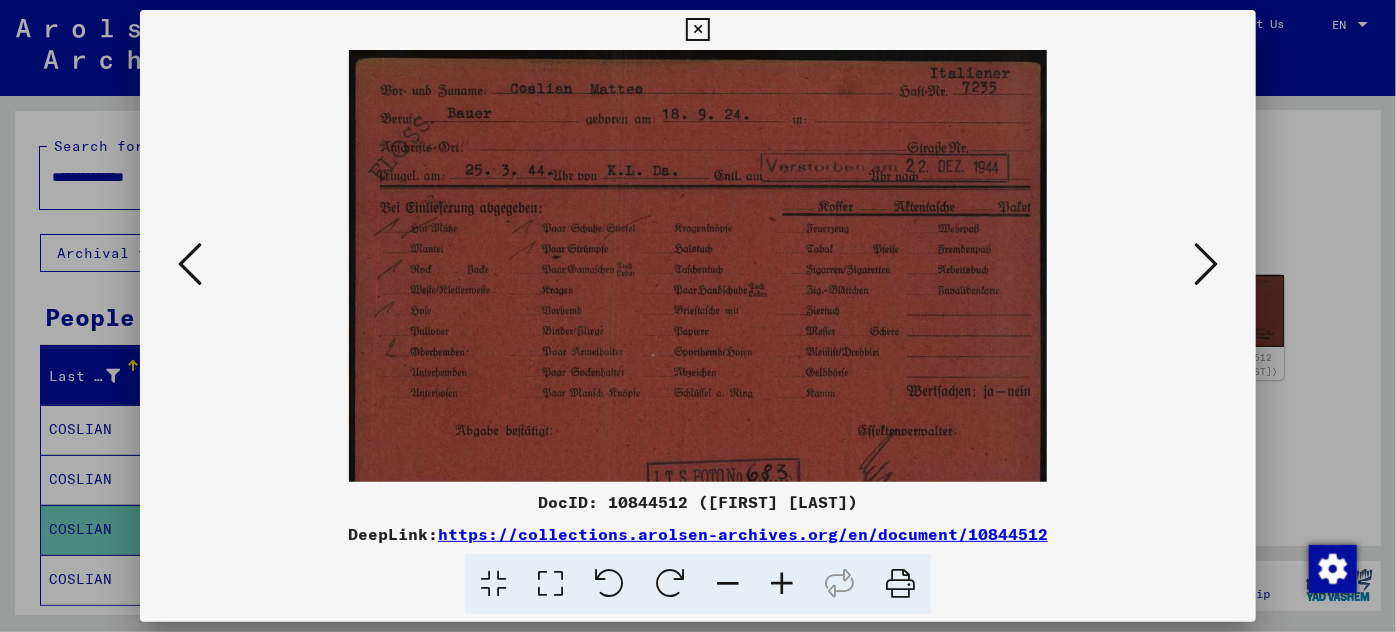 click at bounding box center (782, 584) 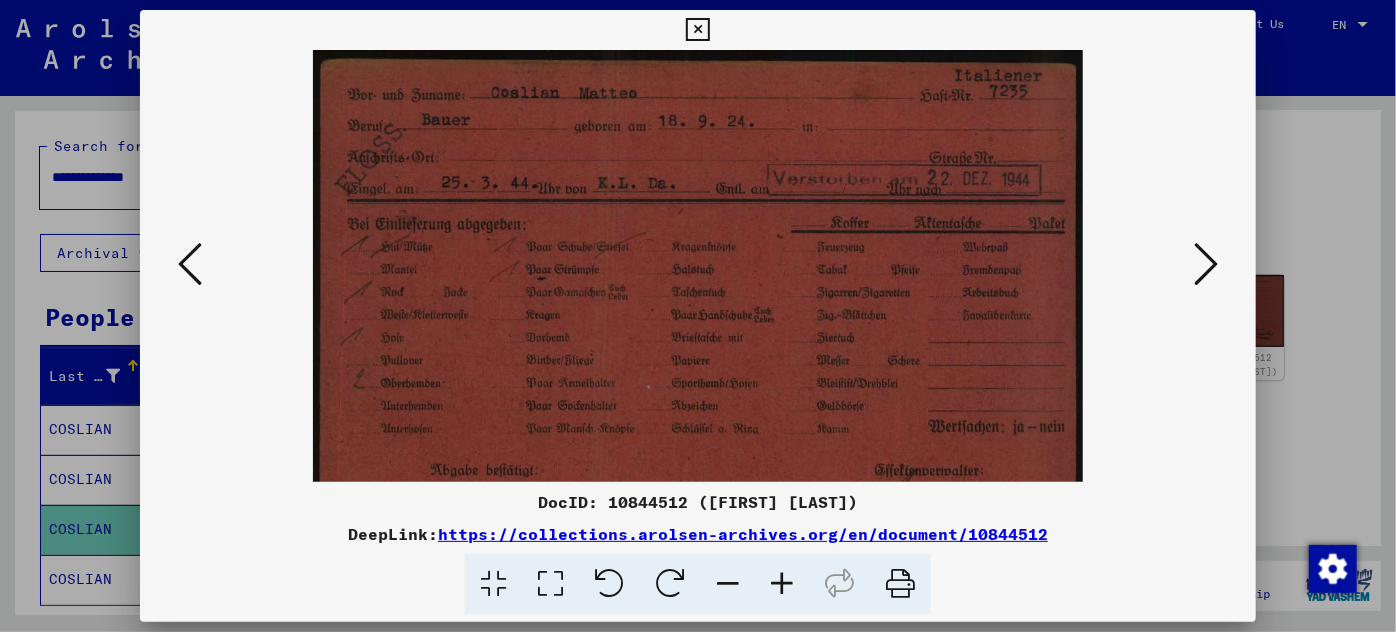 click at bounding box center [782, 584] 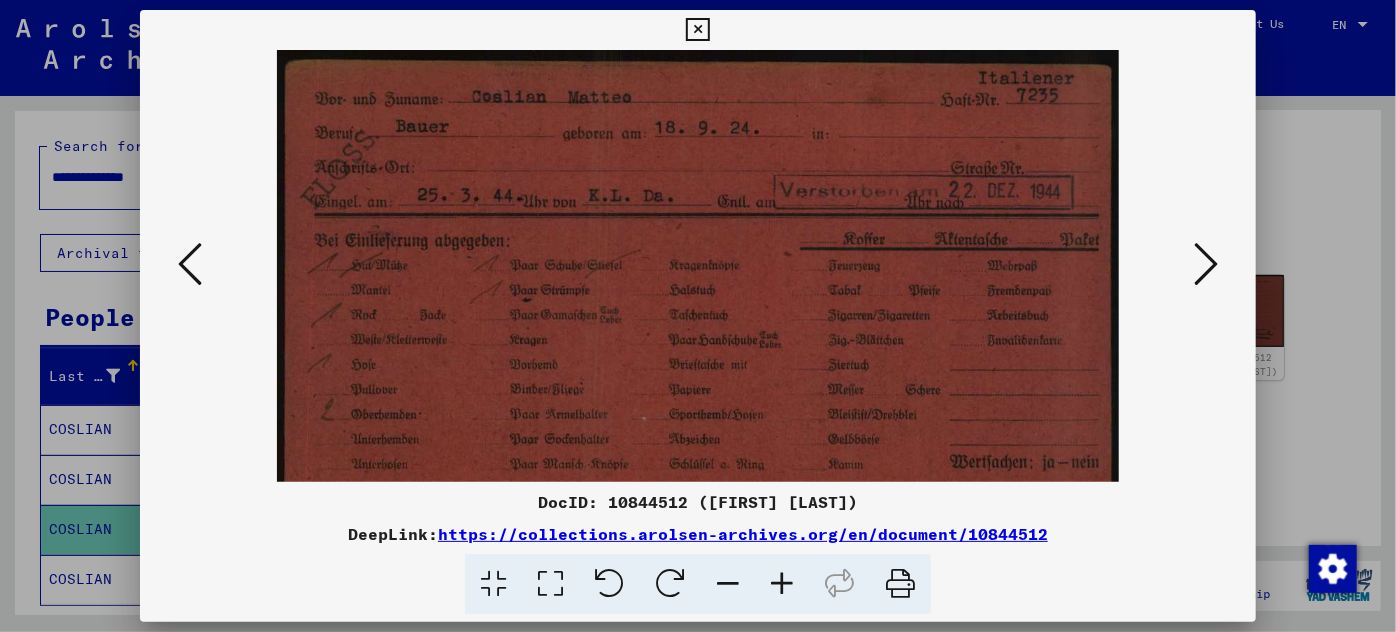 click at bounding box center [782, 584] 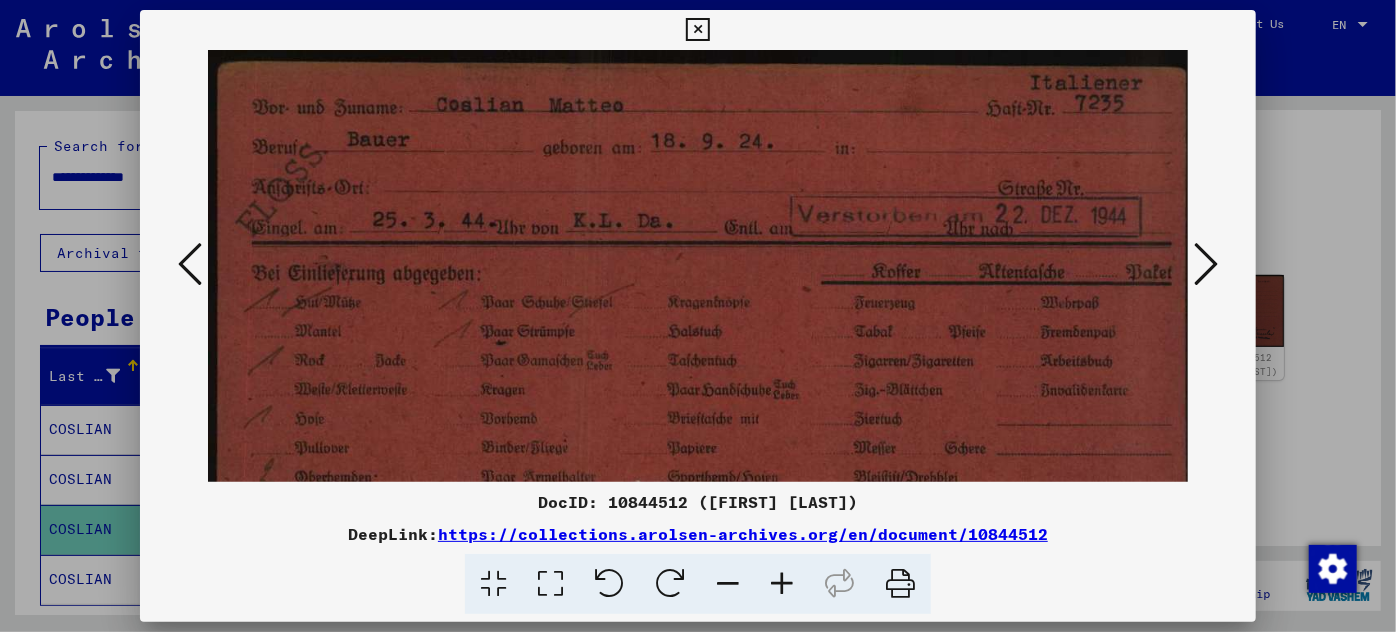 click at bounding box center (782, 584) 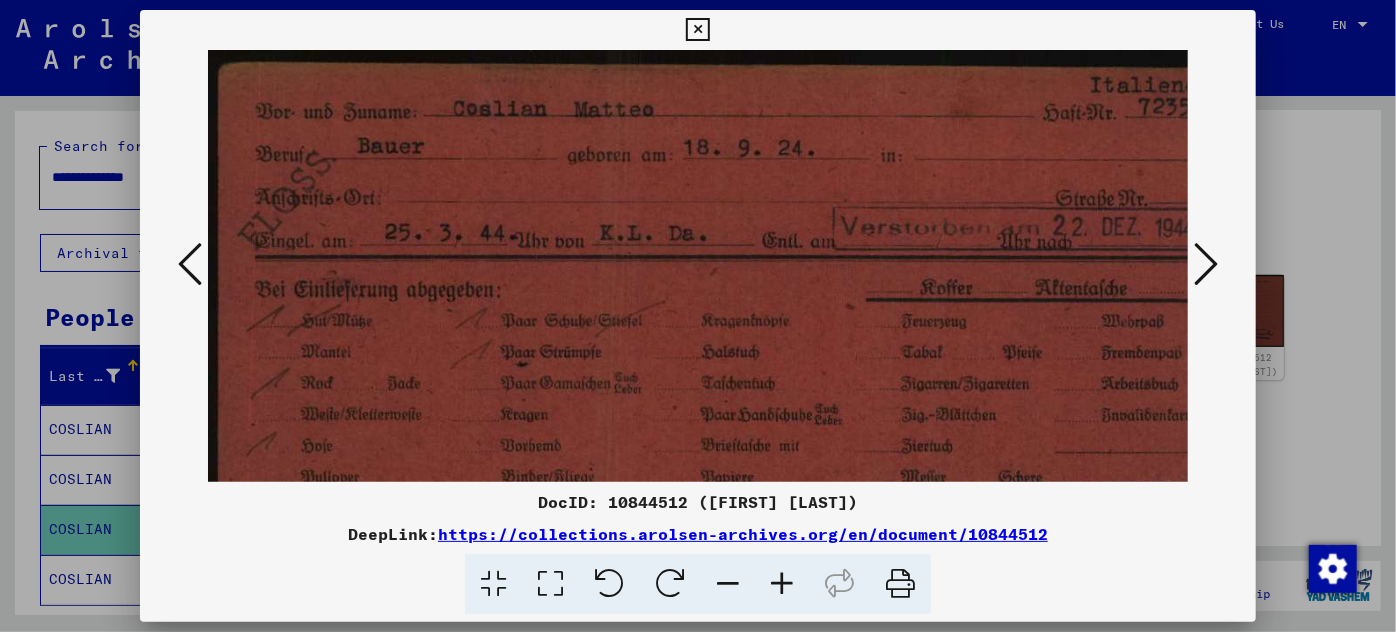 click at bounding box center [782, 584] 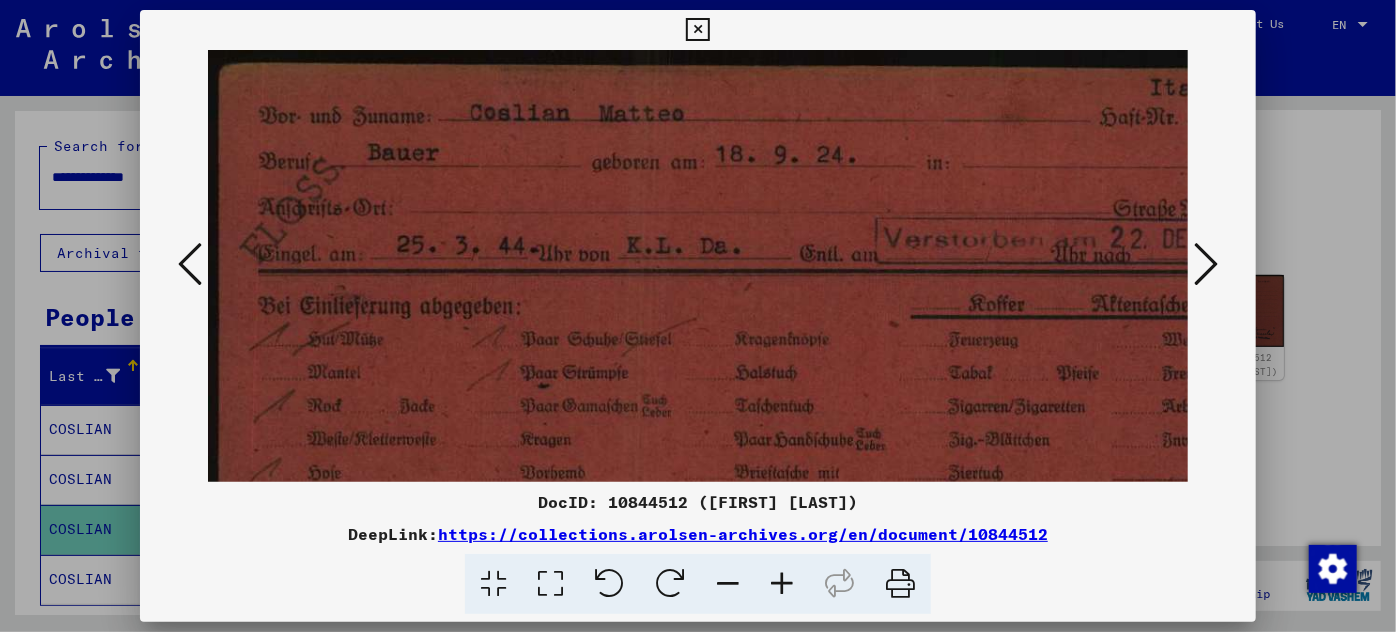 click at bounding box center (782, 584) 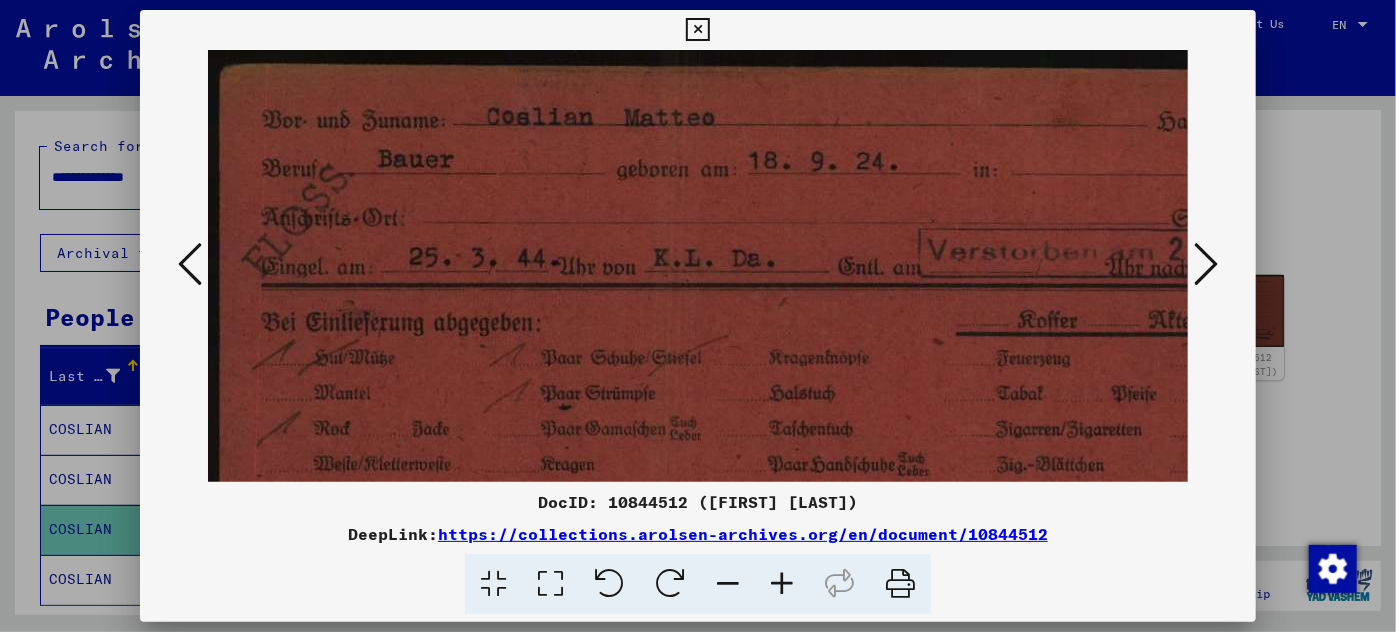 click at bounding box center [782, 584] 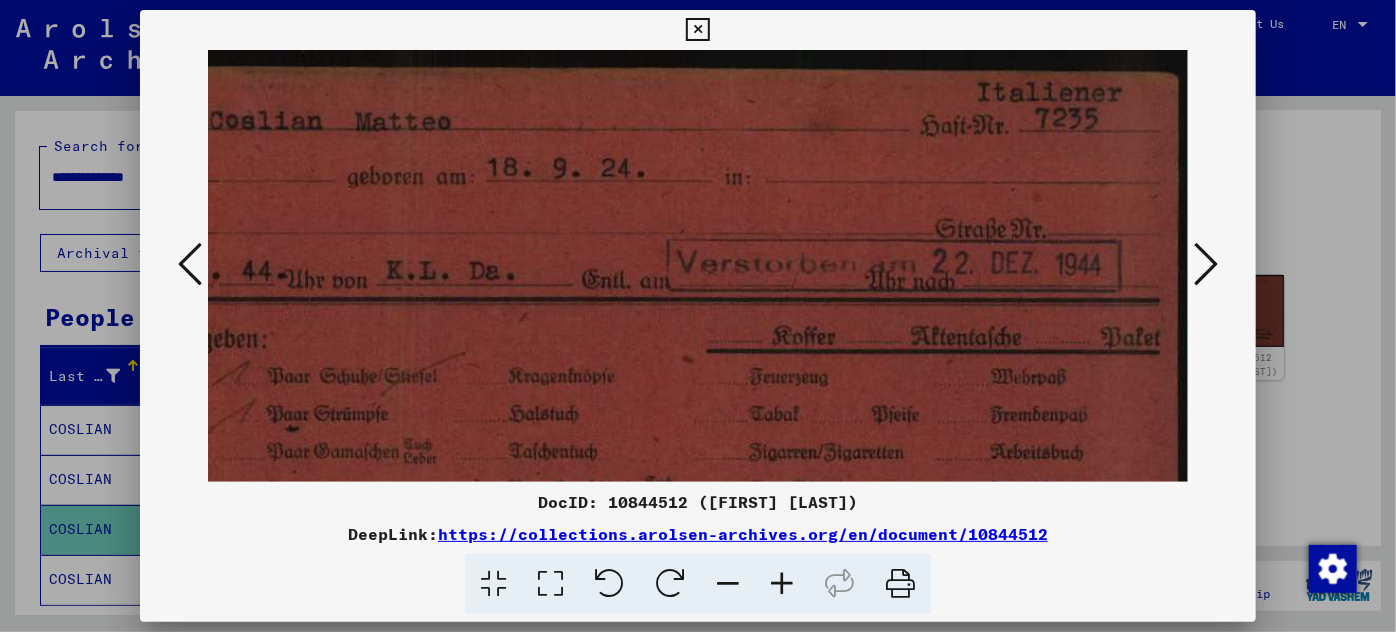 scroll, scrollTop: 0, scrollLeft: 295, axis: horizontal 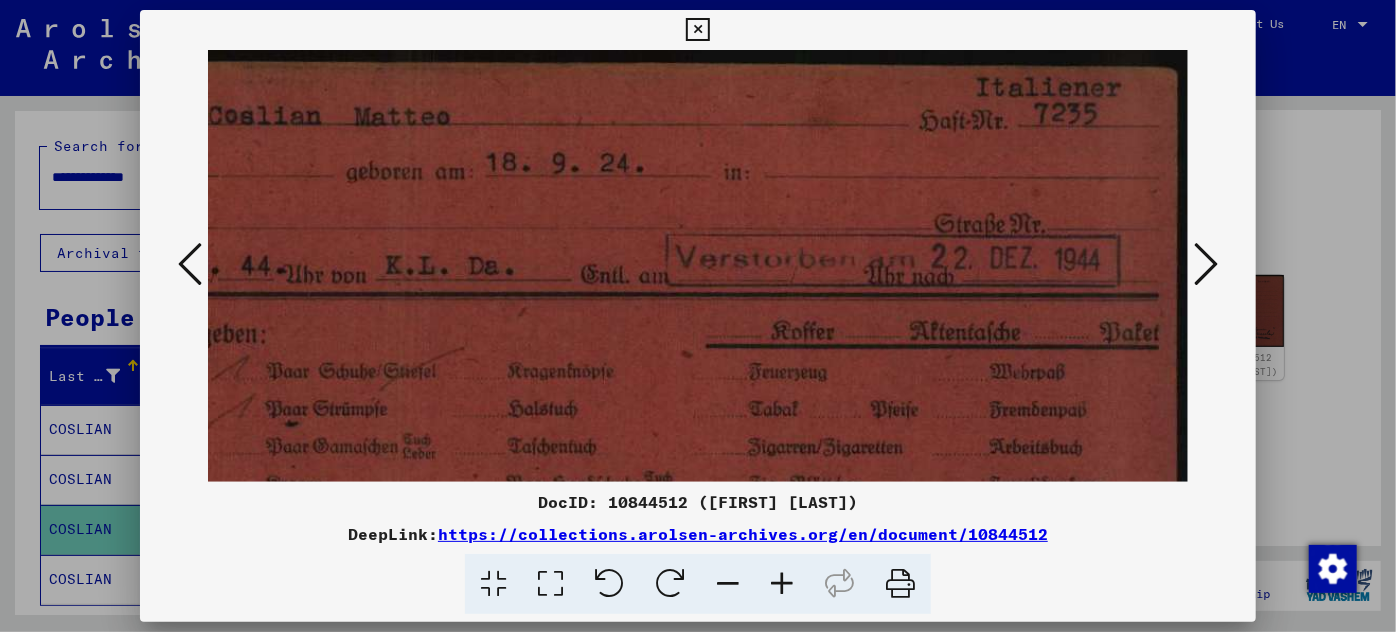 drag, startPoint x: 908, startPoint y: 368, endPoint x: 546, endPoint y: 373, distance: 362.03452 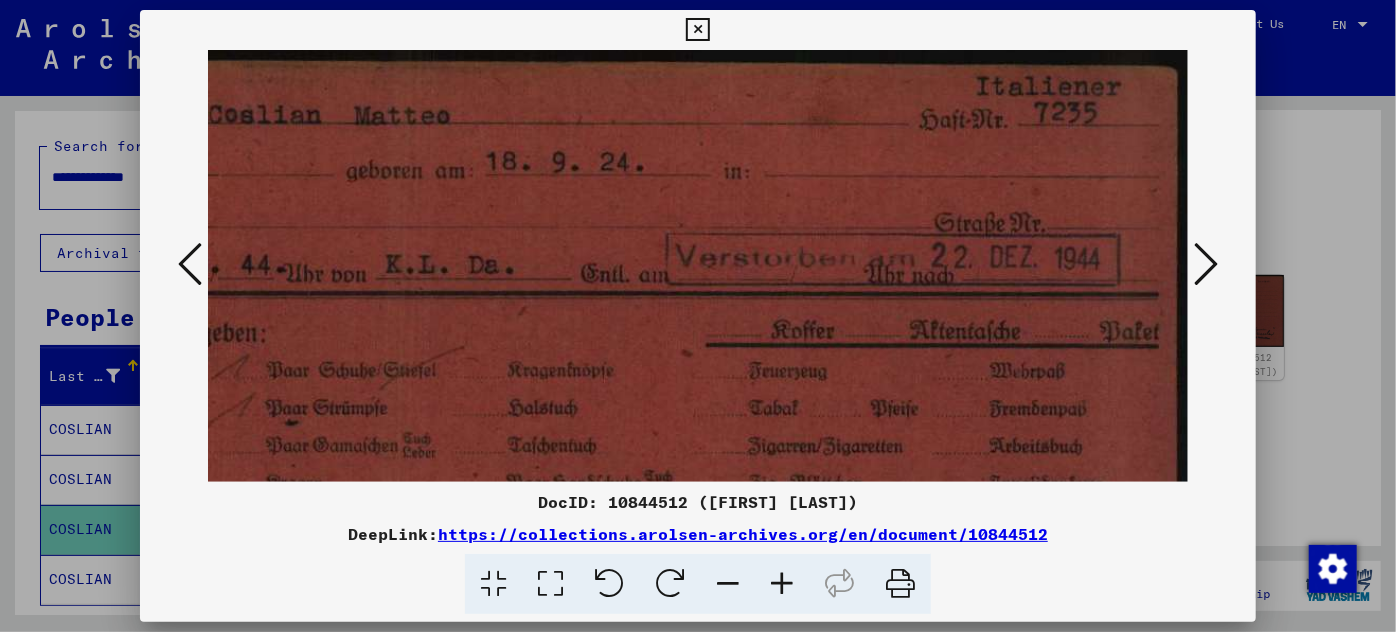 scroll, scrollTop: 0, scrollLeft: 295, axis: horizontal 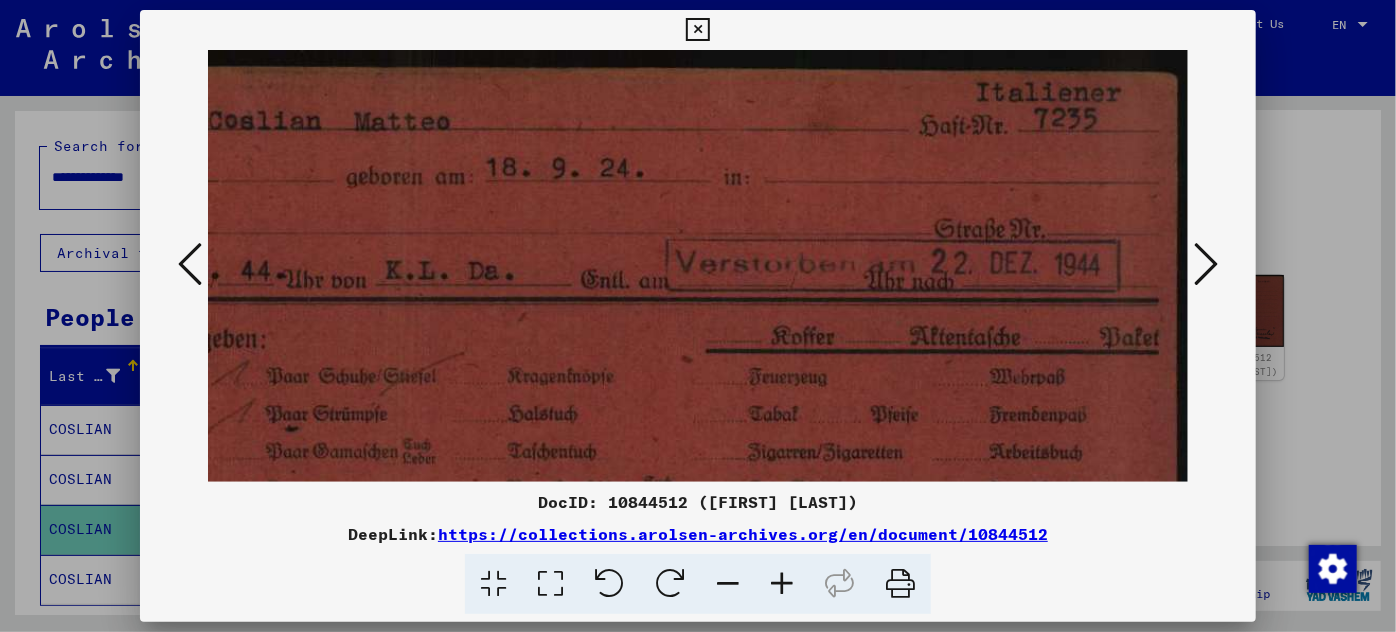 drag, startPoint x: 822, startPoint y: 160, endPoint x: 805, endPoint y: 337, distance: 177.81451 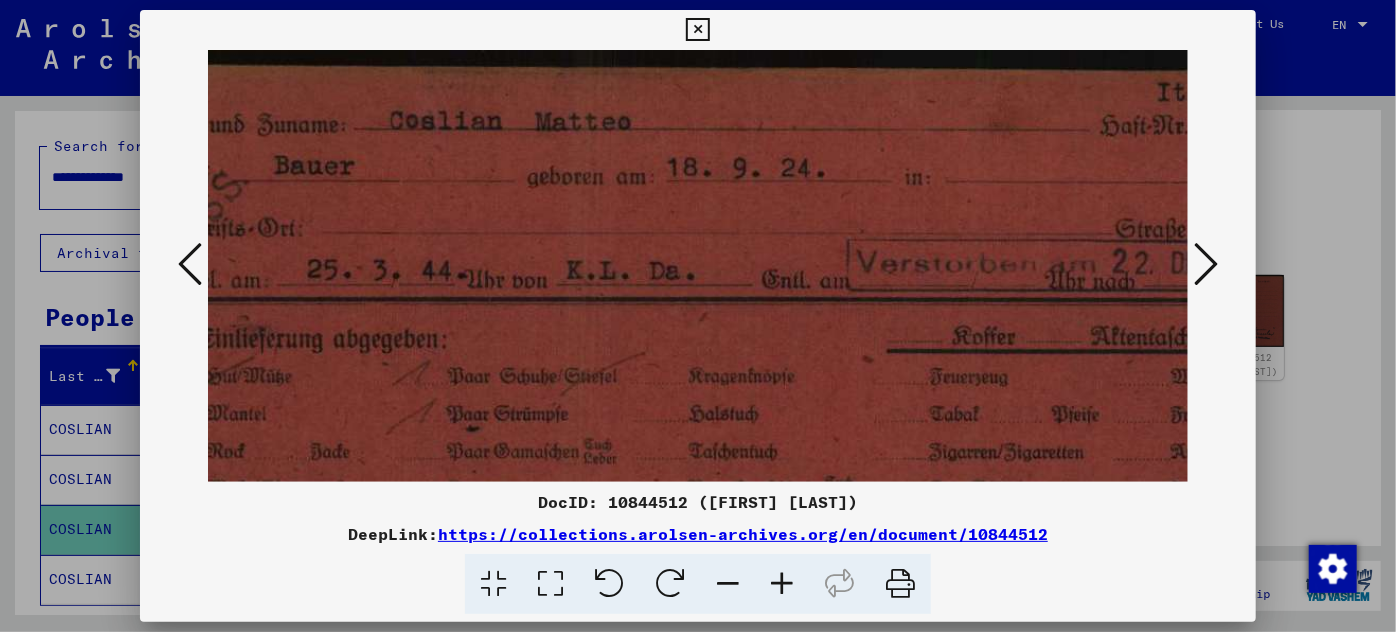 scroll, scrollTop: 0, scrollLeft: 0, axis: both 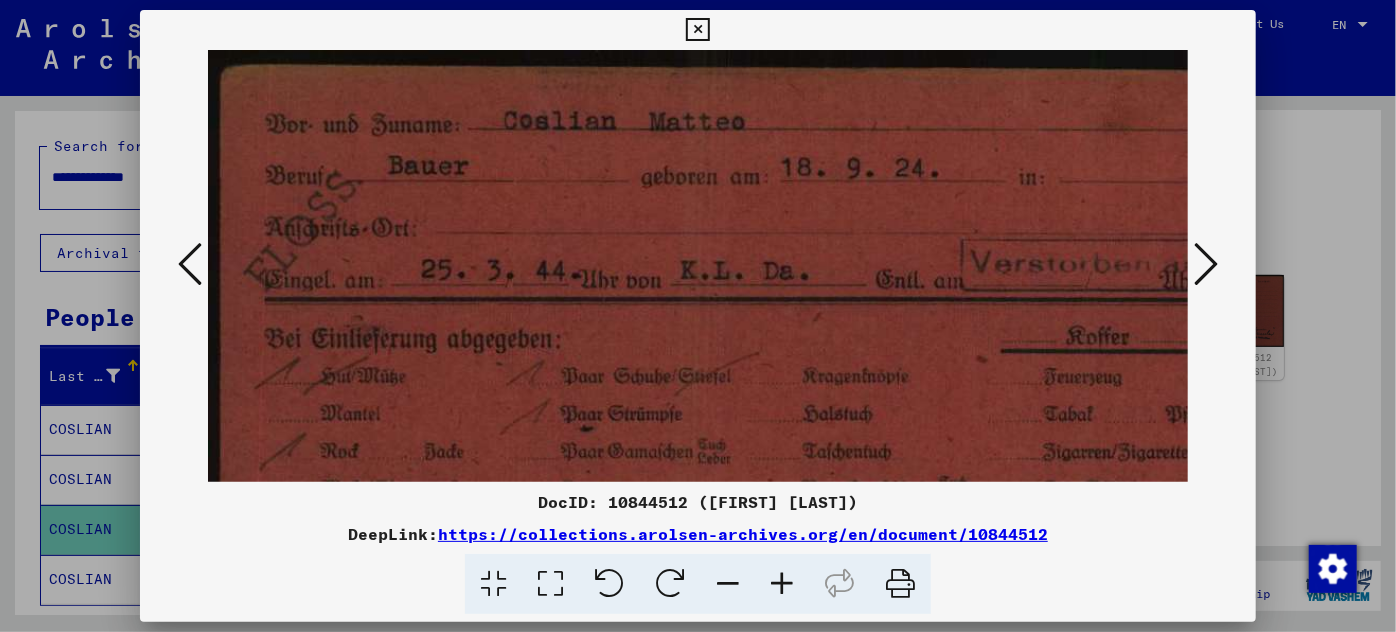 drag, startPoint x: 579, startPoint y: 308, endPoint x: 984, endPoint y: 363, distance: 408.7175 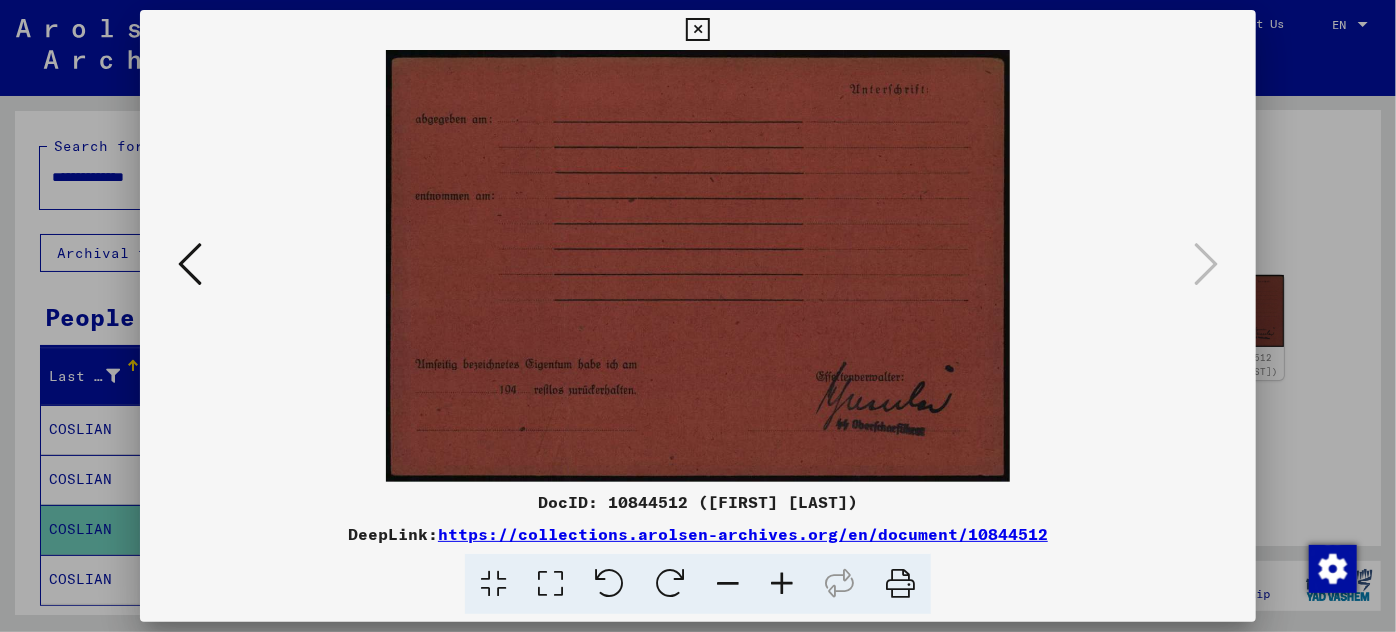 click at bounding box center (698, 316) 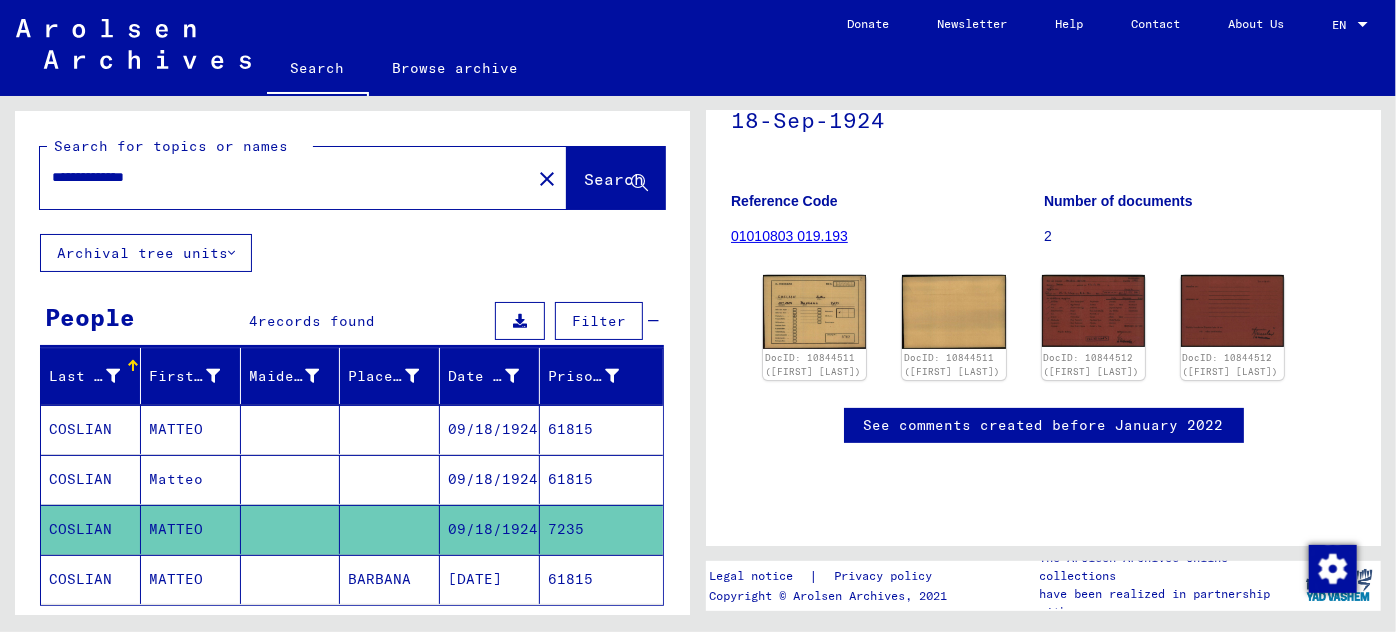 click on "[DATE]" 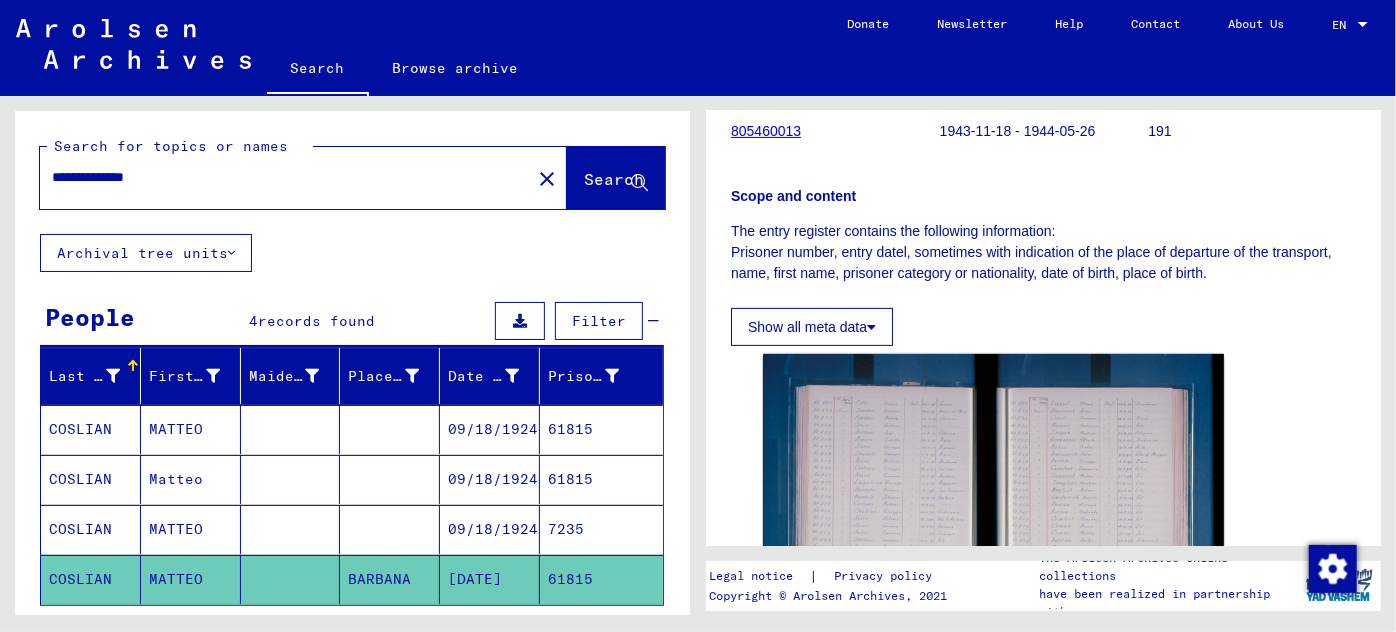 scroll, scrollTop: 272, scrollLeft: 0, axis: vertical 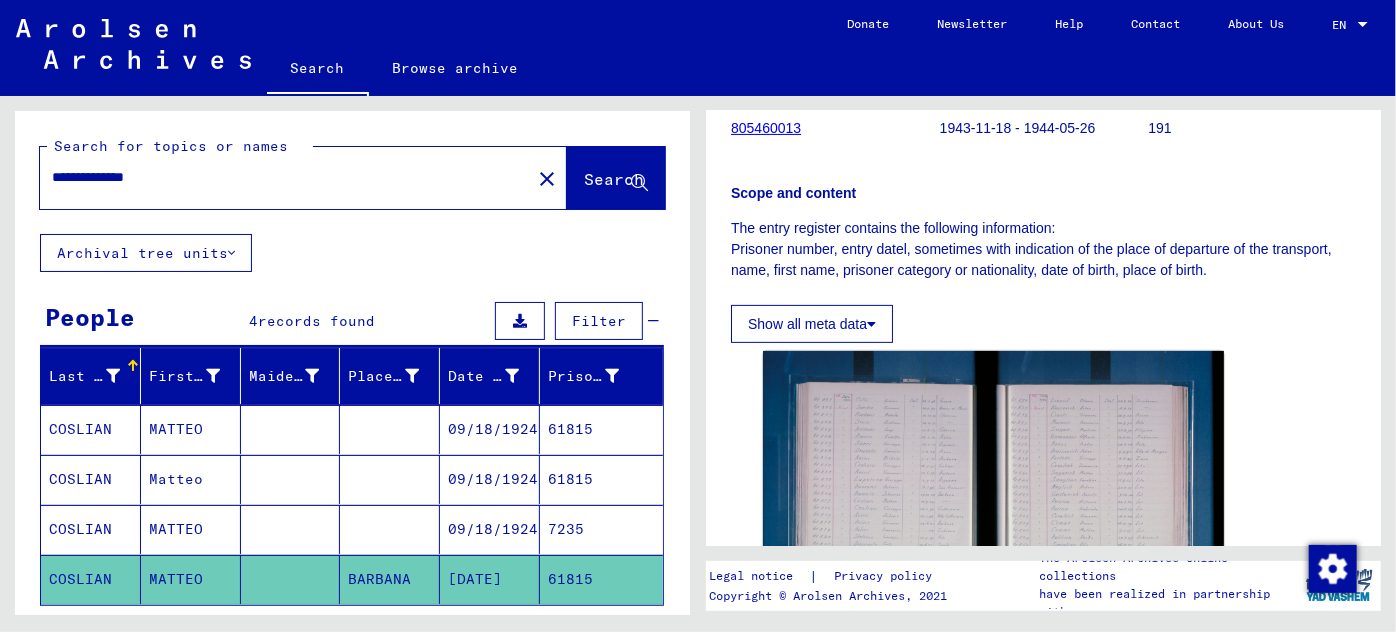 drag, startPoint x: 195, startPoint y: 178, endPoint x: 116, endPoint y: 189, distance: 79.762146 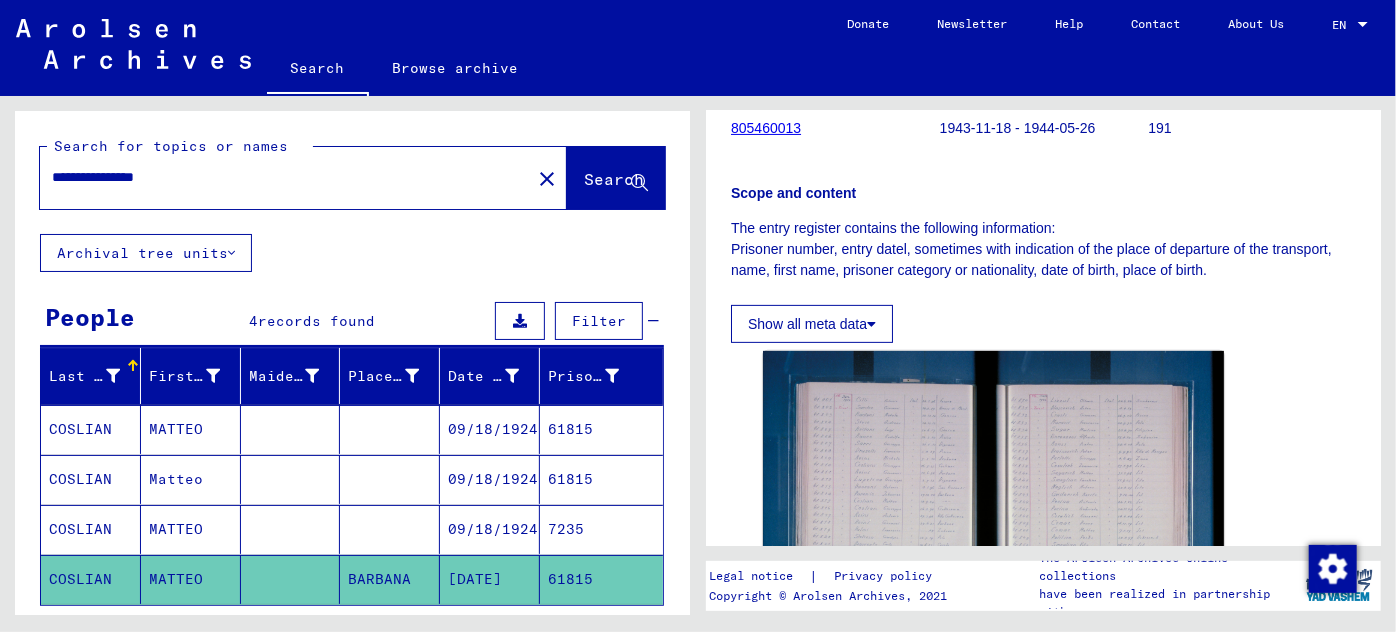 click on "Search" 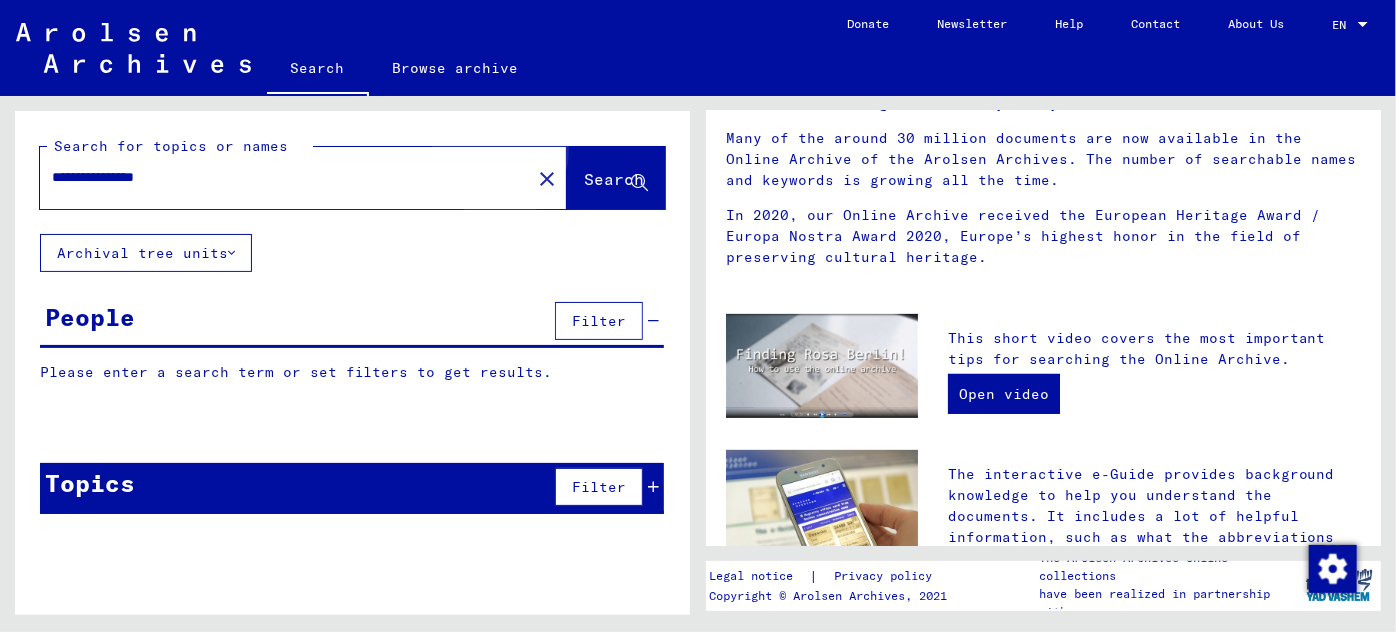scroll, scrollTop: 0, scrollLeft: 0, axis: both 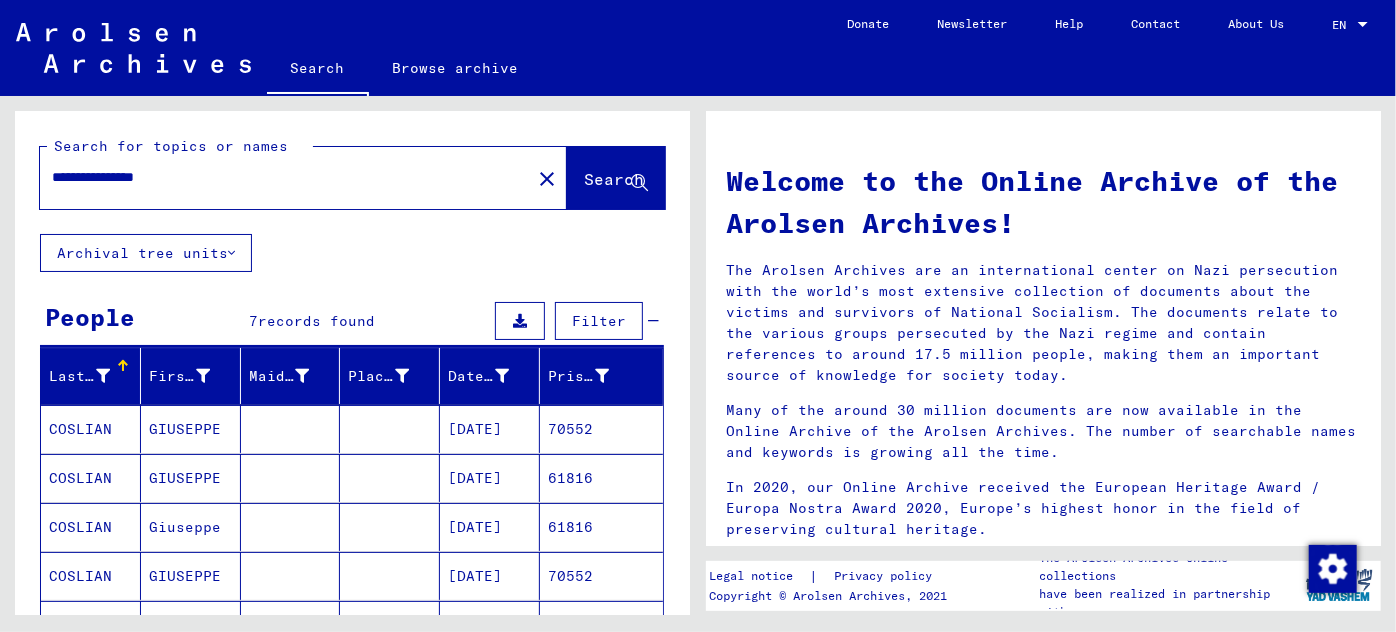 click on "GIUSEPPE" at bounding box center (191, 478) 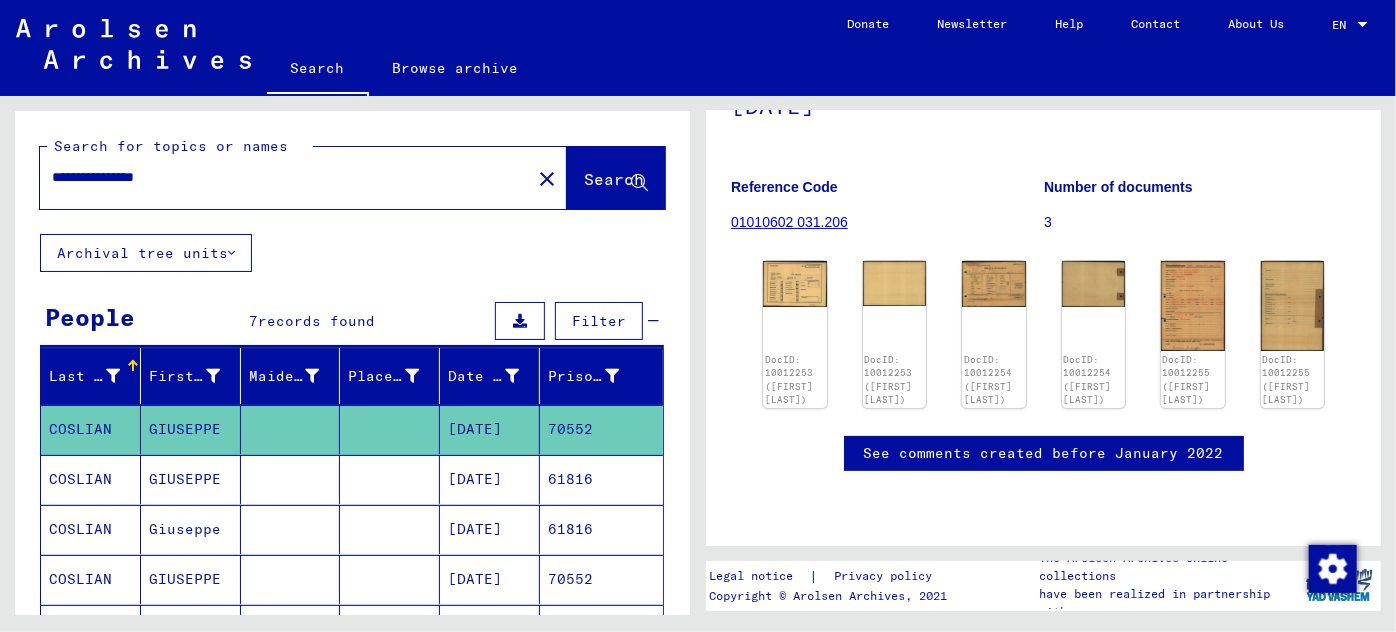 scroll, scrollTop: 181, scrollLeft: 0, axis: vertical 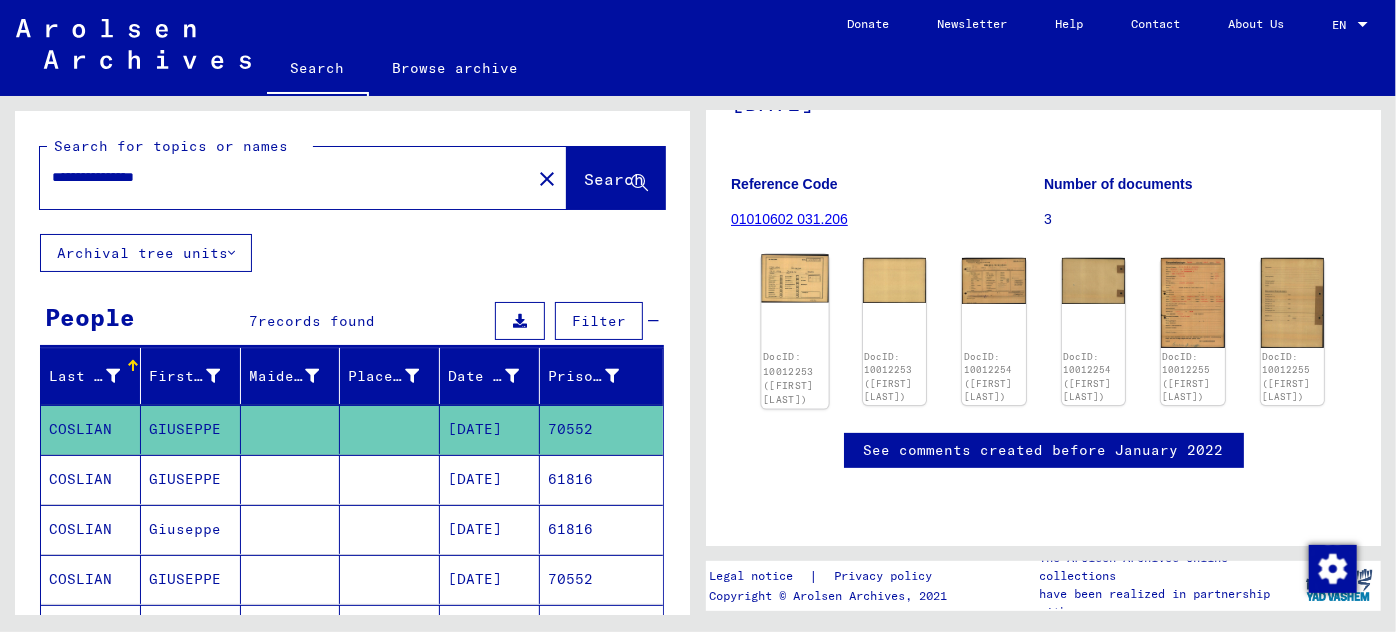 click 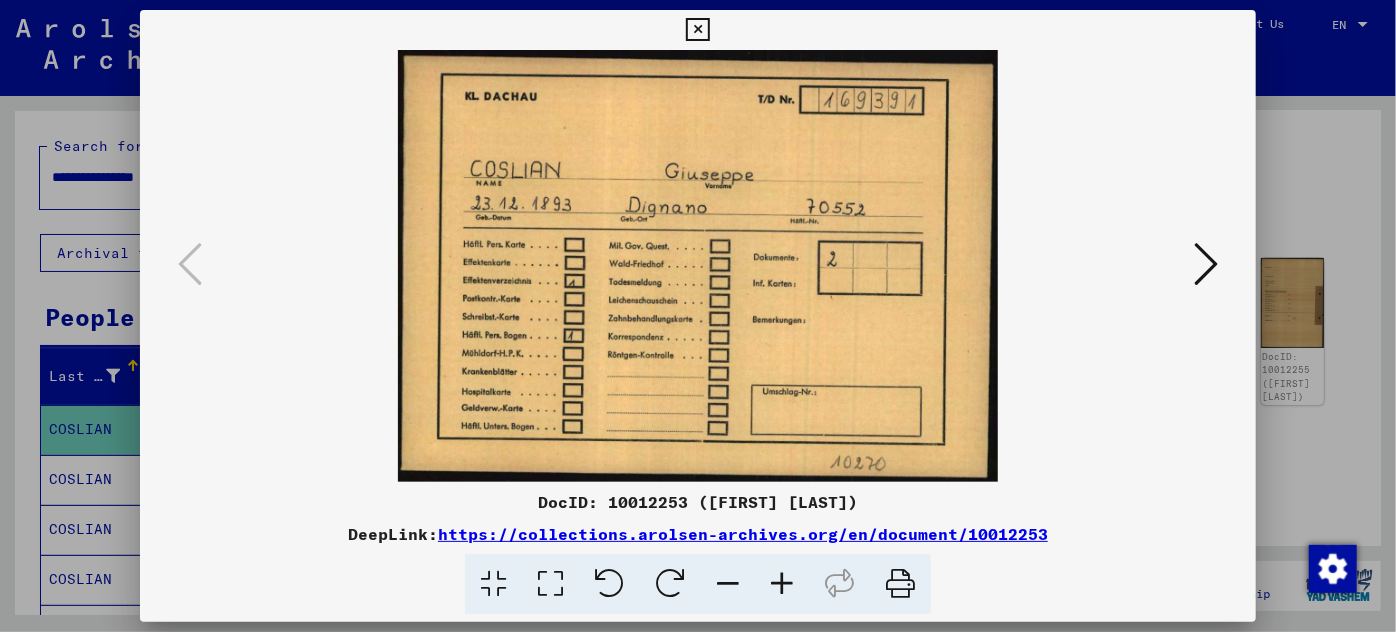 click at bounding box center (698, 316) 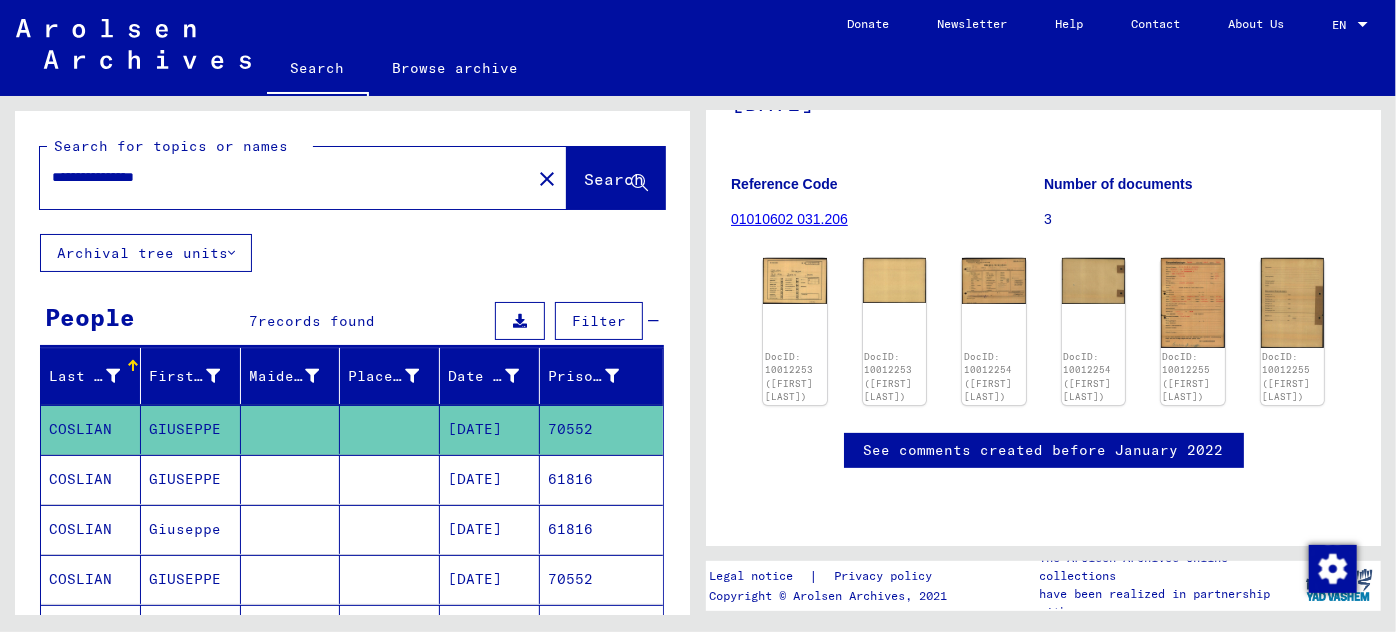 click on "[DATE]" at bounding box center [490, 529] 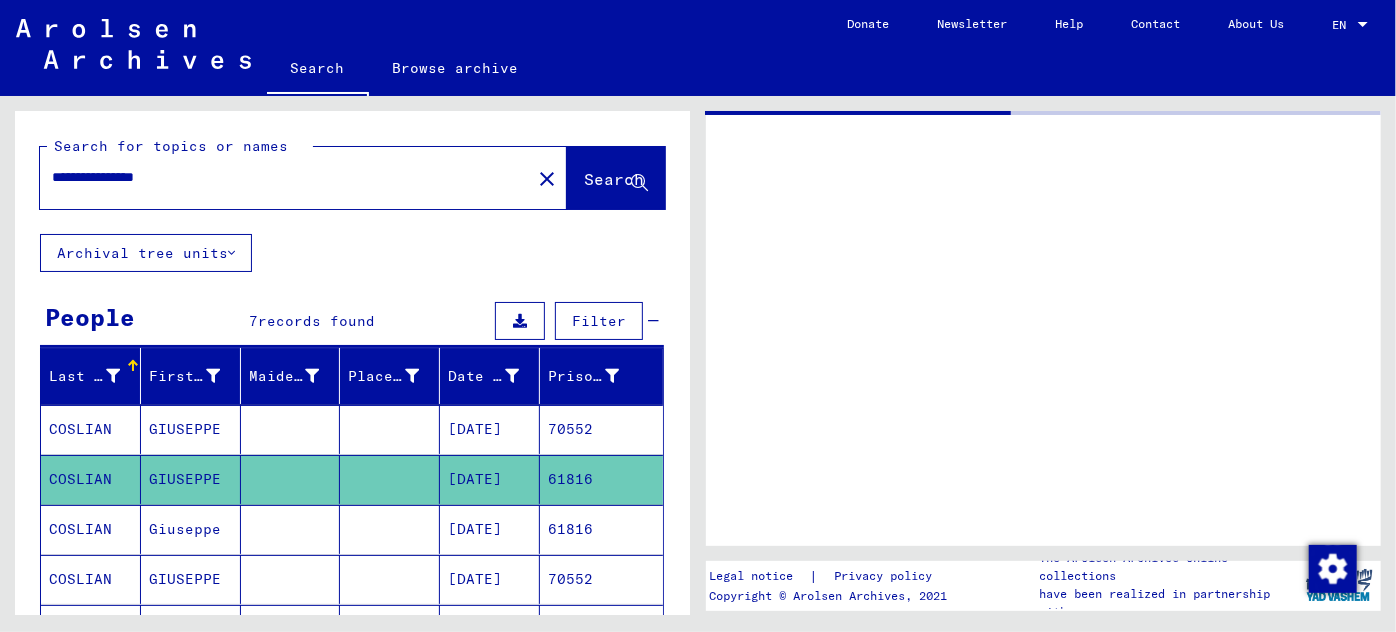 scroll, scrollTop: 0, scrollLeft: 0, axis: both 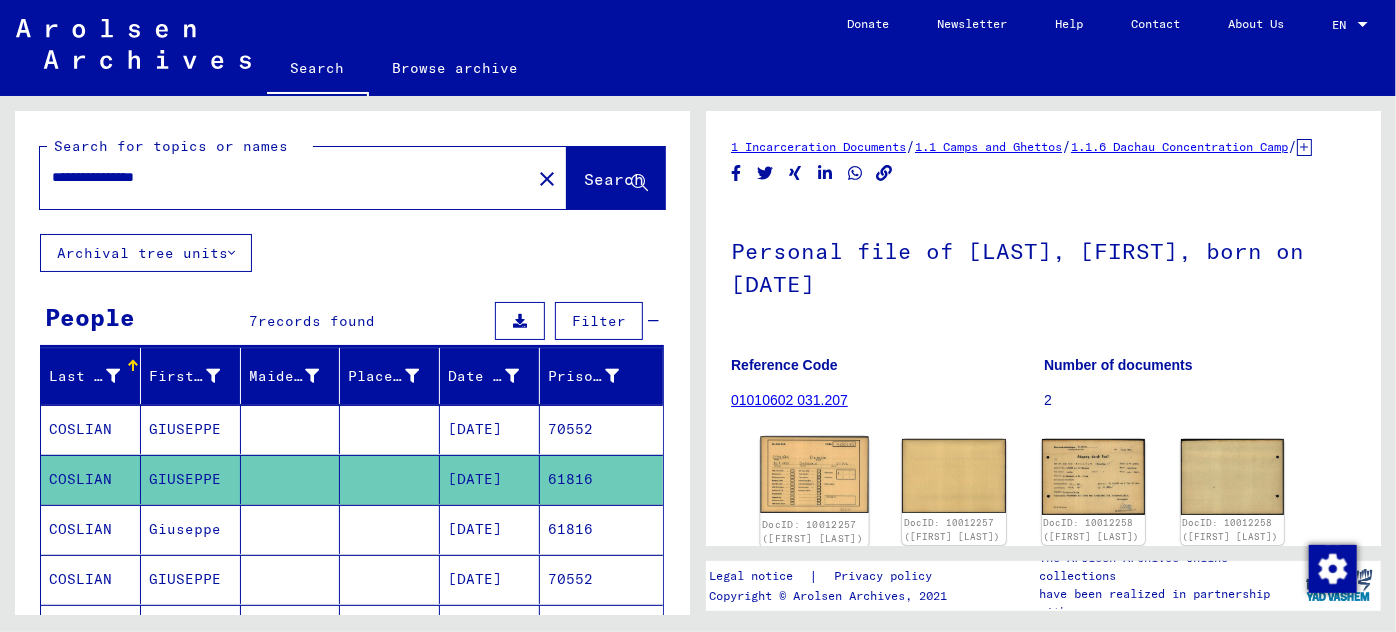 click 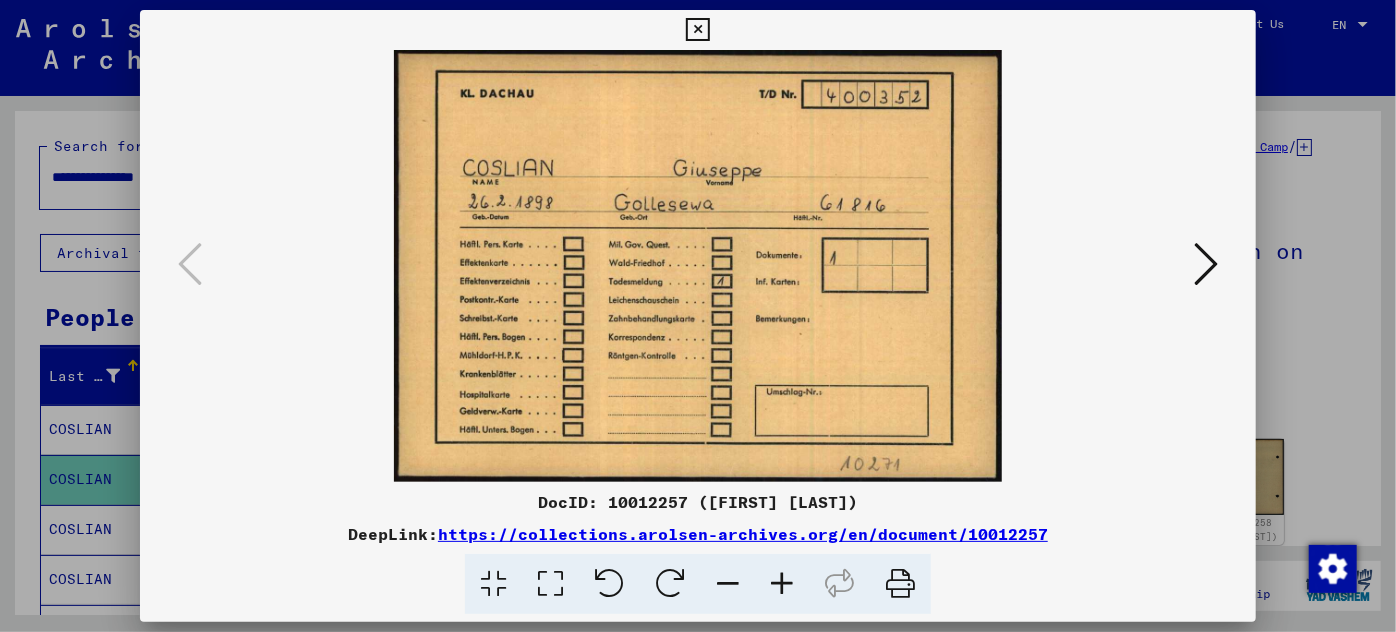 click at bounding box center (1206, 264) 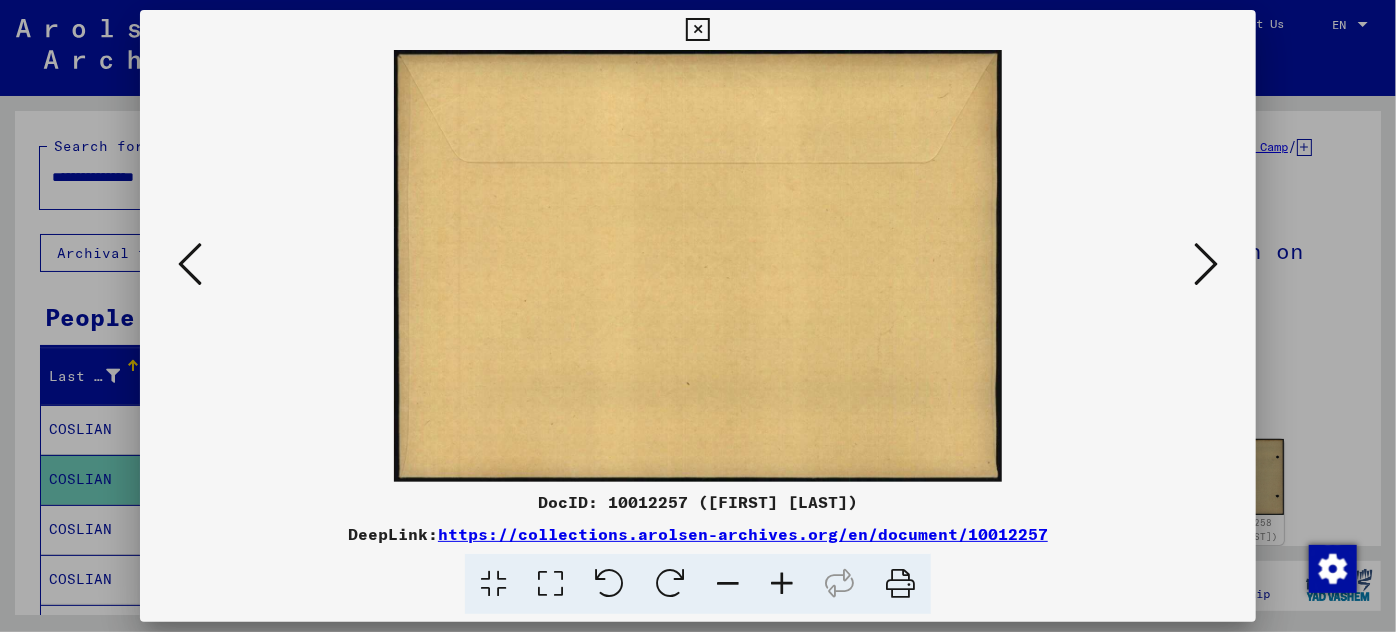 click at bounding box center (1206, 264) 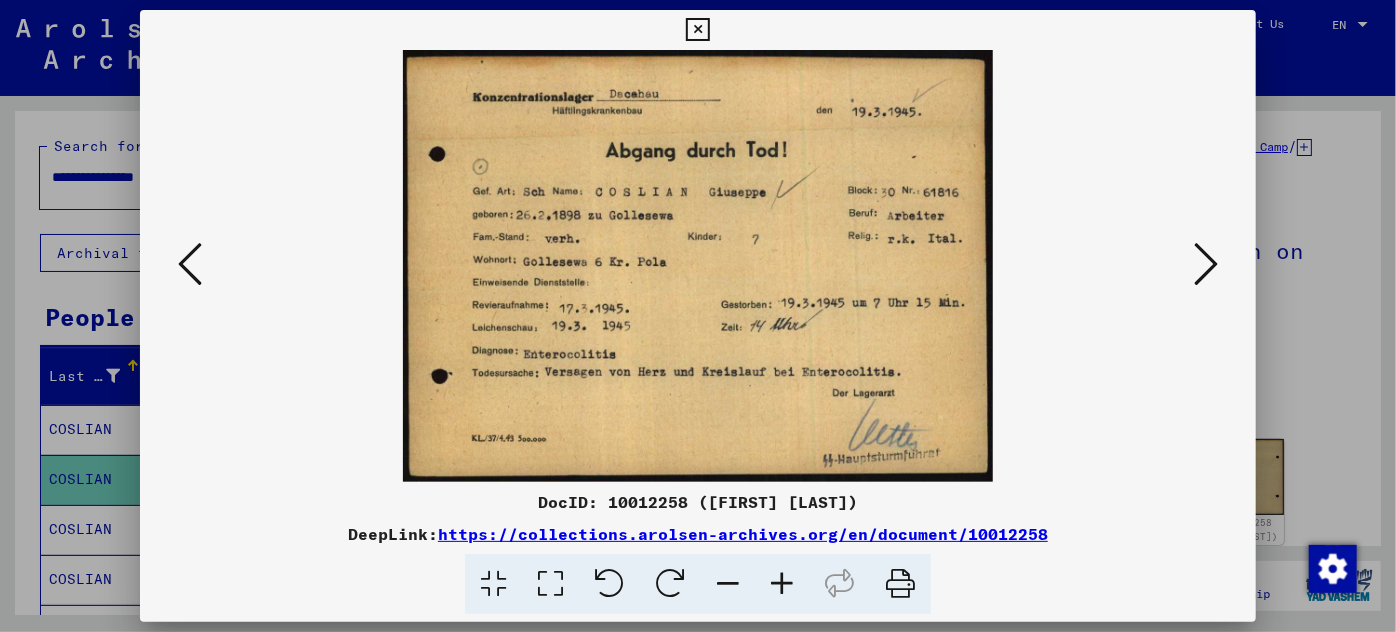 click at bounding box center (1206, 264) 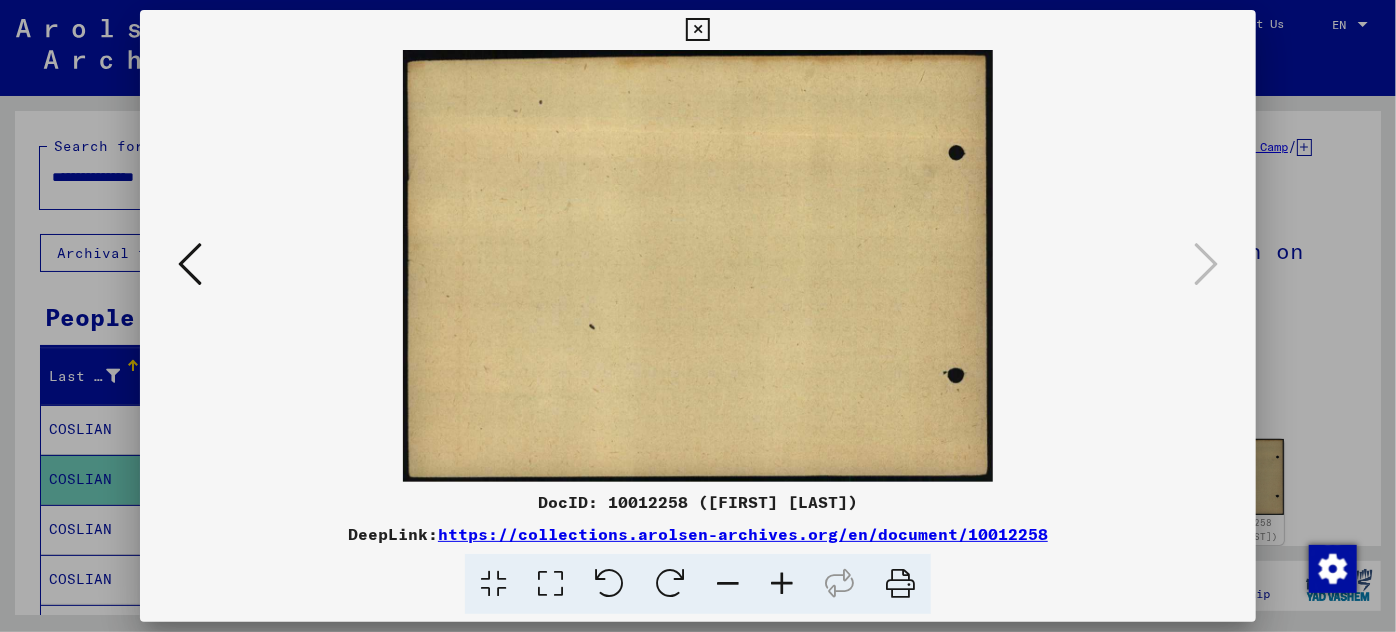 click at bounding box center (698, 316) 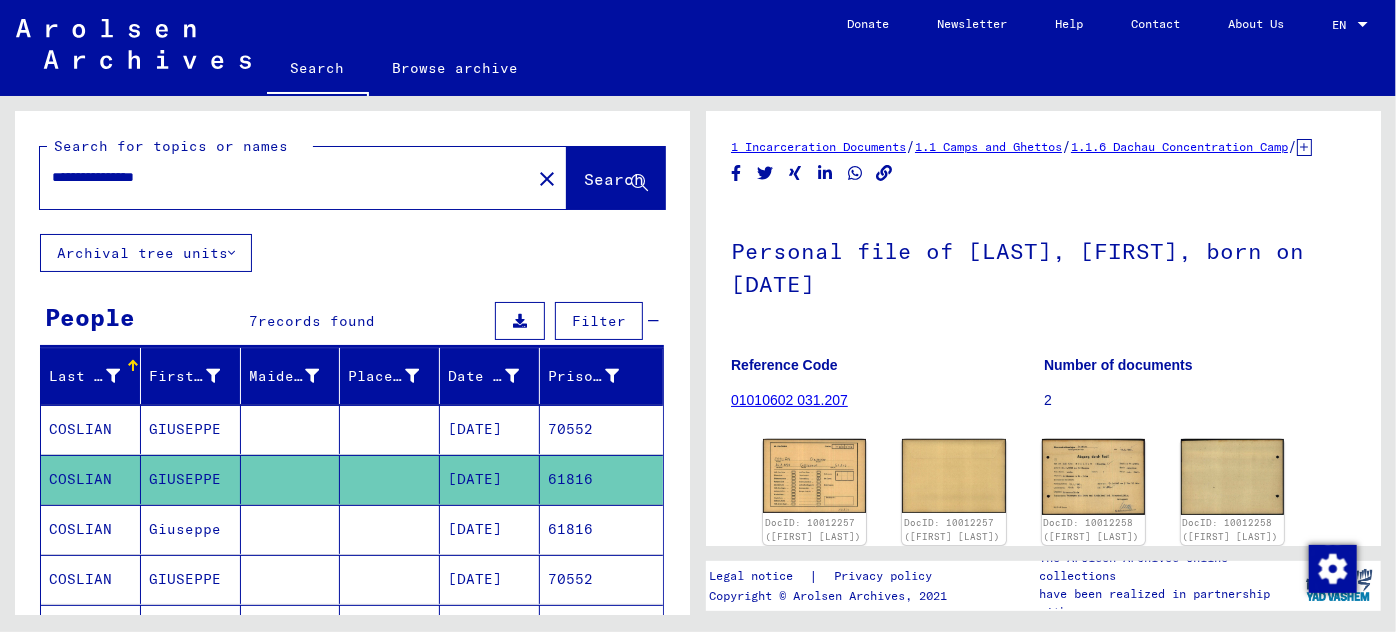 click on "[DATE]" at bounding box center (490, 579) 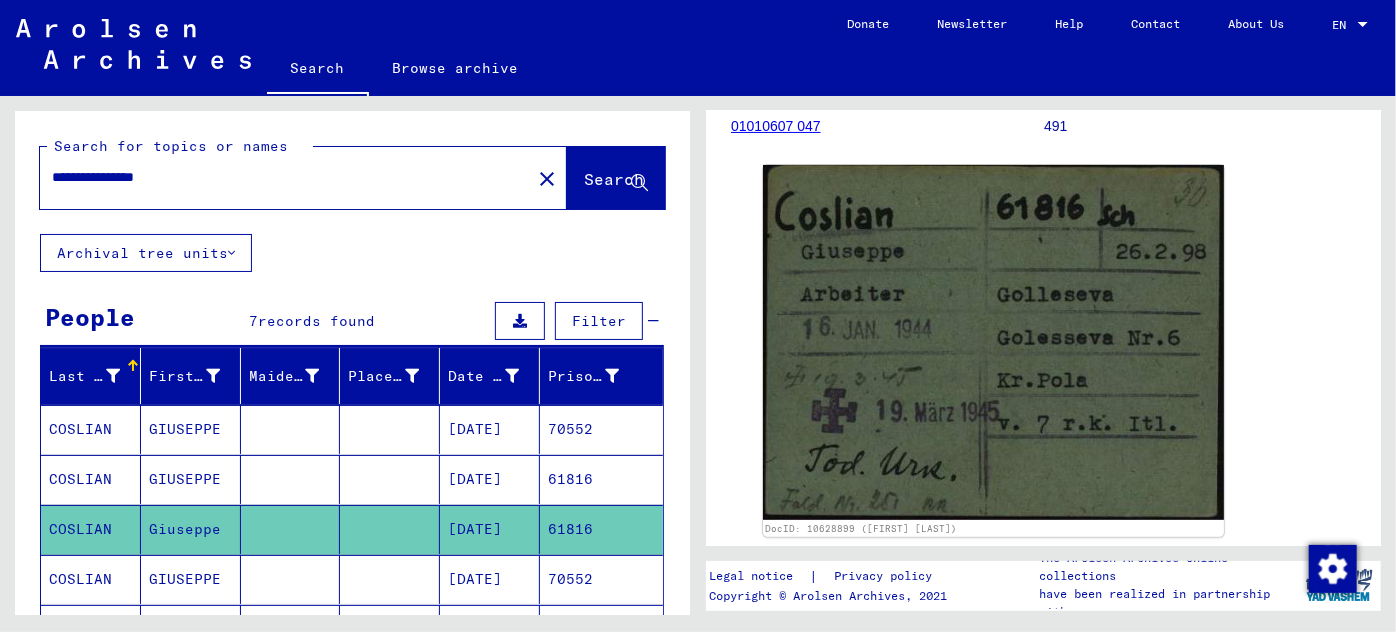 scroll, scrollTop: 272, scrollLeft: 0, axis: vertical 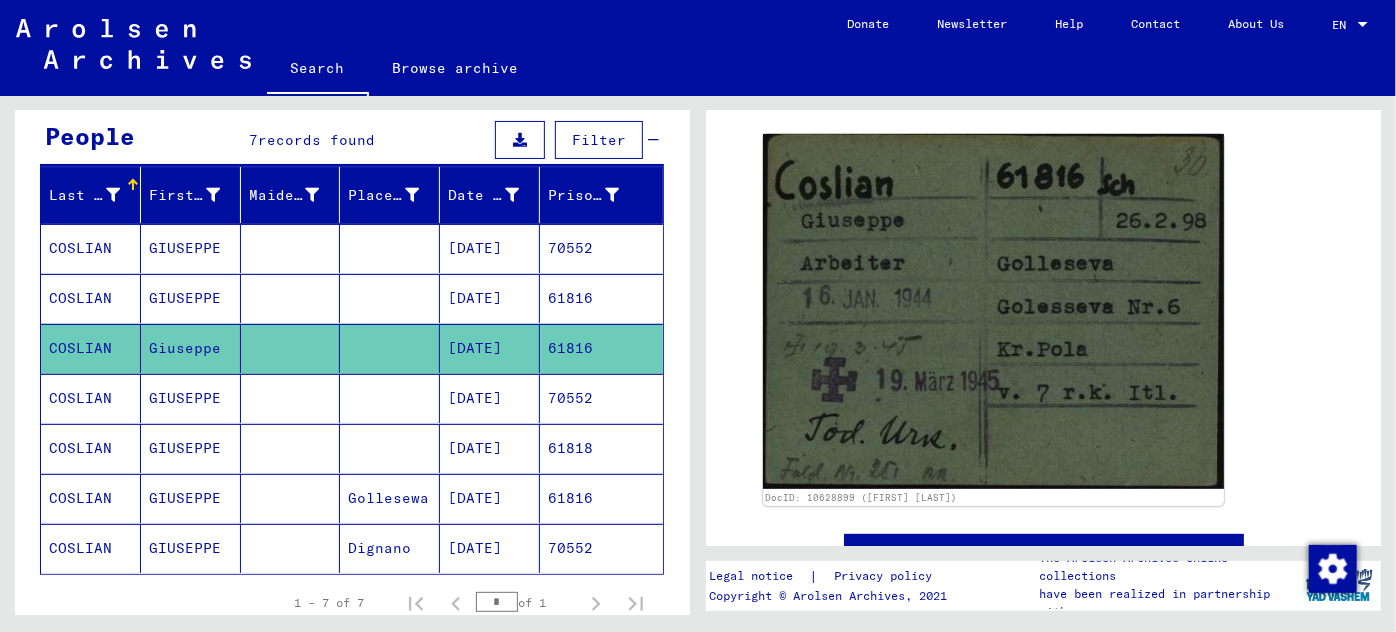 click on "[DATE]" at bounding box center [490, 498] 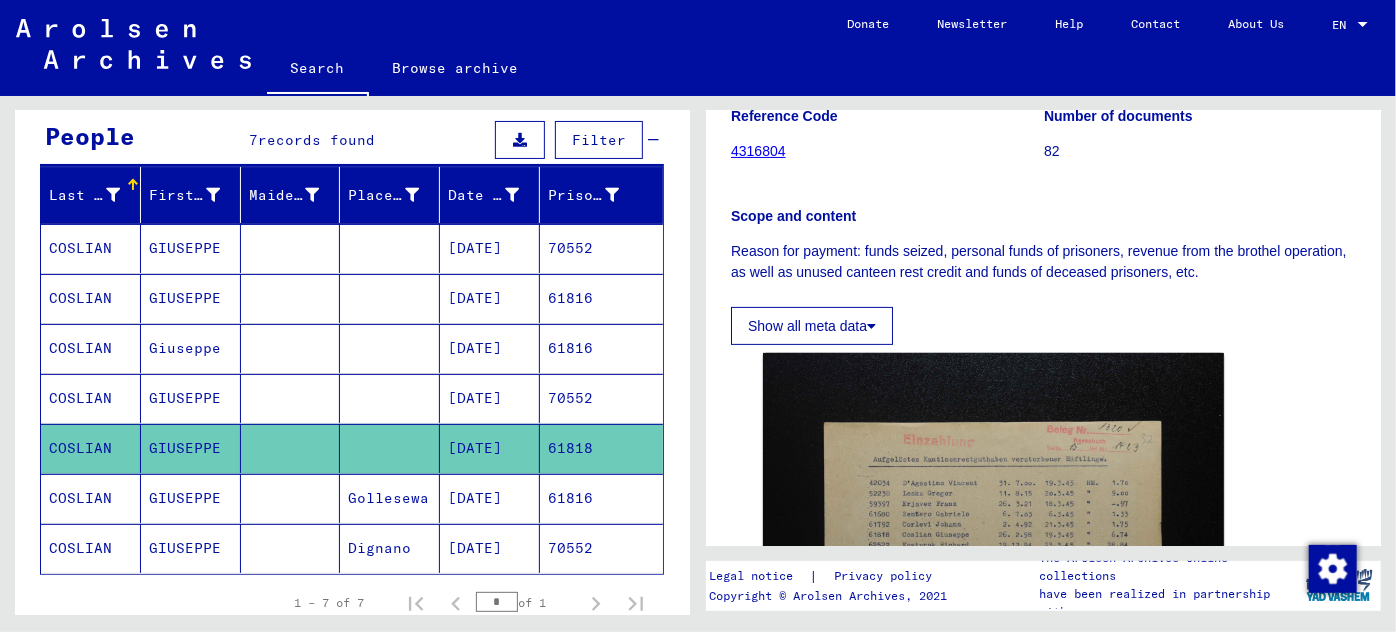 scroll, scrollTop: 363, scrollLeft: 0, axis: vertical 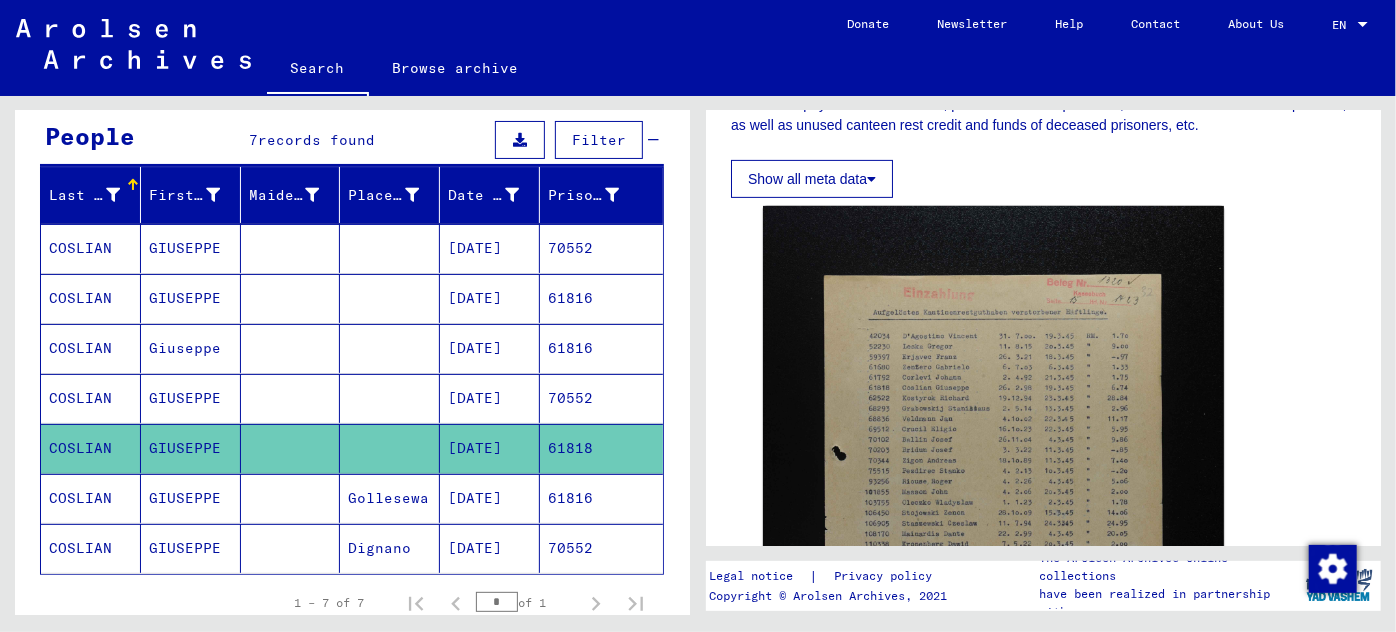 click on "[DATE]" at bounding box center (490, 548) 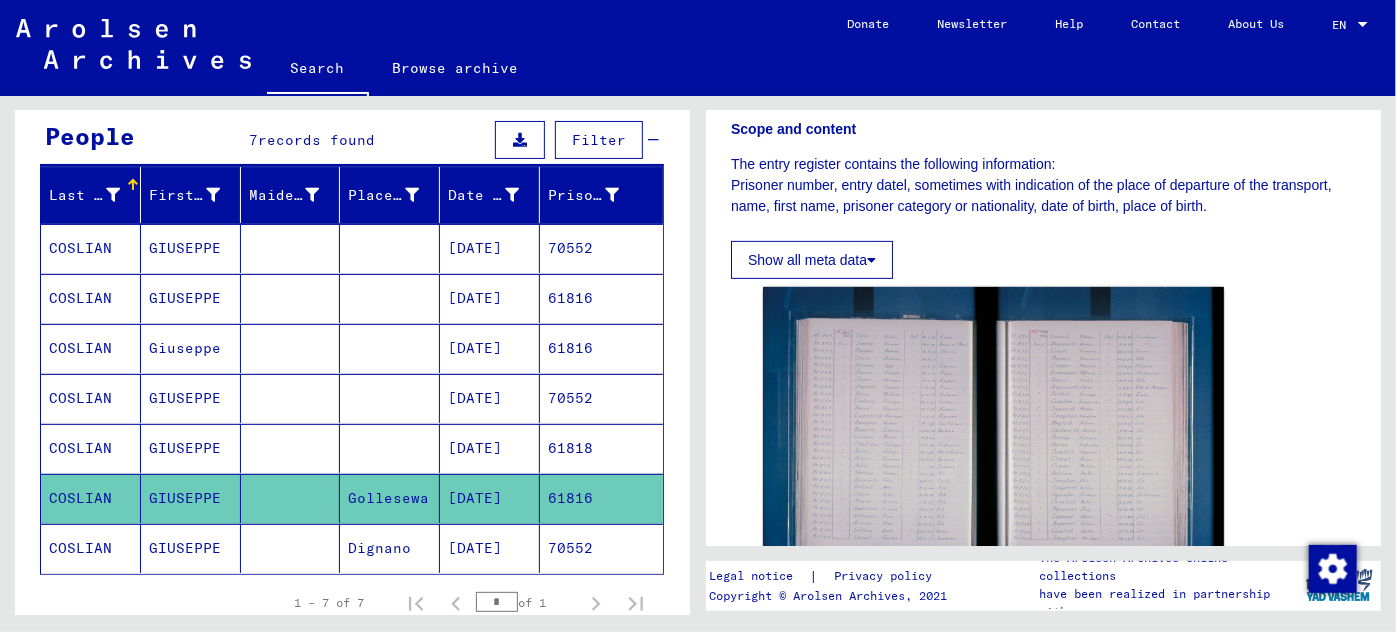 scroll, scrollTop: 454, scrollLeft: 0, axis: vertical 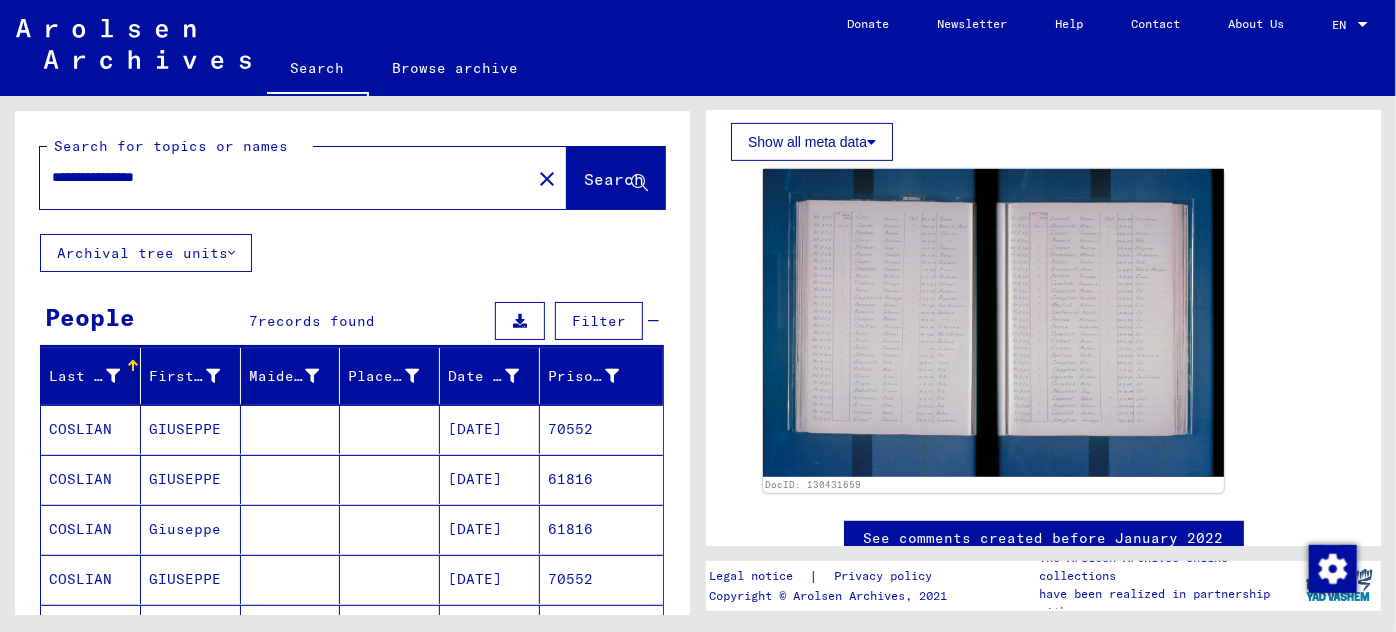 drag, startPoint x: 116, startPoint y: 176, endPoint x: 38, endPoint y: 173, distance: 78.05767 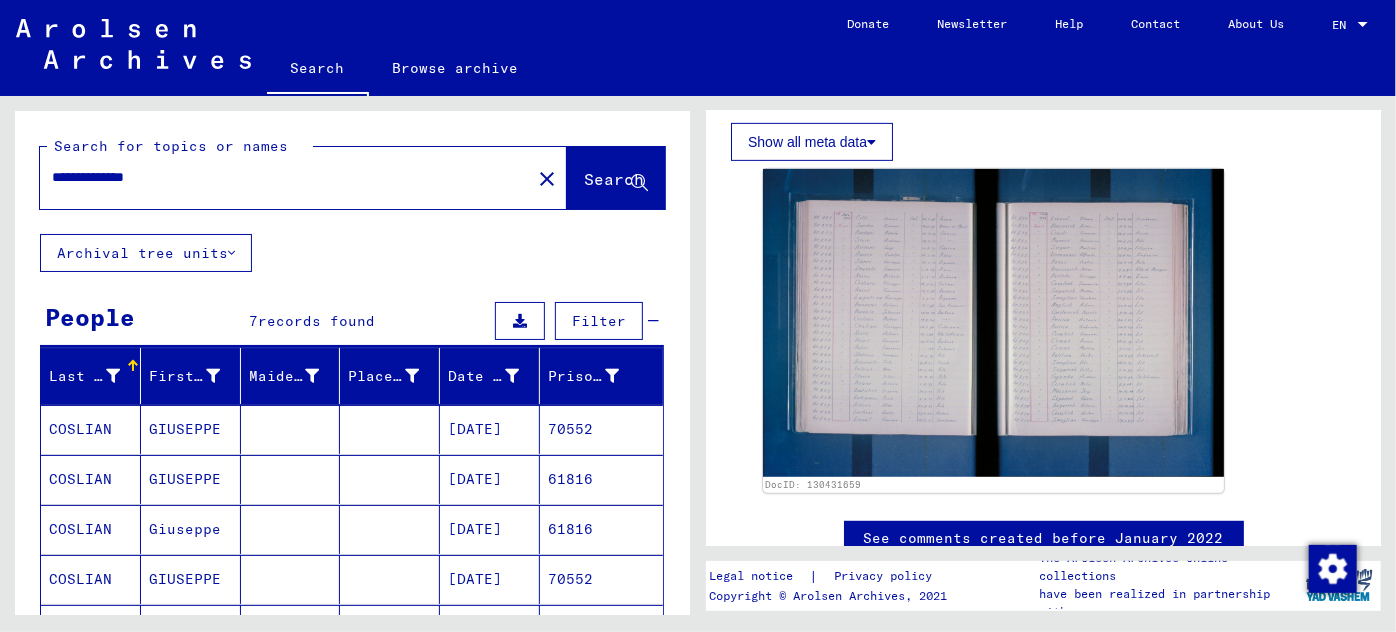 type on "**********" 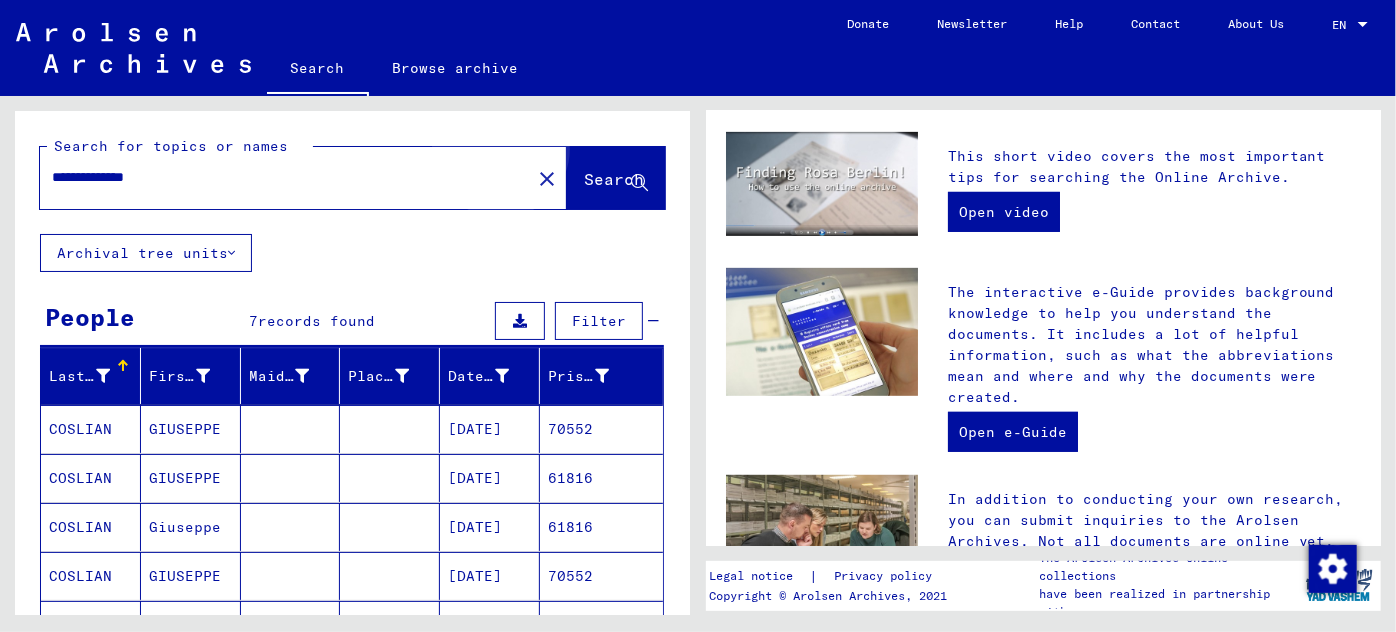 scroll, scrollTop: 0, scrollLeft: 0, axis: both 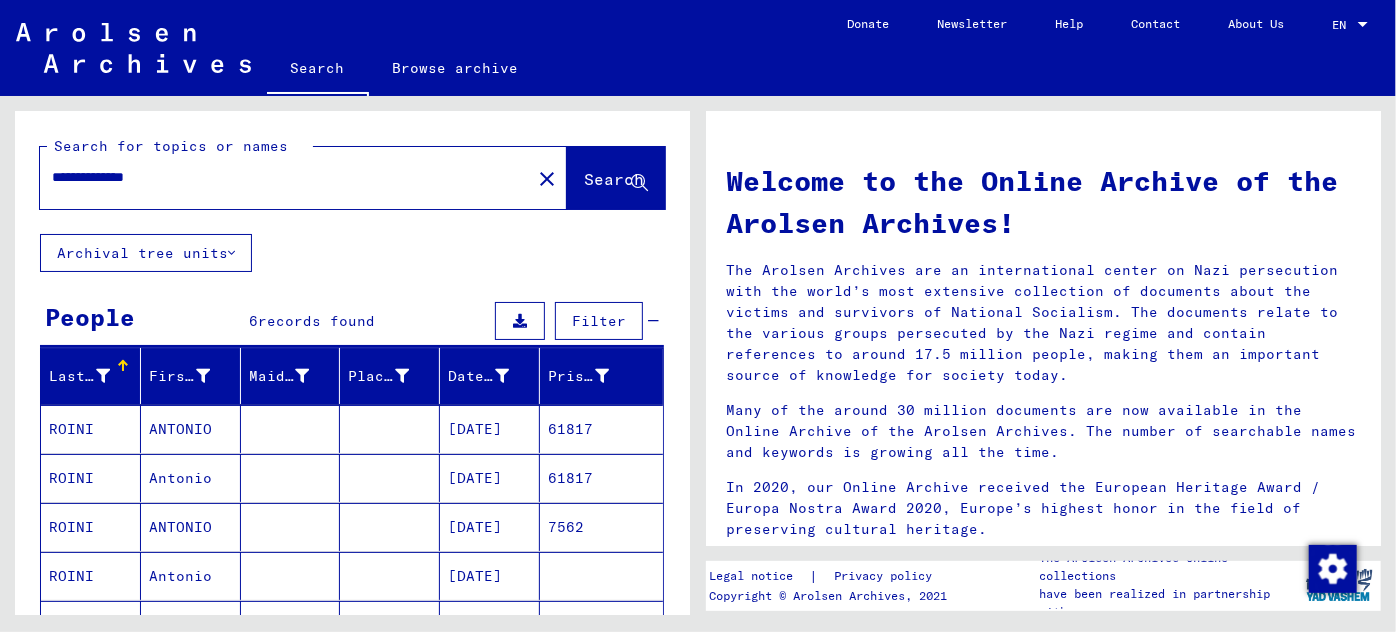 click on "ANTONIO" at bounding box center [191, 478] 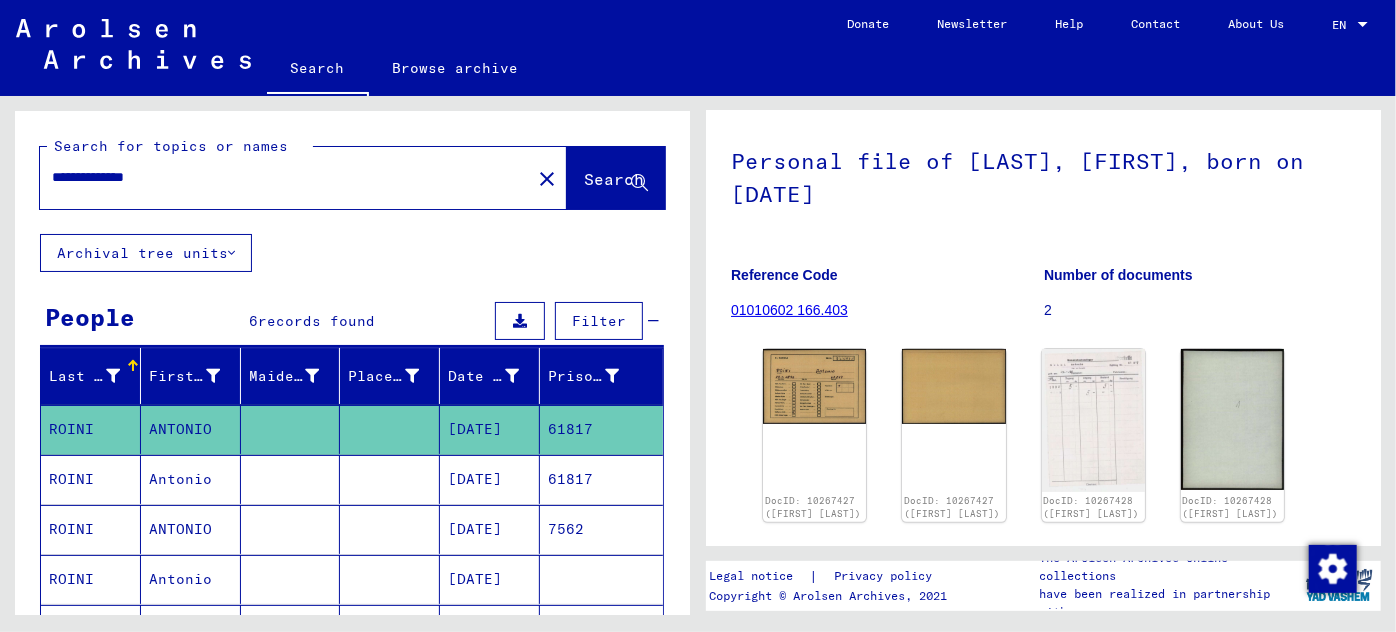 scroll, scrollTop: 90, scrollLeft: 0, axis: vertical 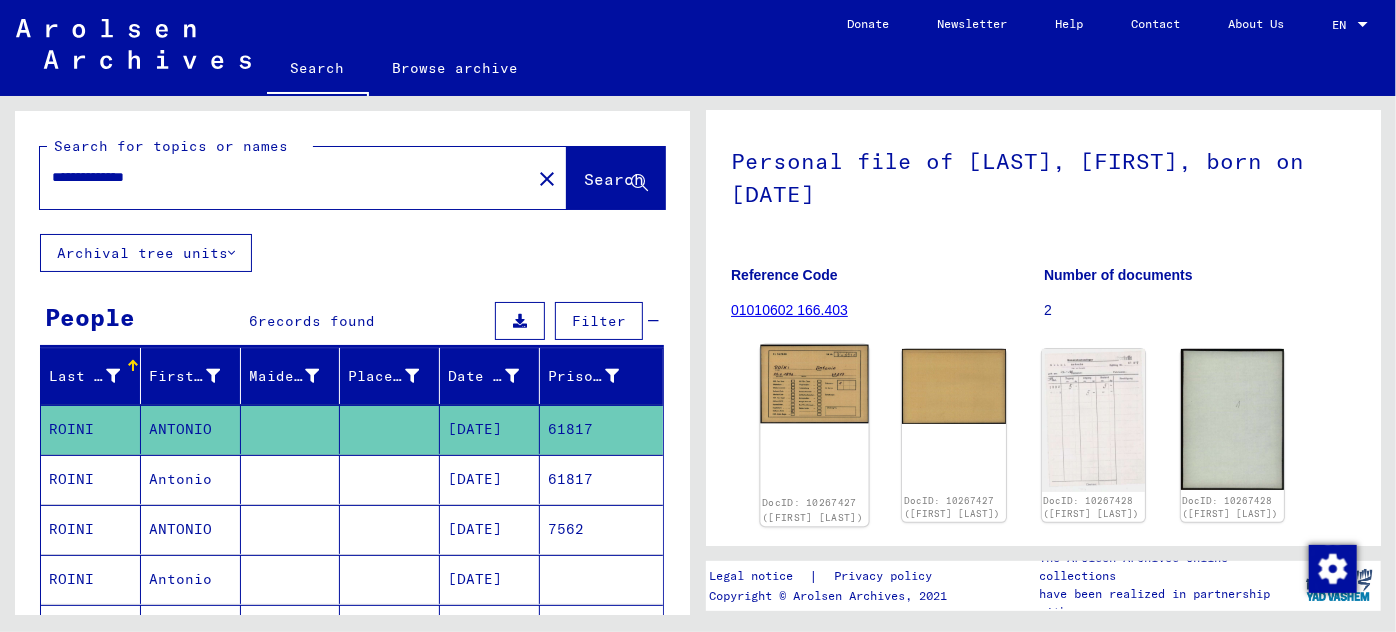 click 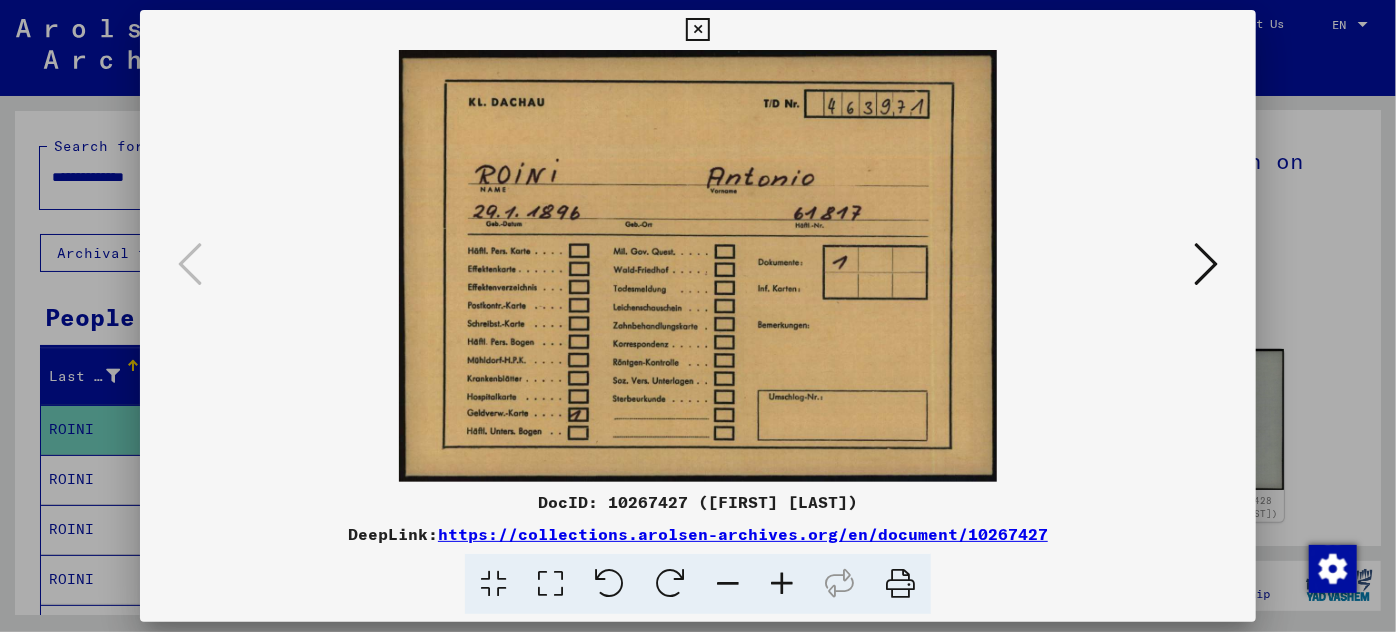 click at bounding box center (1206, 264) 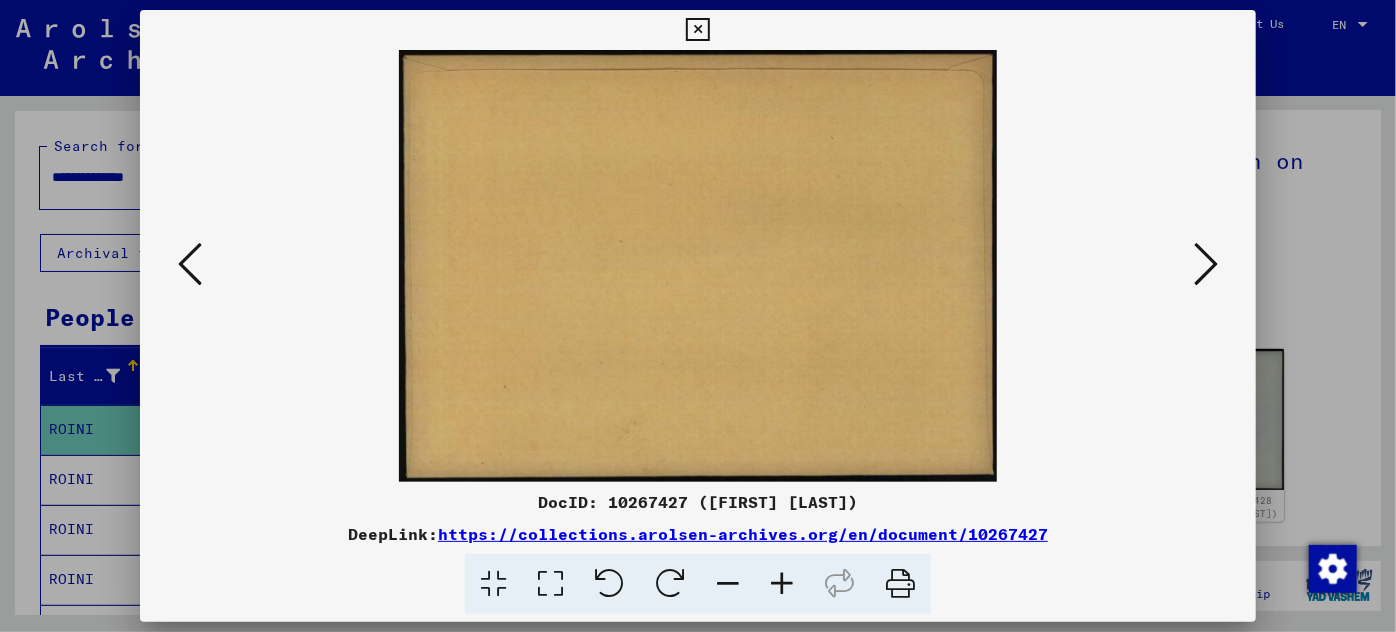 click at bounding box center [1206, 264] 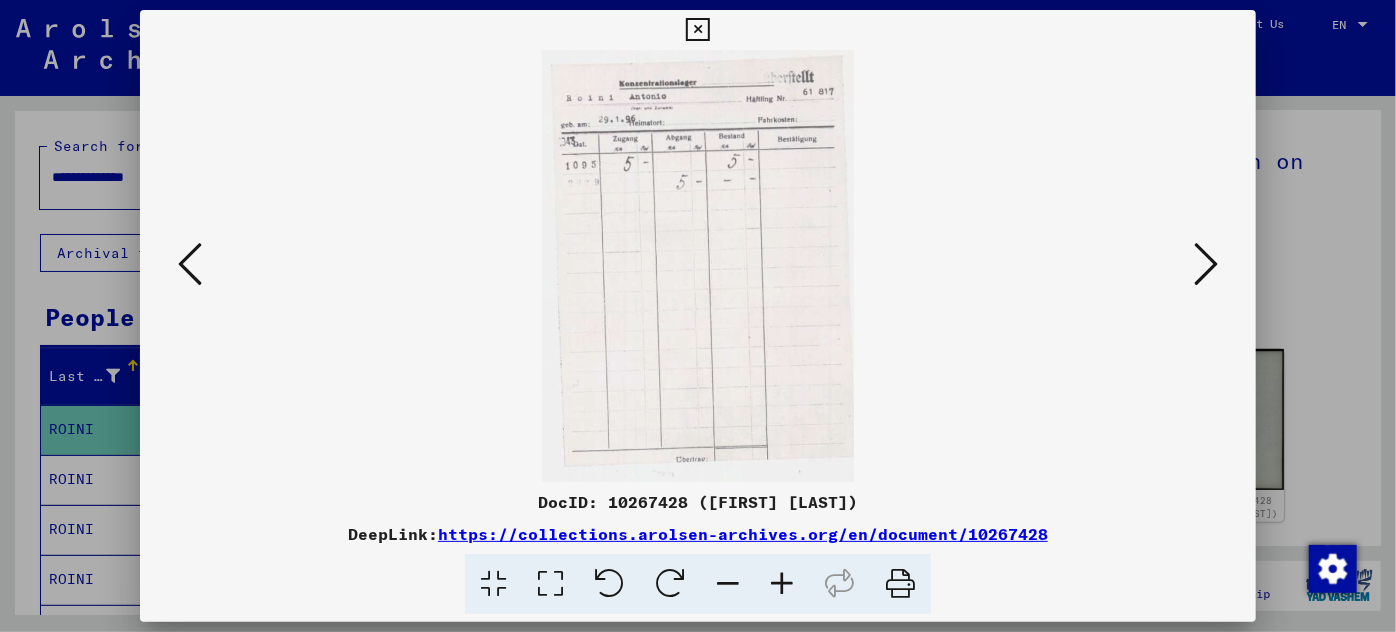 click at bounding box center (1206, 264) 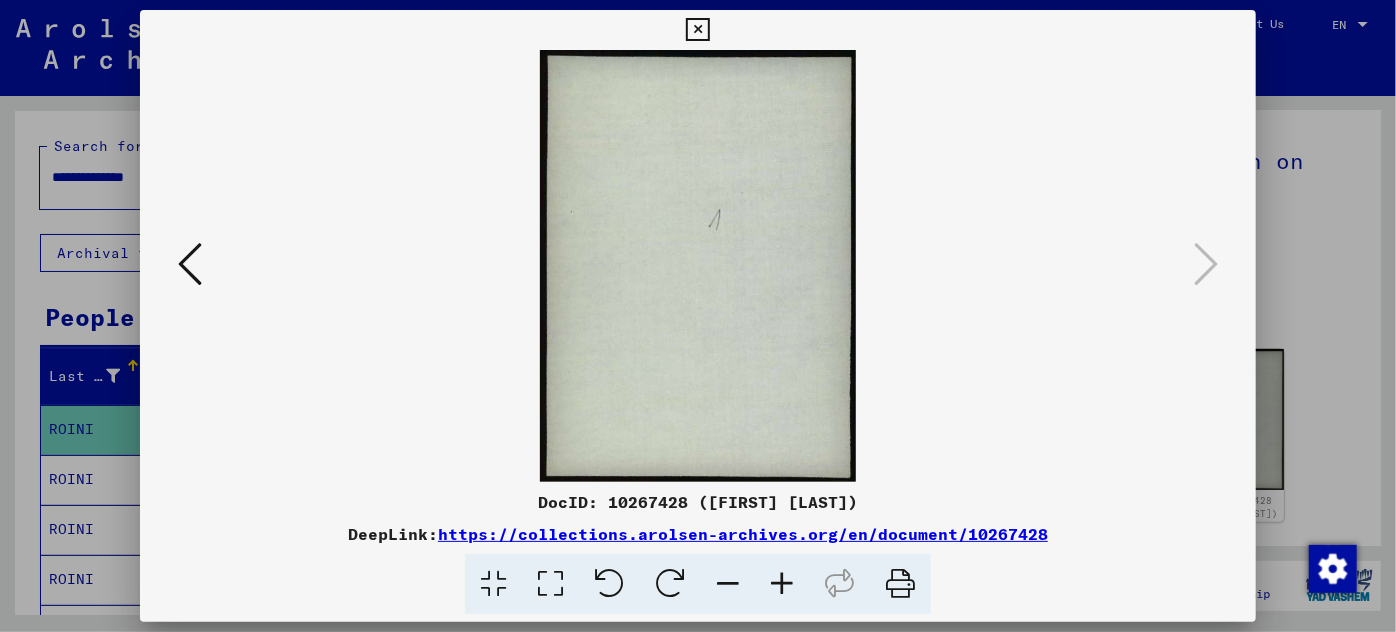 click at bounding box center (698, 316) 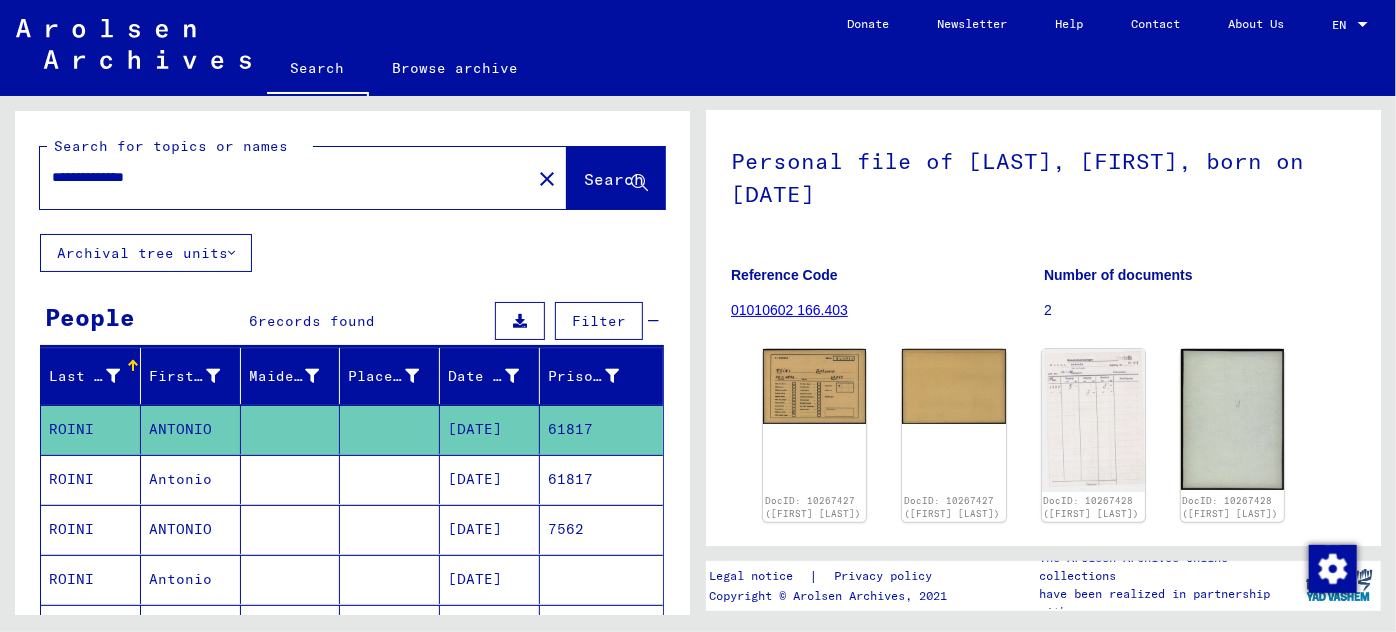 click on "[DATE]" at bounding box center (490, 529) 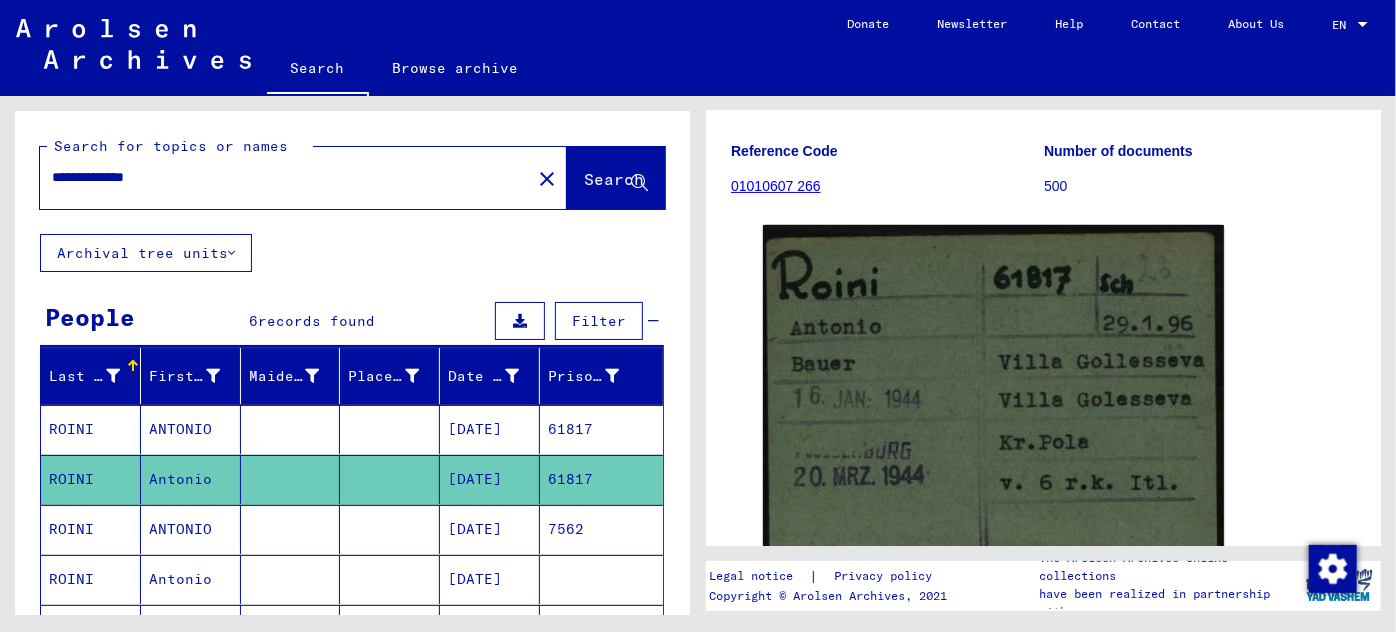 scroll, scrollTop: 272, scrollLeft: 0, axis: vertical 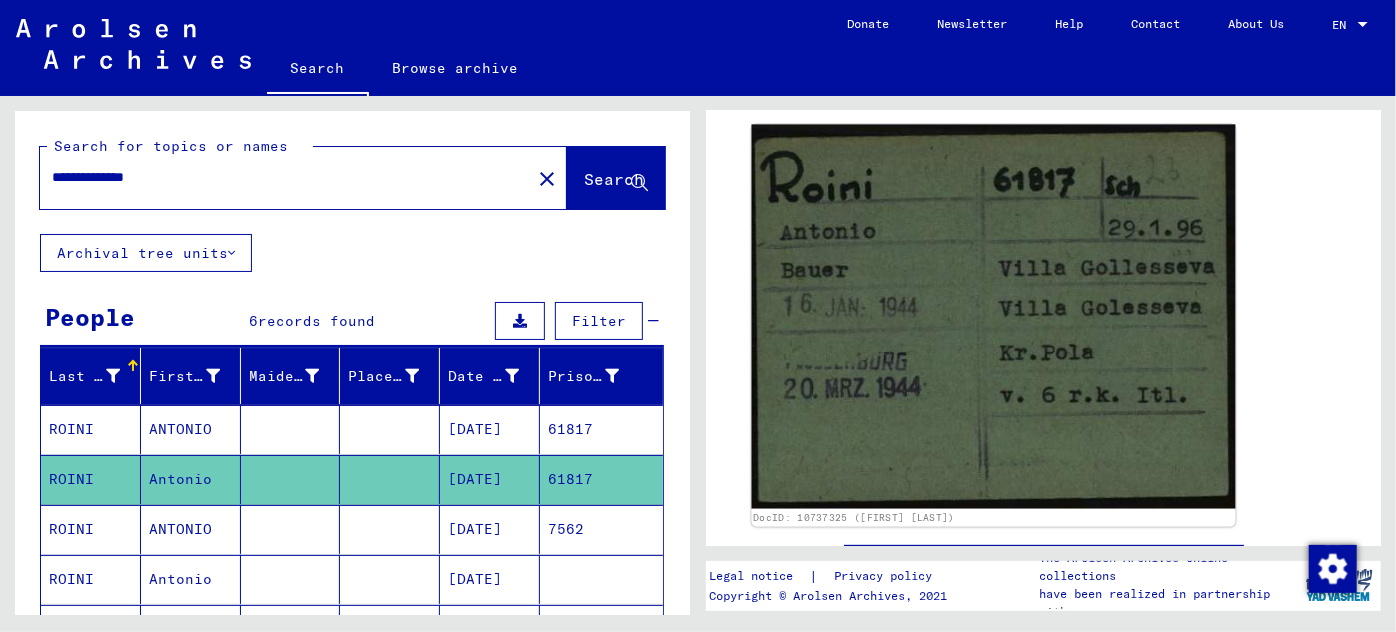 click 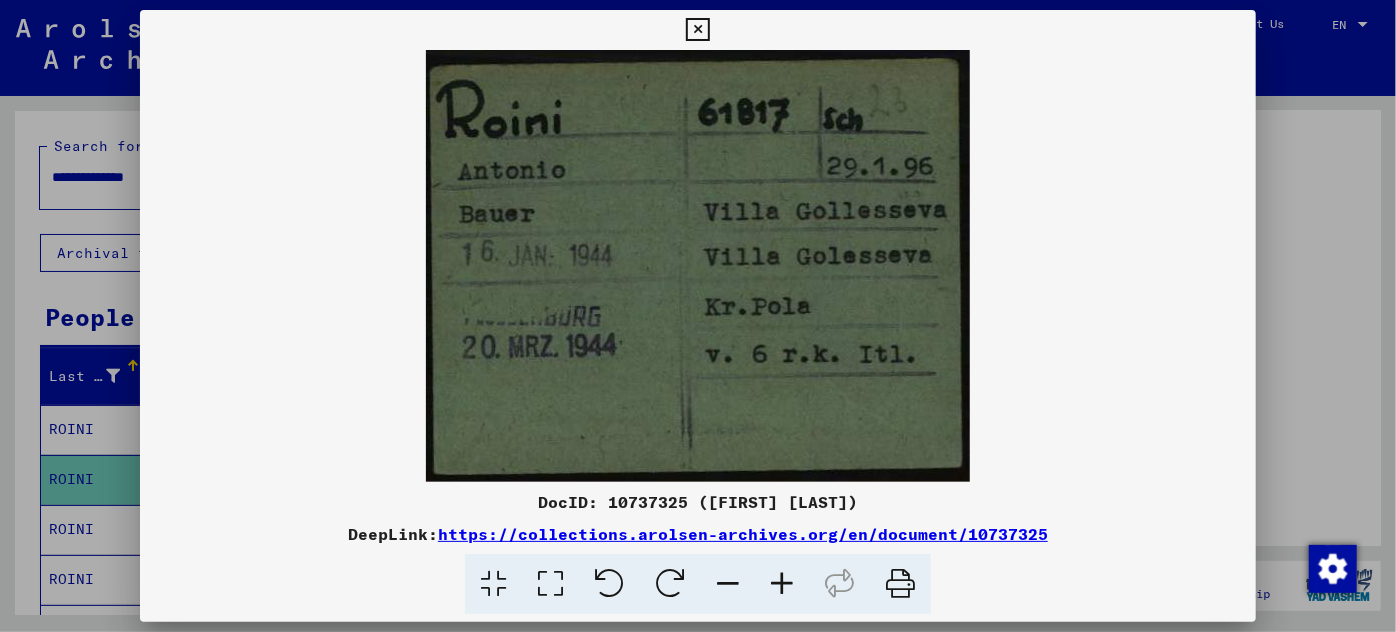 click at bounding box center [698, 316] 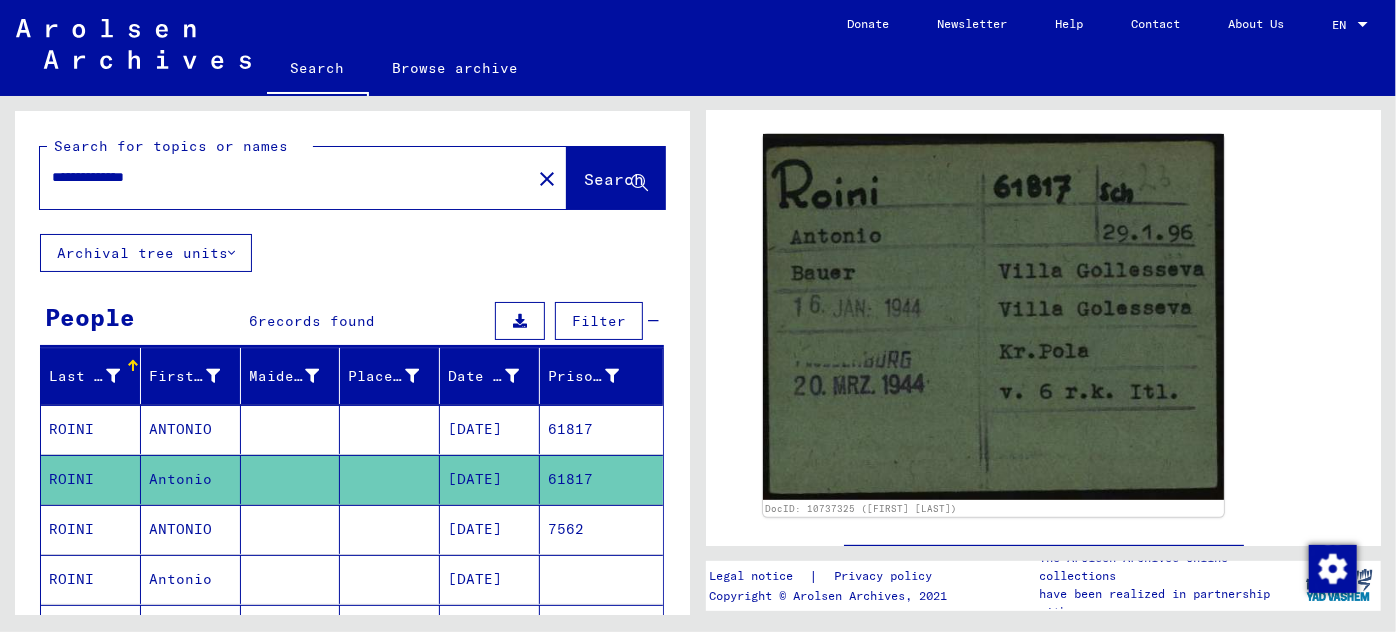 click on "[DATE]" at bounding box center [490, 579] 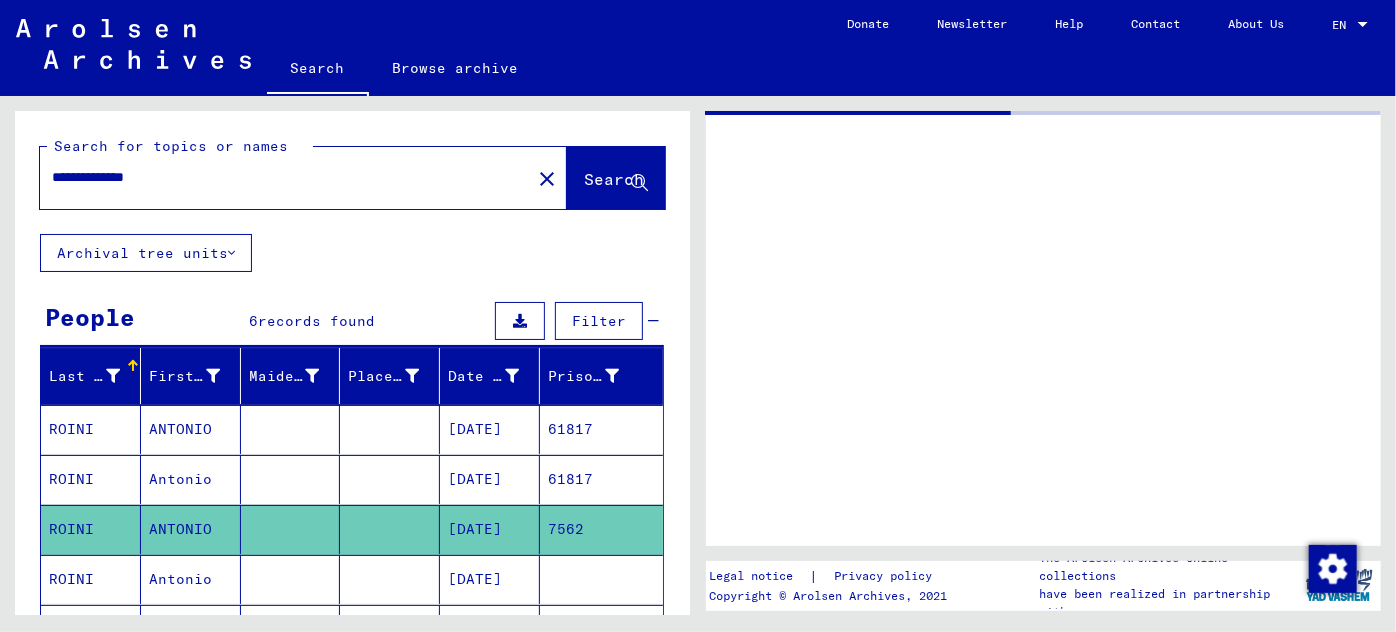 scroll, scrollTop: 0, scrollLeft: 0, axis: both 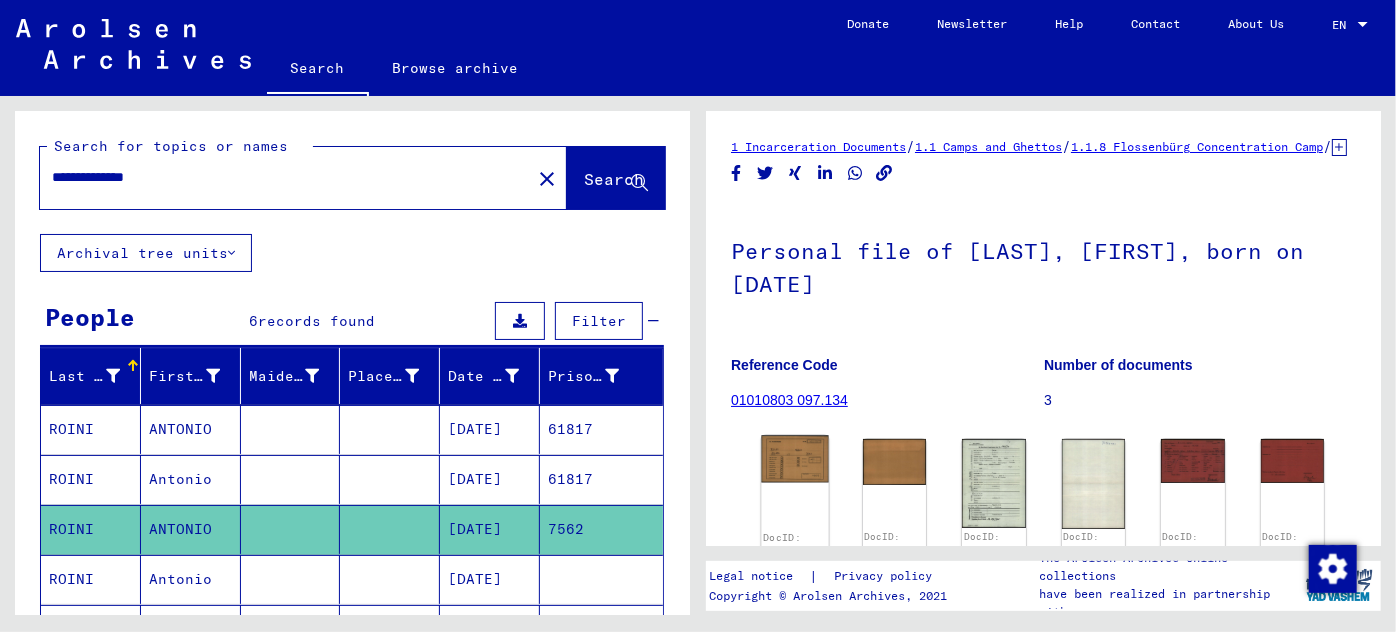 click 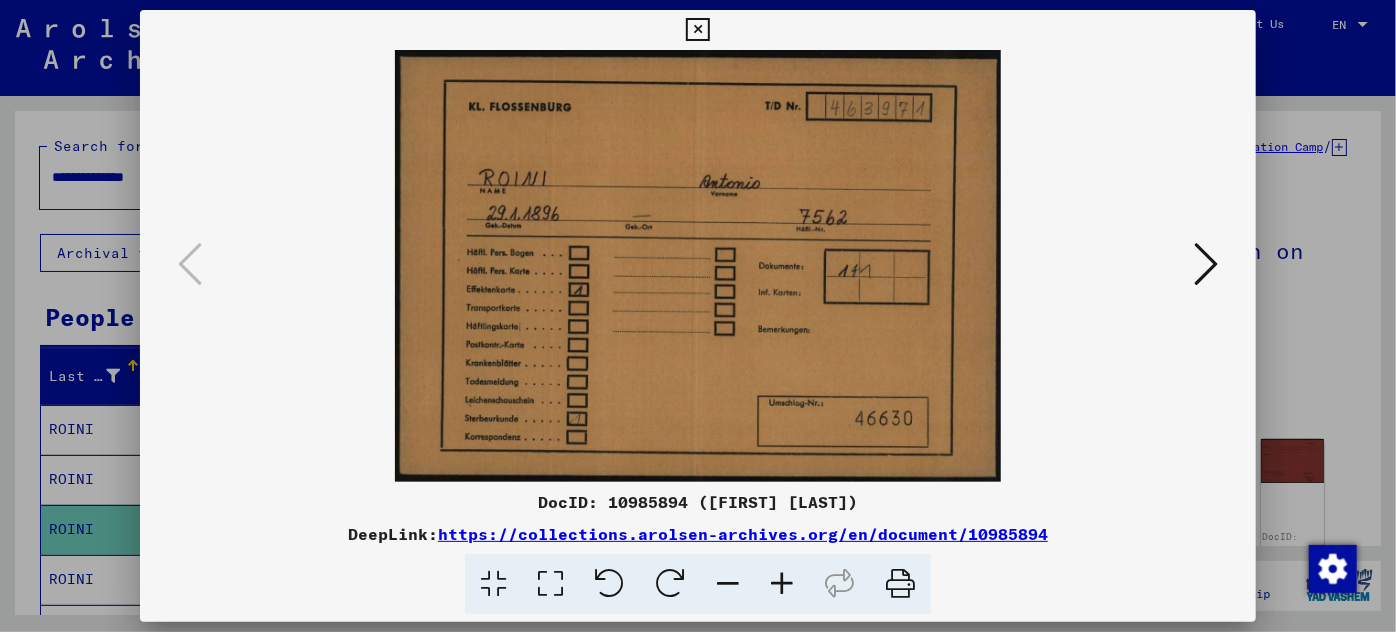 click at bounding box center [1206, 264] 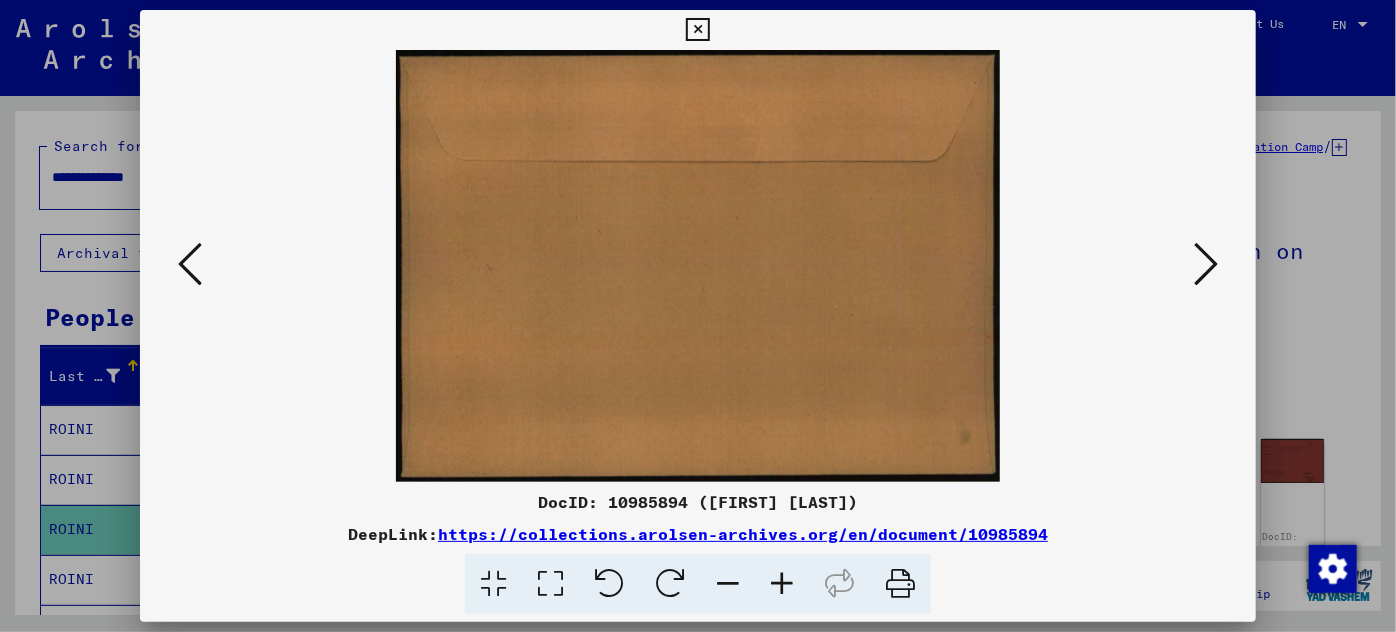 click at bounding box center (1206, 264) 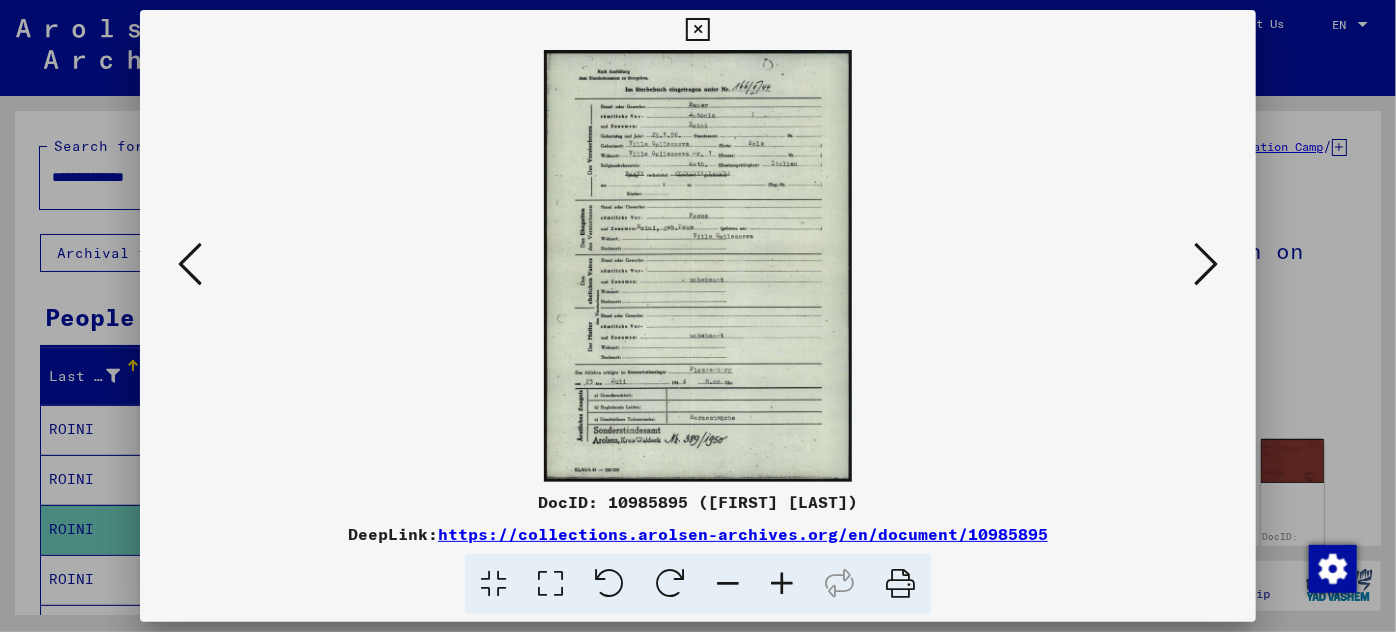 click at bounding box center (782, 584) 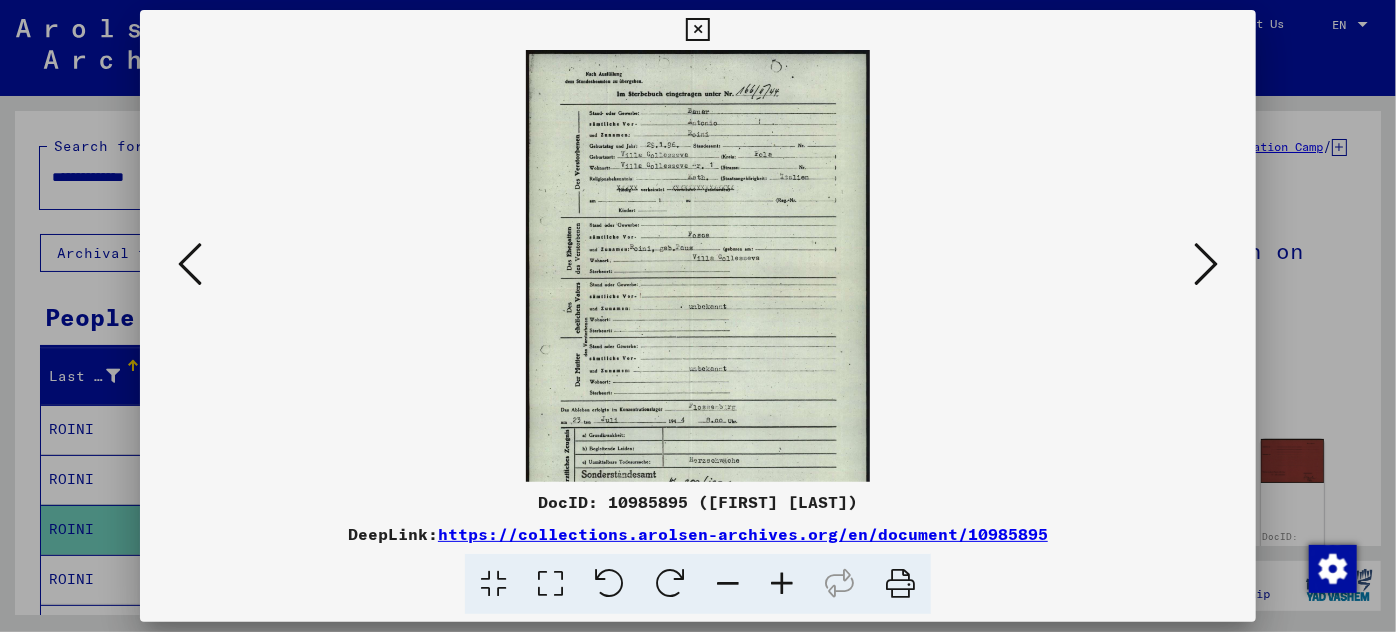 click at bounding box center (782, 584) 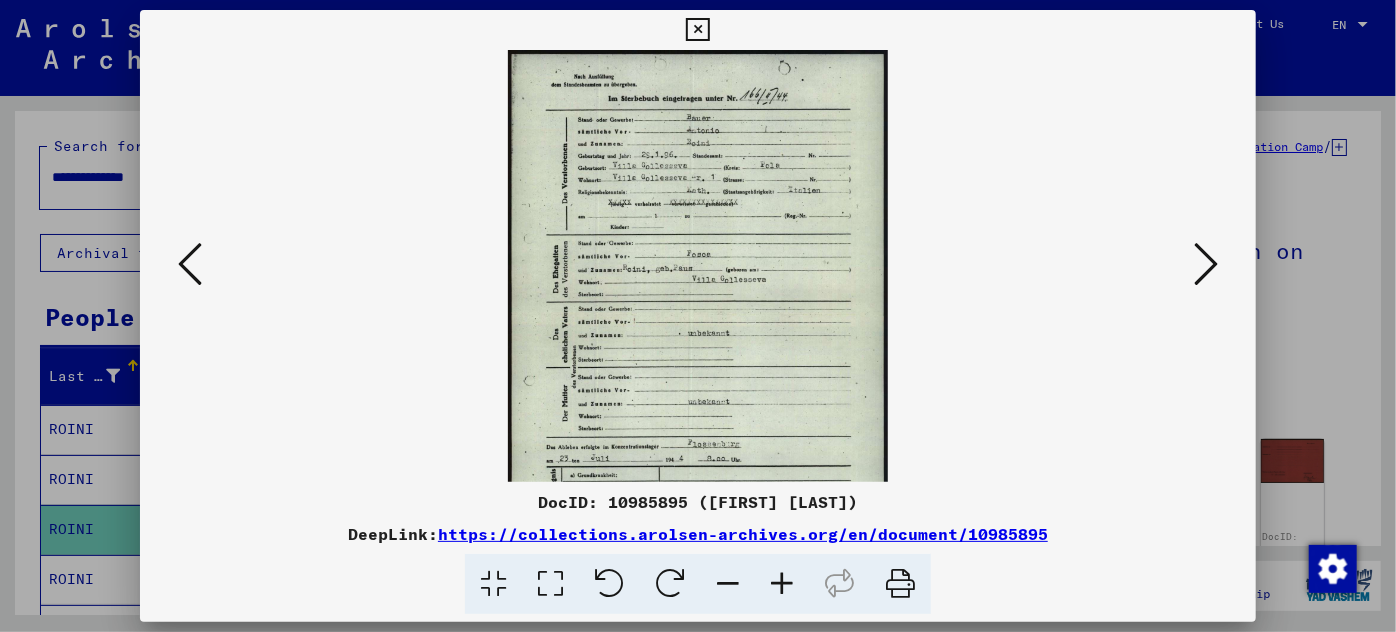 click at bounding box center [782, 584] 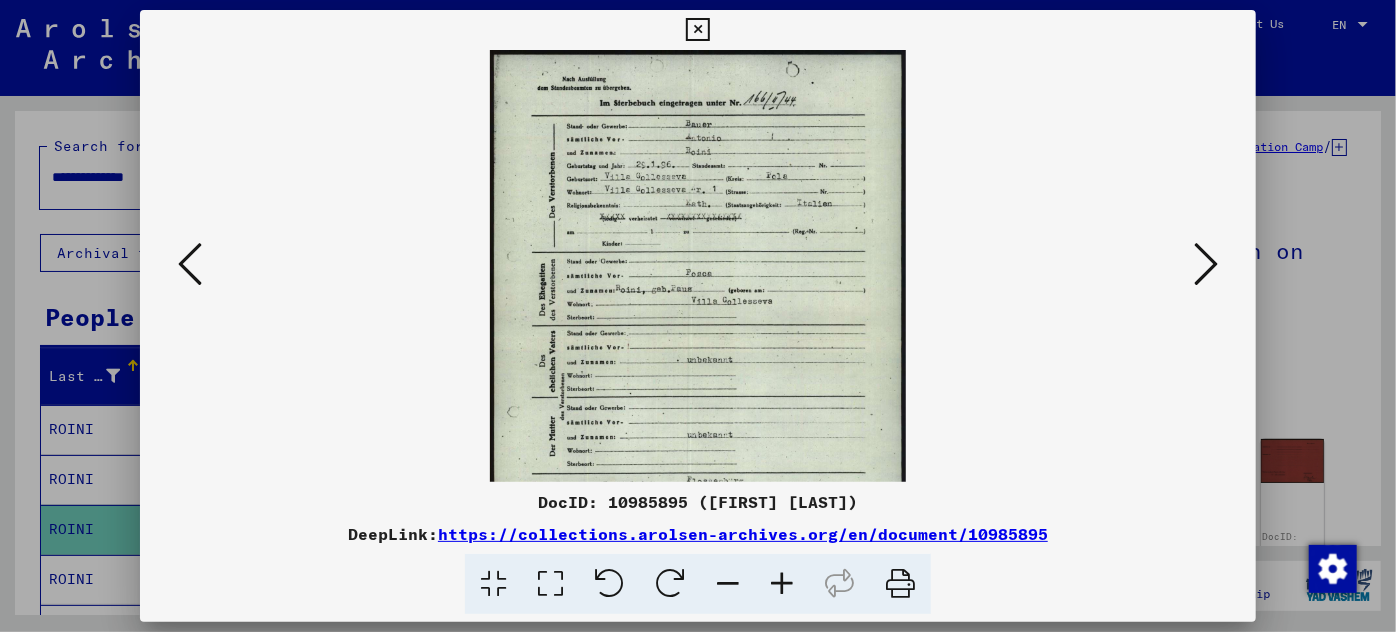 click at bounding box center [782, 584] 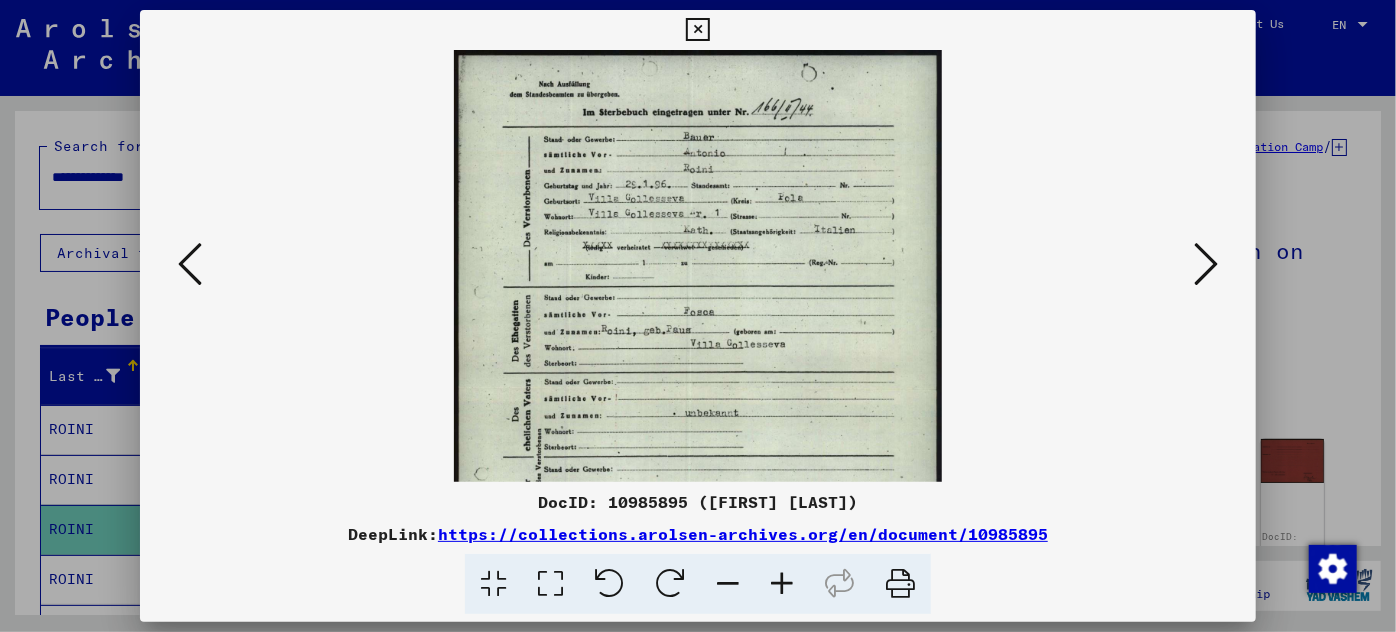 click at bounding box center [782, 584] 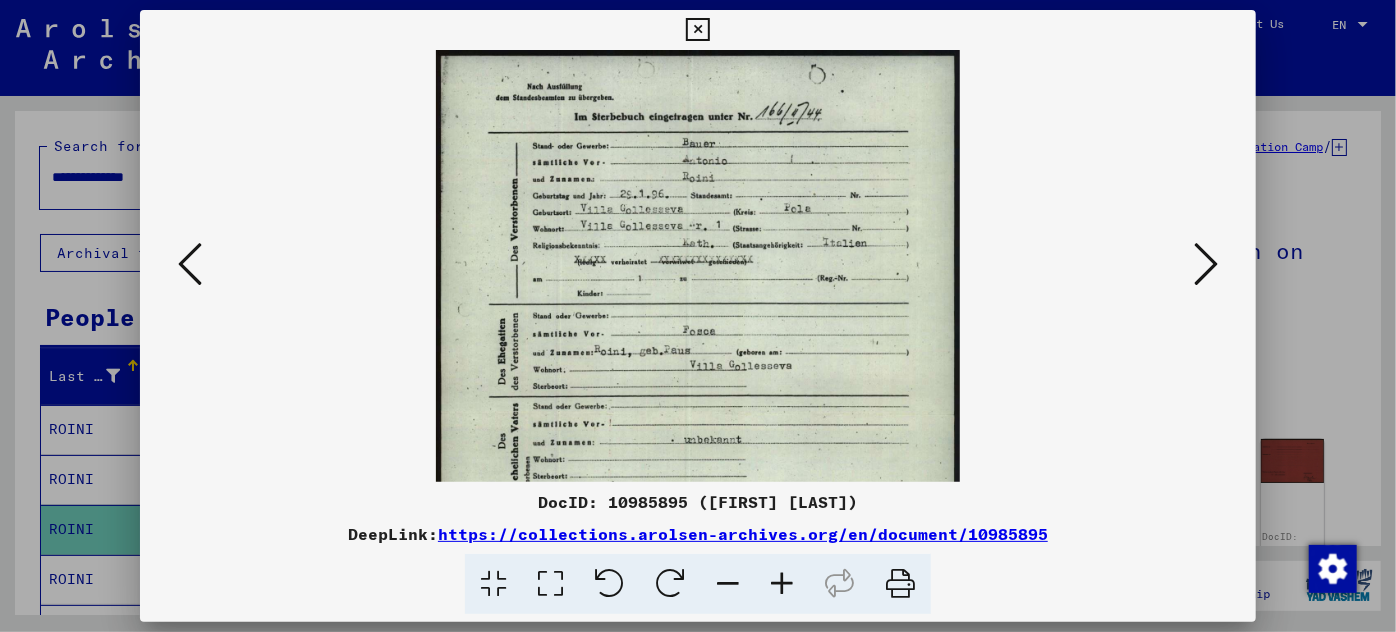 click at bounding box center [782, 584] 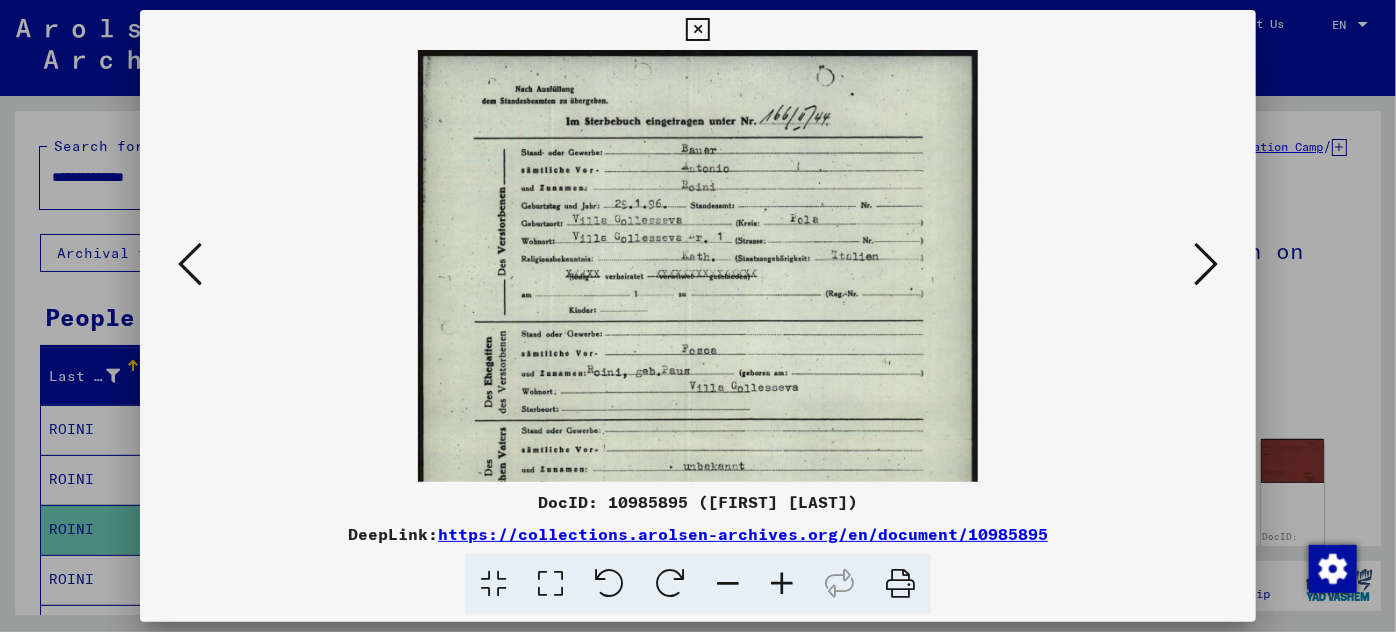 click at bounding box center (782, 584) 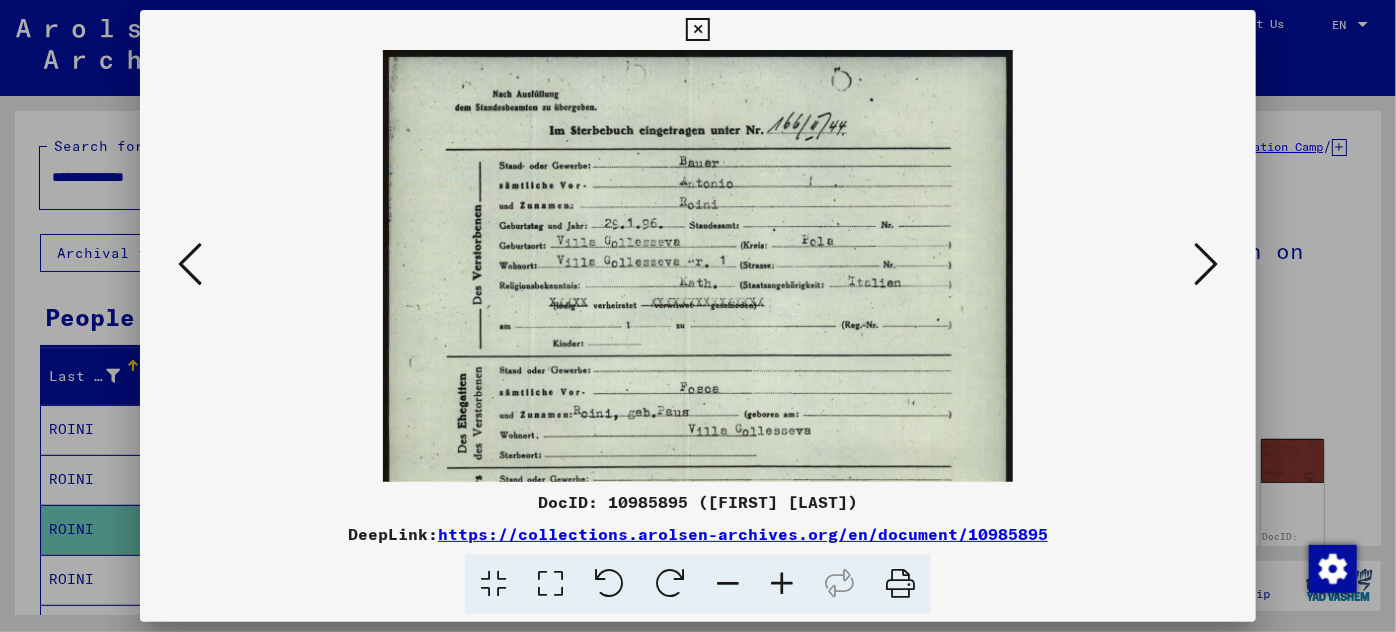 click at bounding box center (782, 584) 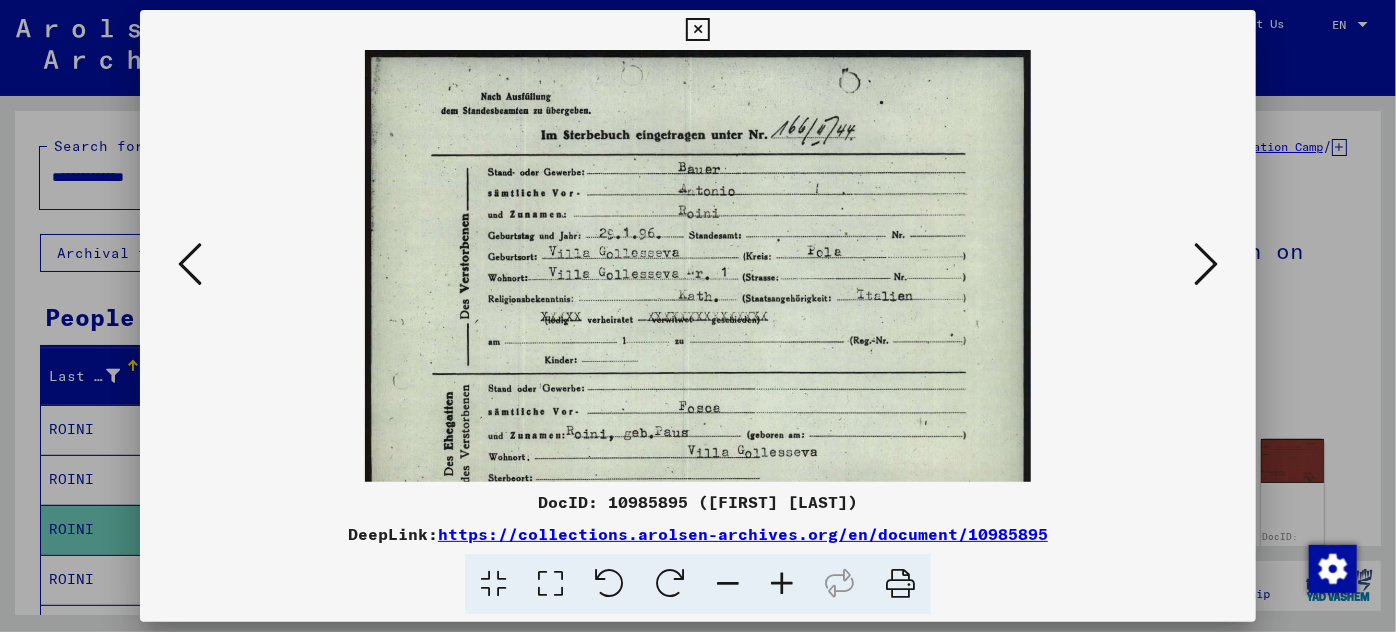 click at bounding box center [782, 584] 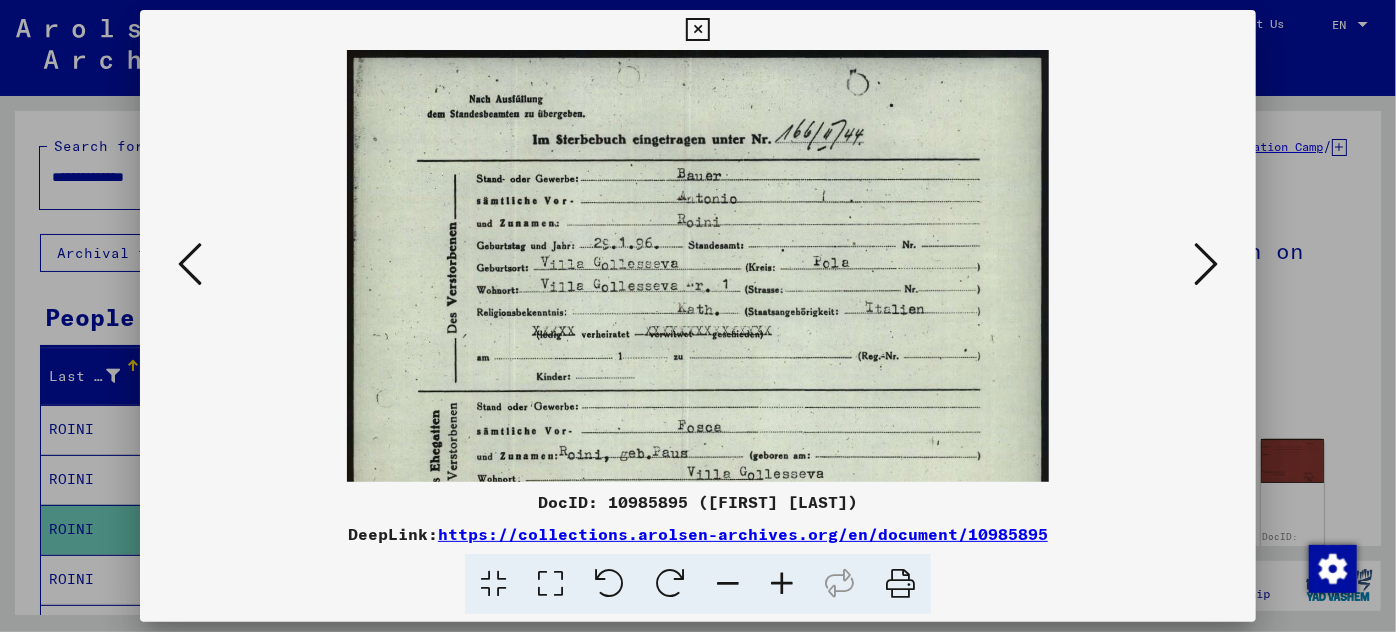 click at bounding box center (782, 584) 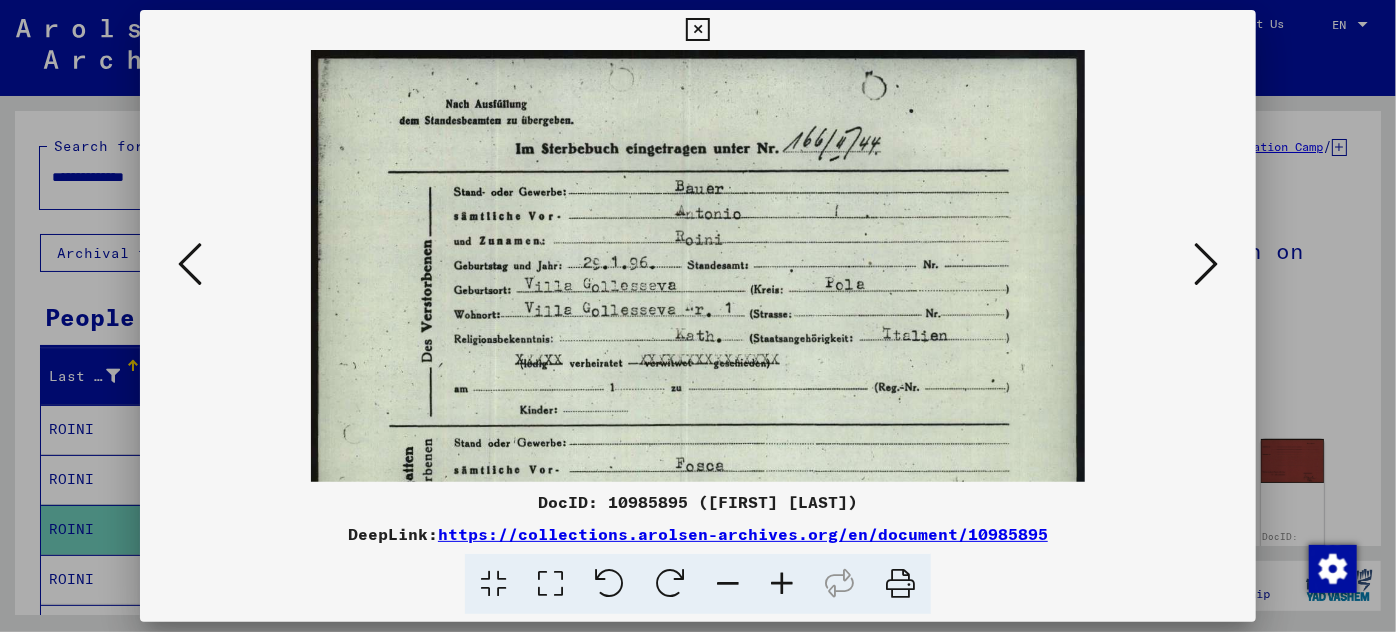 click at bounding box center [782, 584] 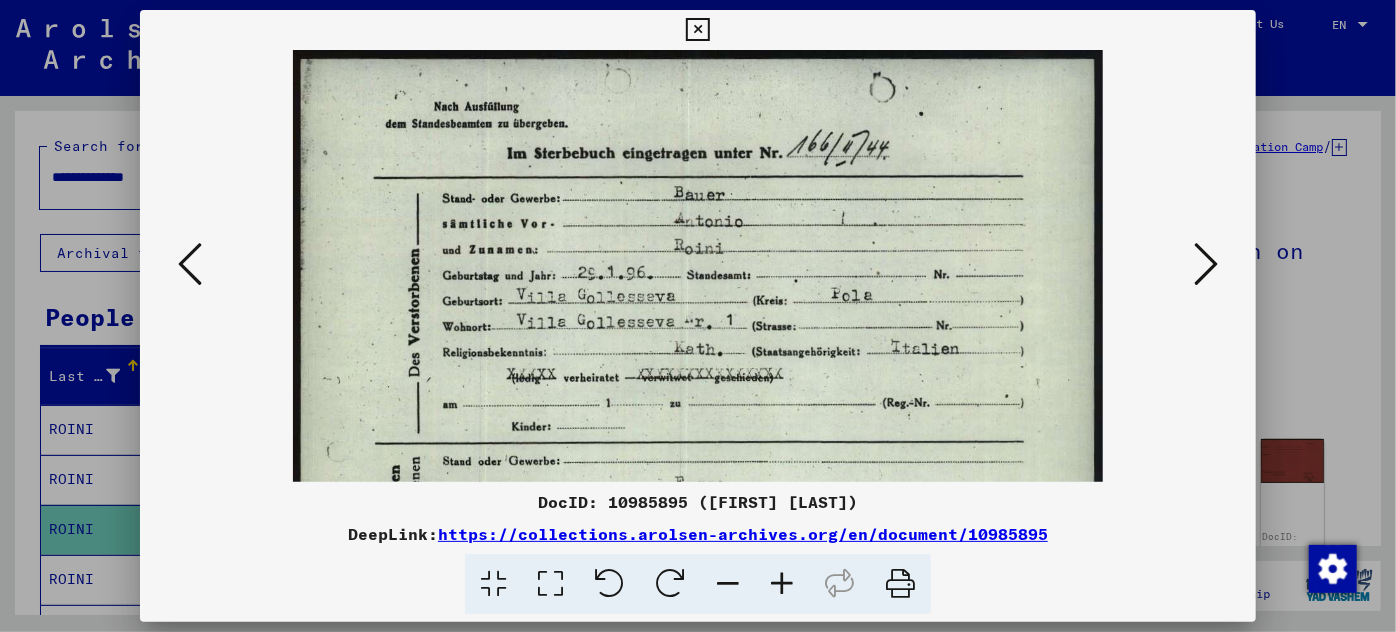 click at bounding box center (782, 584) 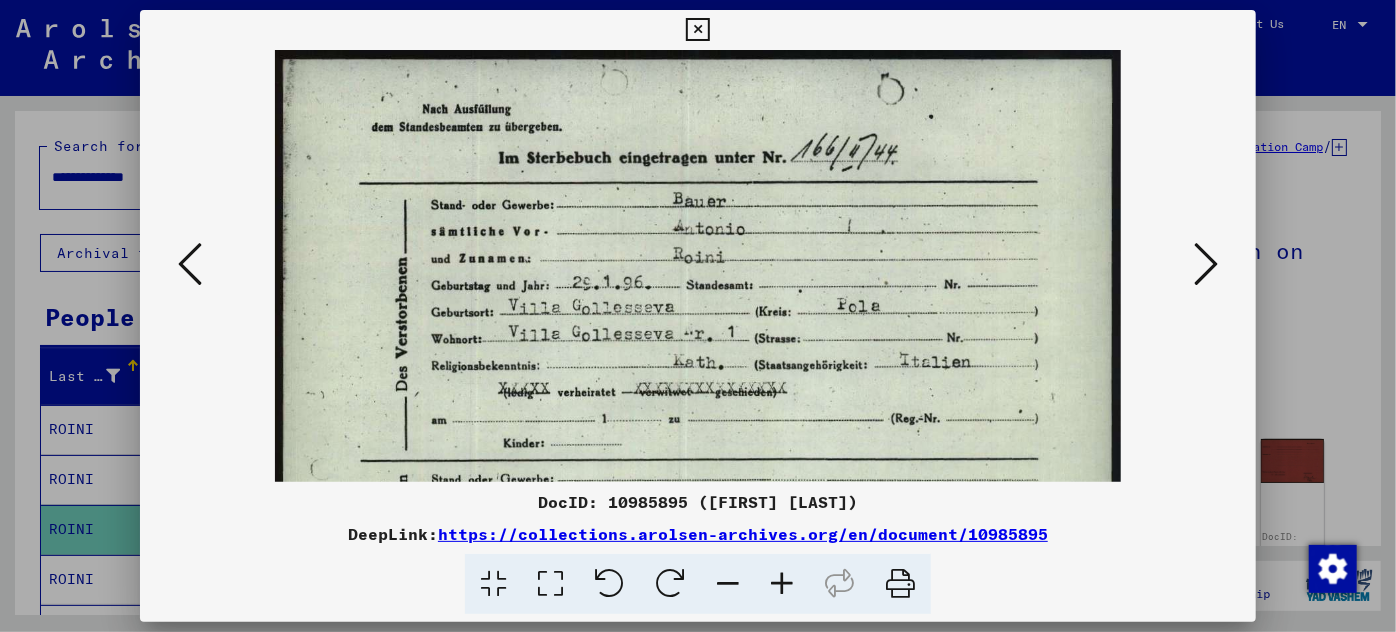click at bounding box center (782, 584) 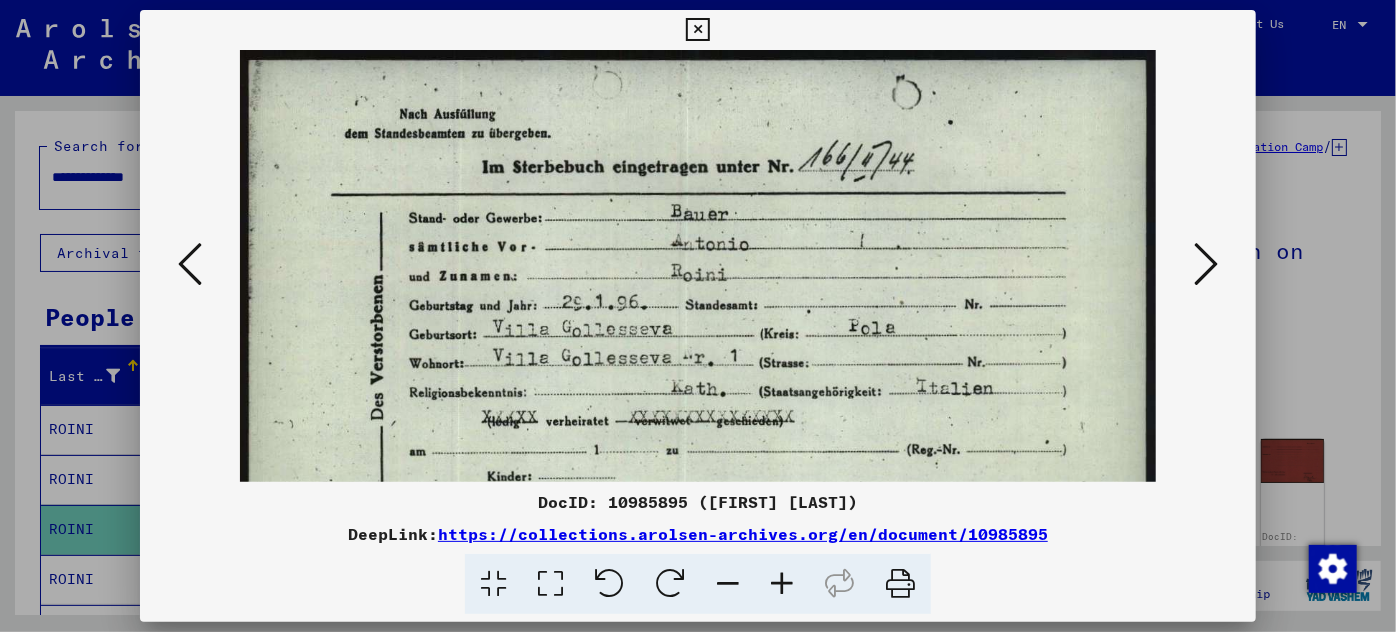 click at bounding box center [782, 584] 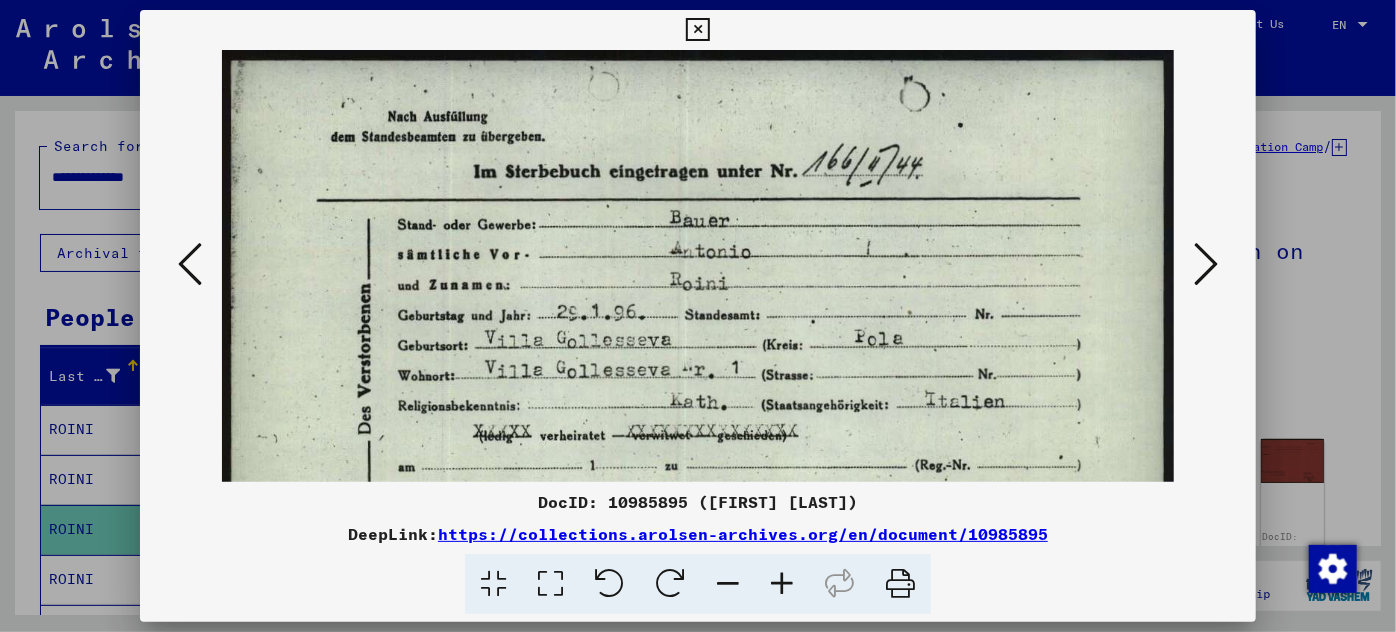 click at bounding box center (782, 584) 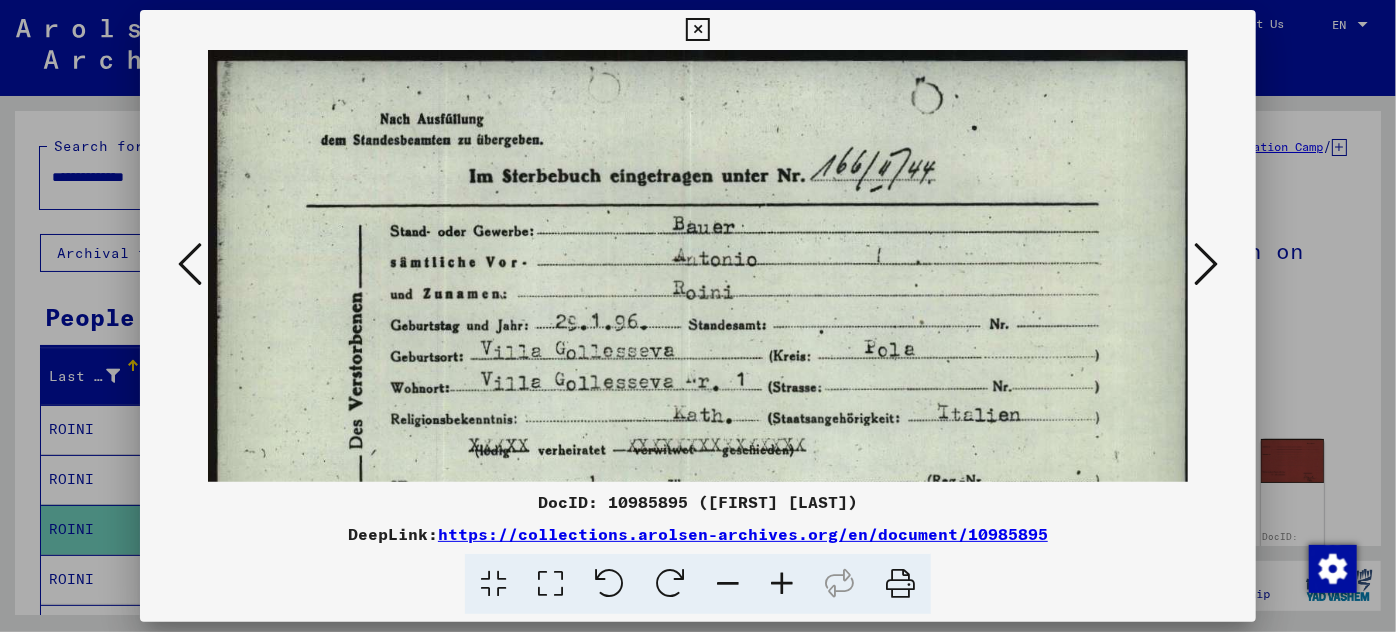 click at bounding box center [782, 584] 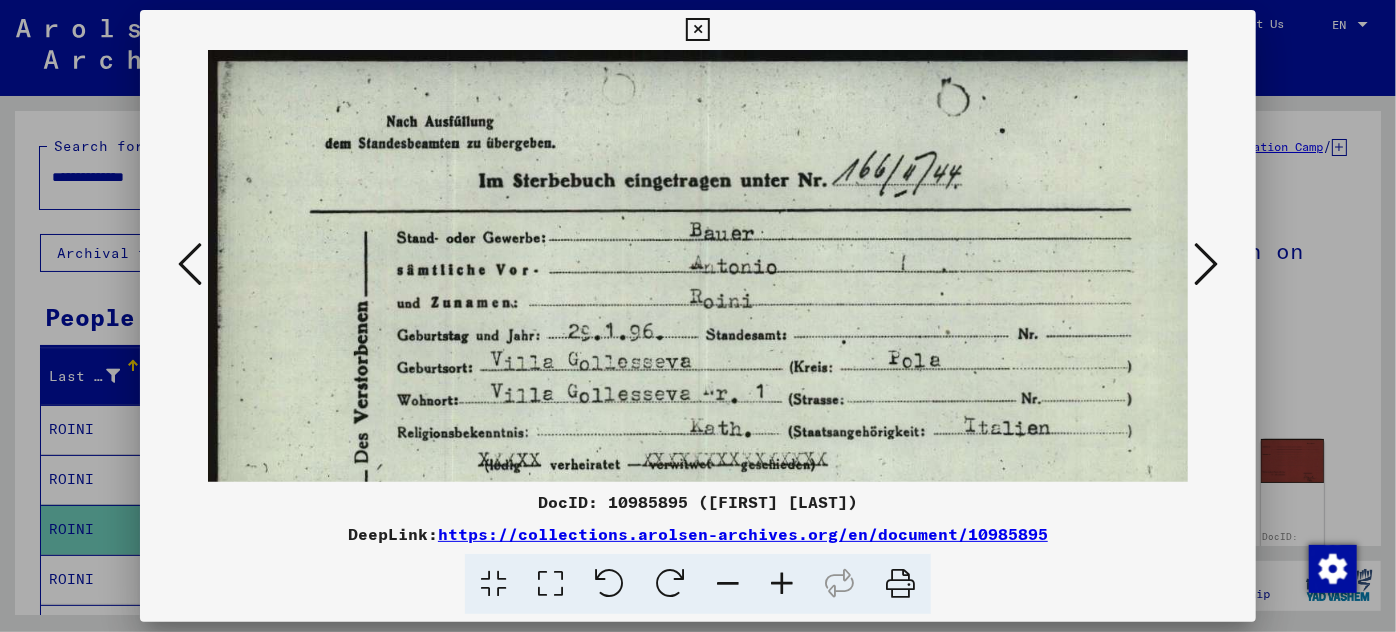click at bounding box center [782, 584] 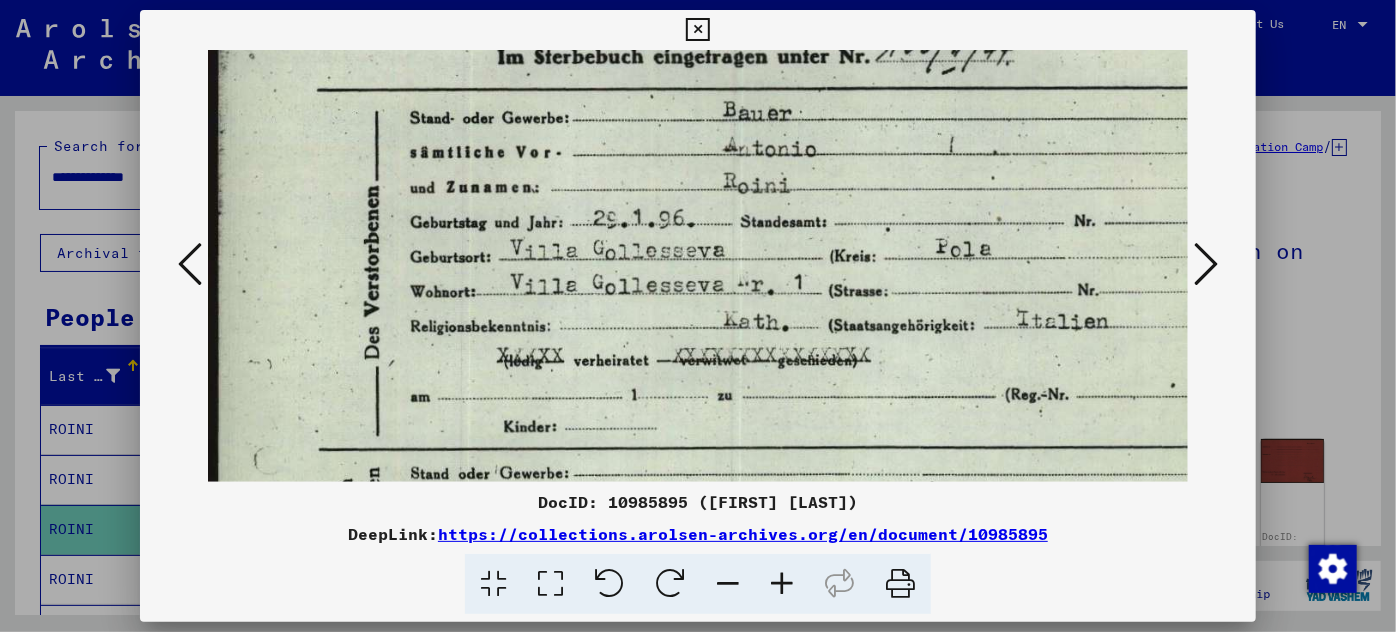 scroll, scrollTop: 146, scrollLeft: 0, axis: vertical 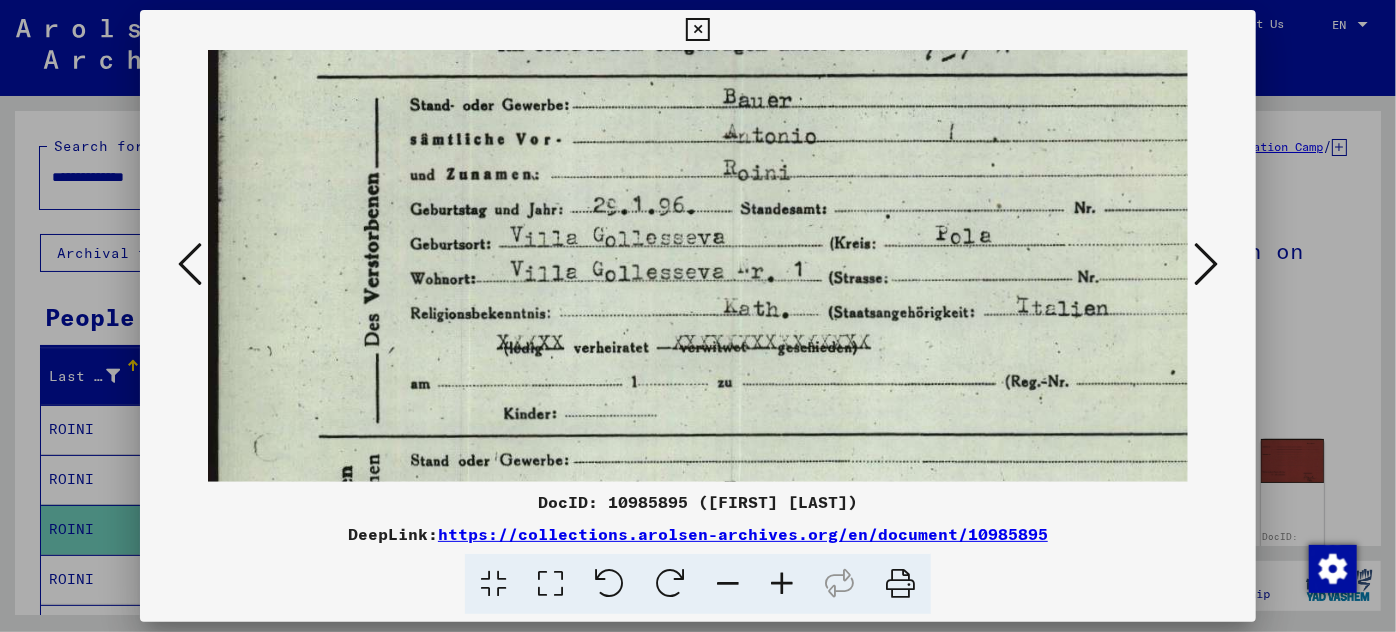 drag, startPoint x: 792, startPoint y: 444, endPoint x: 816, endPoint y: 295, distance: 150.9205 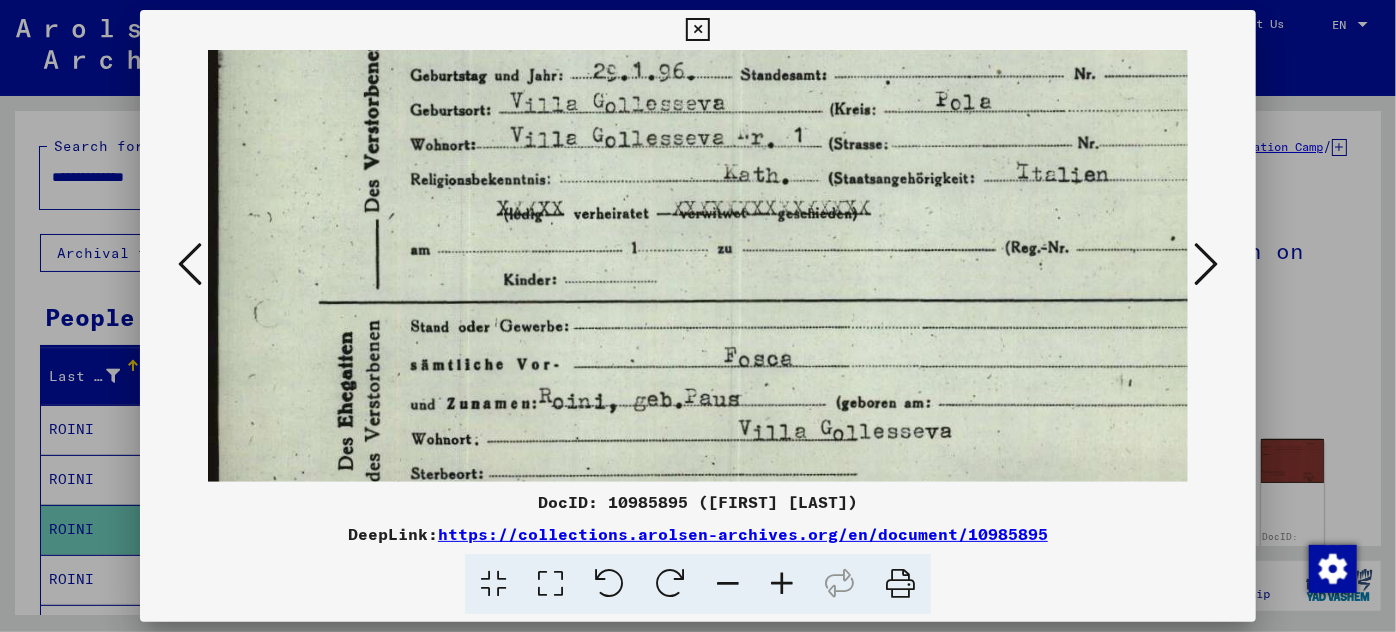 scroll, scrollTop: 288, scrollLeft: 0, axis: vertical 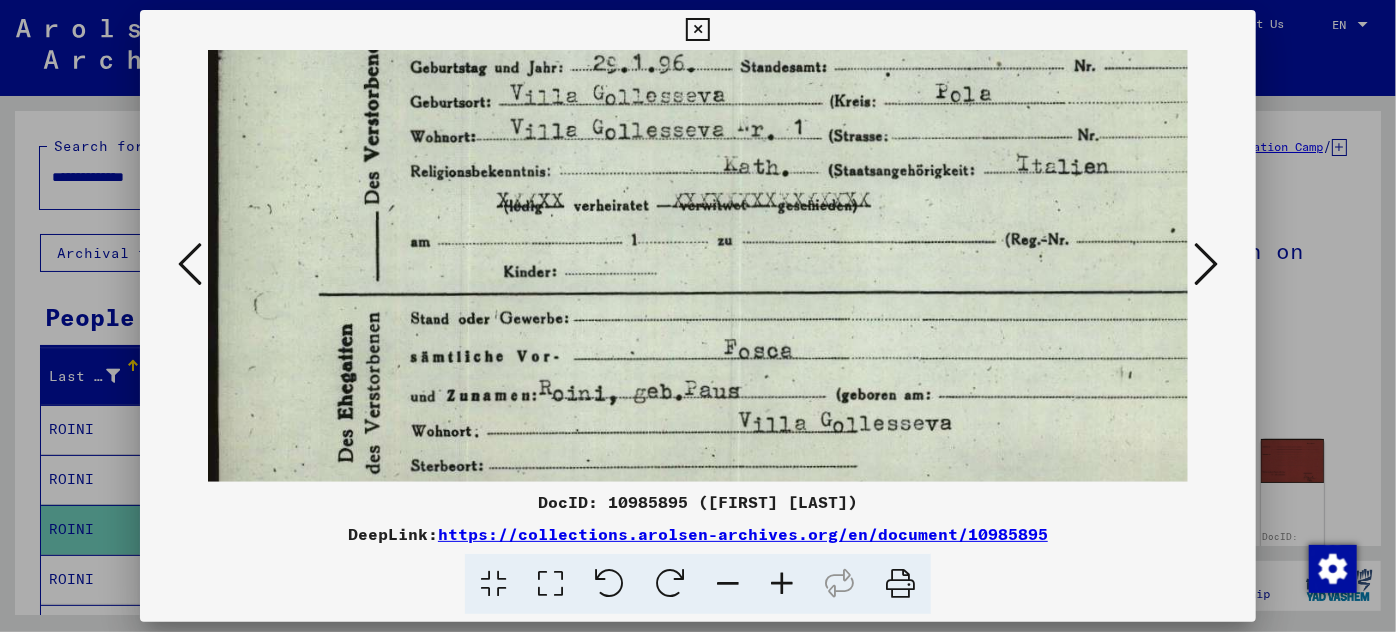 drag, startPoint x: 845, startPoint y: 419, endPoint x: 853, endPoint y: 277, distance: 142.22517 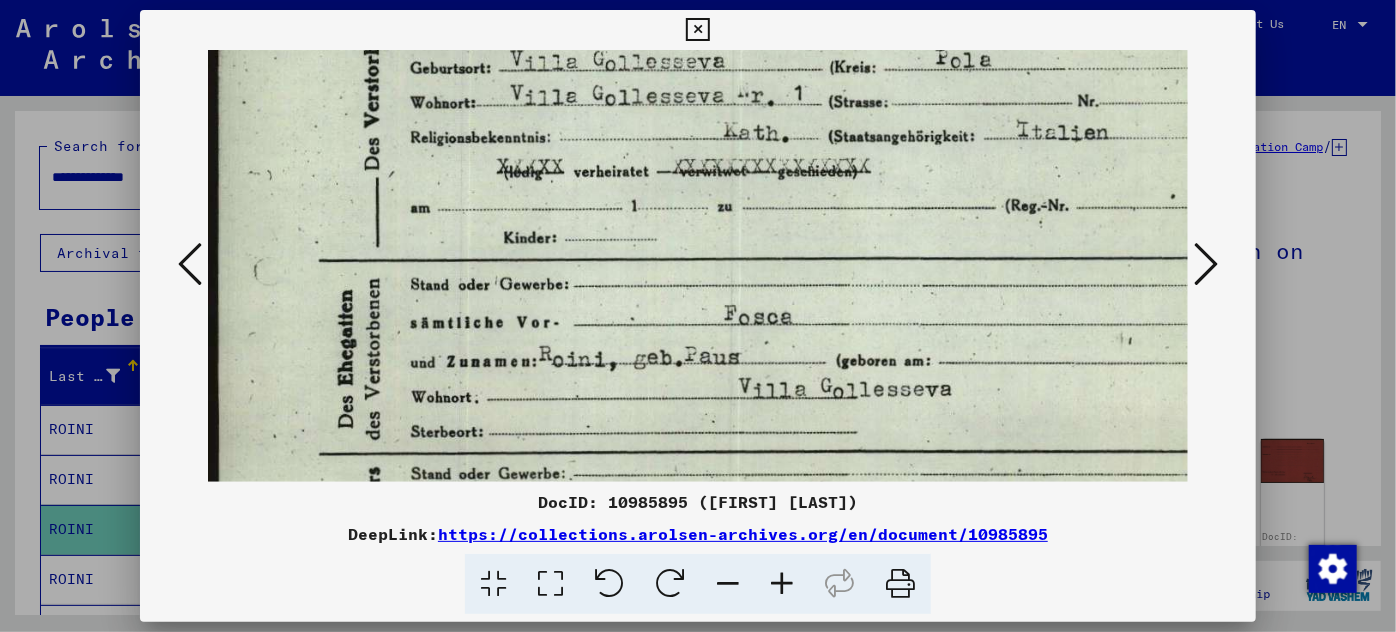 scroll, scrollTop: 357, scrollLeft: 0, axis: vertical 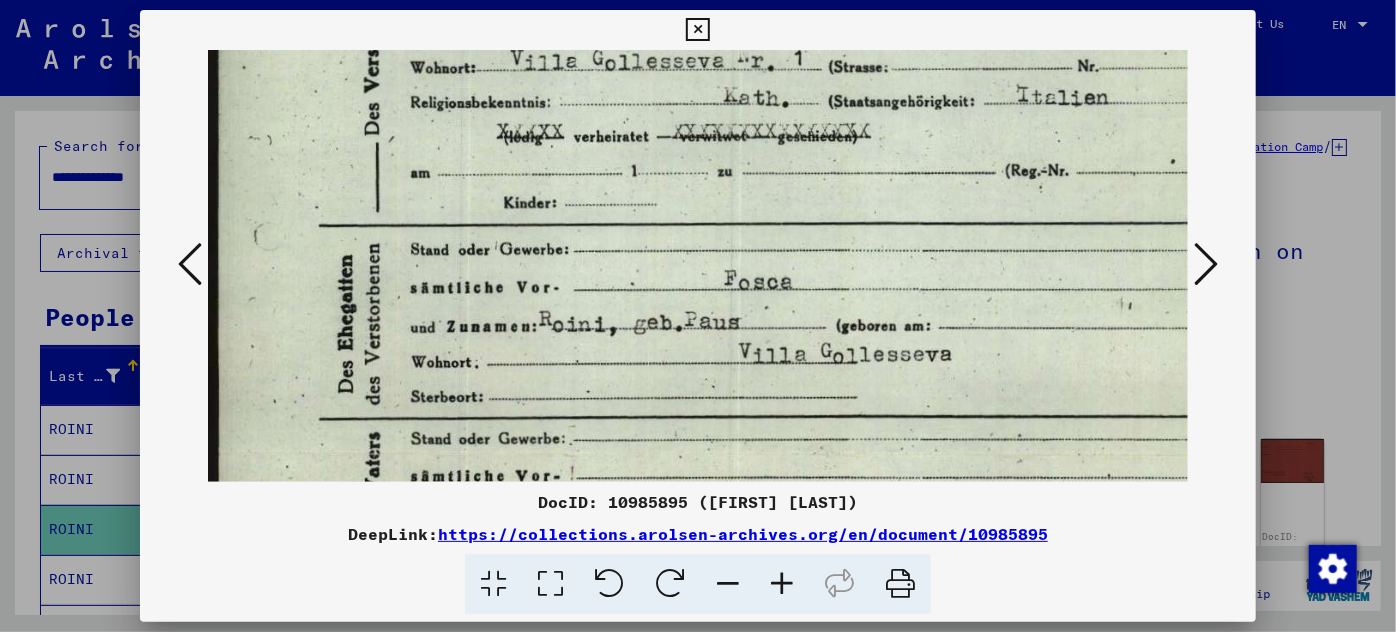 drag, startPoint x: 734, startPoint y: 418, endPoint x: 752, endPoint y: 348, distance: 72.277245 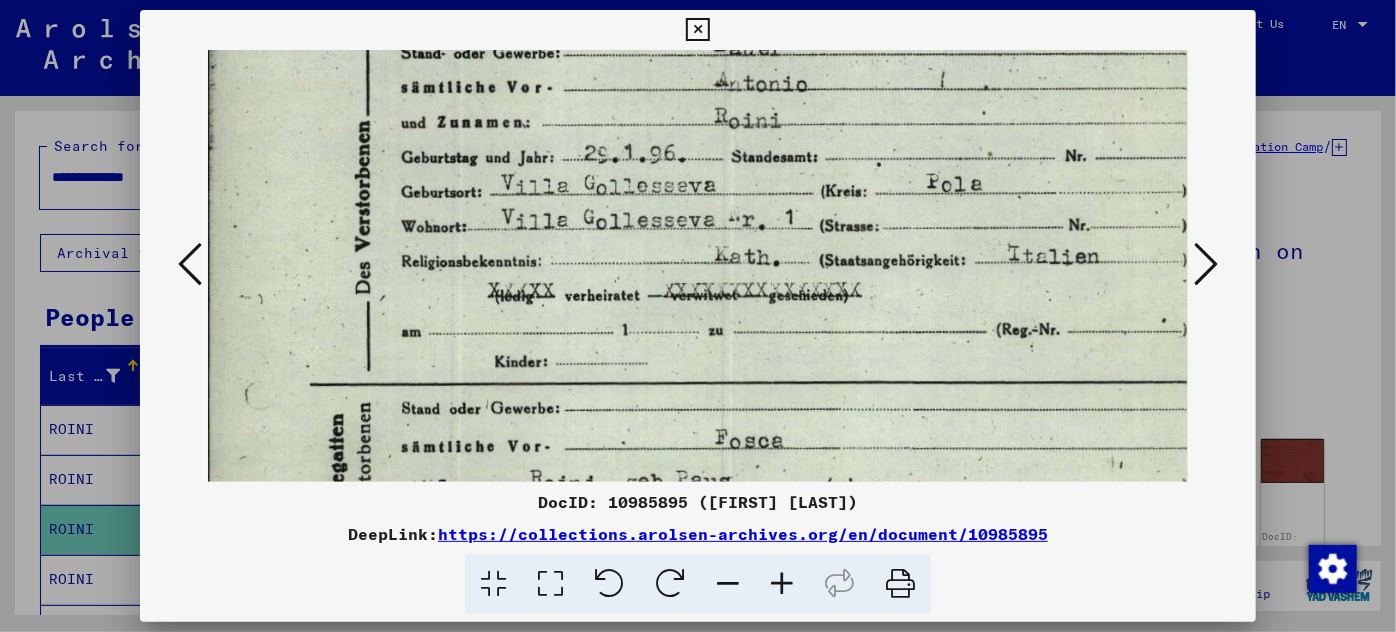 scroll, scrollTop: 195, scrollLeft: 9, axis: both 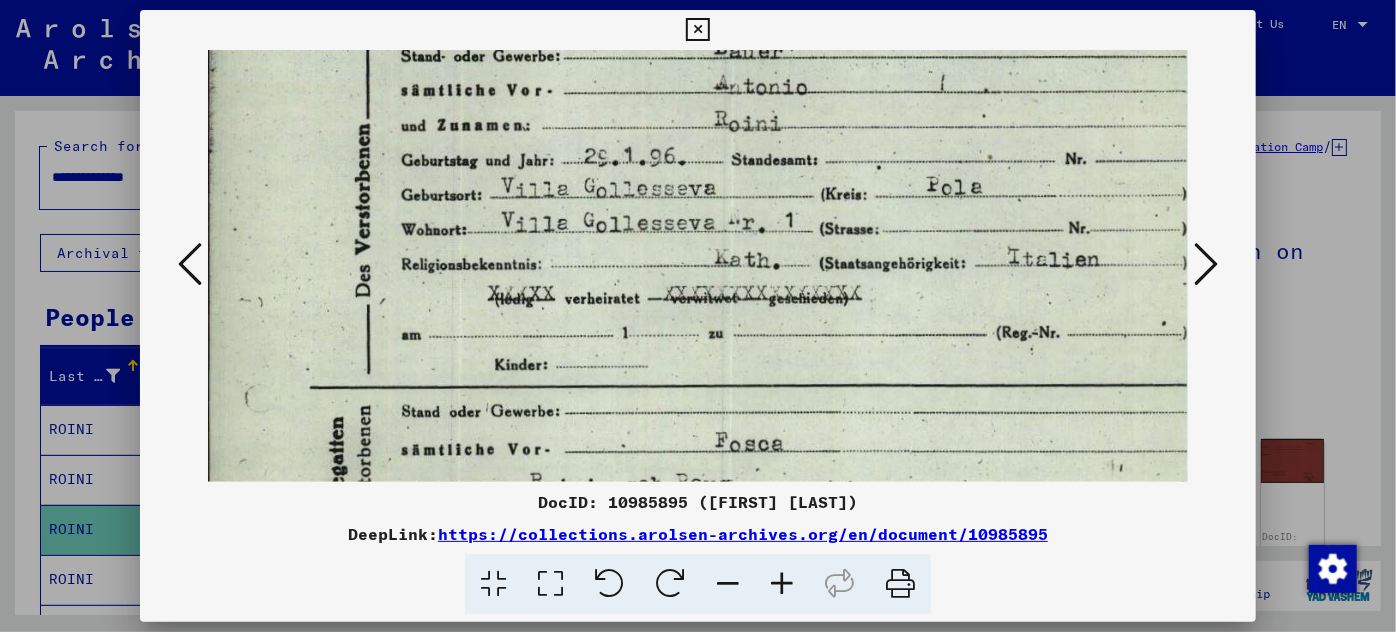 drag, startPoint x: 829, startPoint y: 353, endPoint x: 816, endPoint y: 519, distance: 166.50826 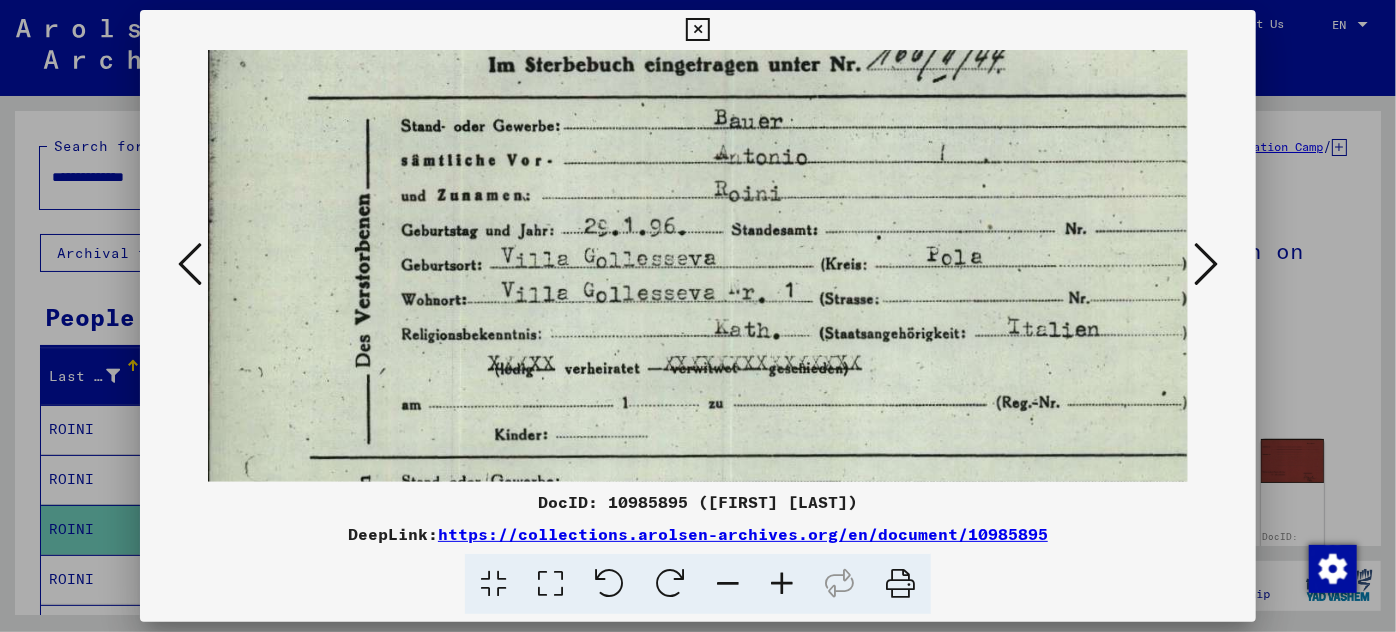 scroll, scrollTop: 104, scrollLeft: 9, axis: both 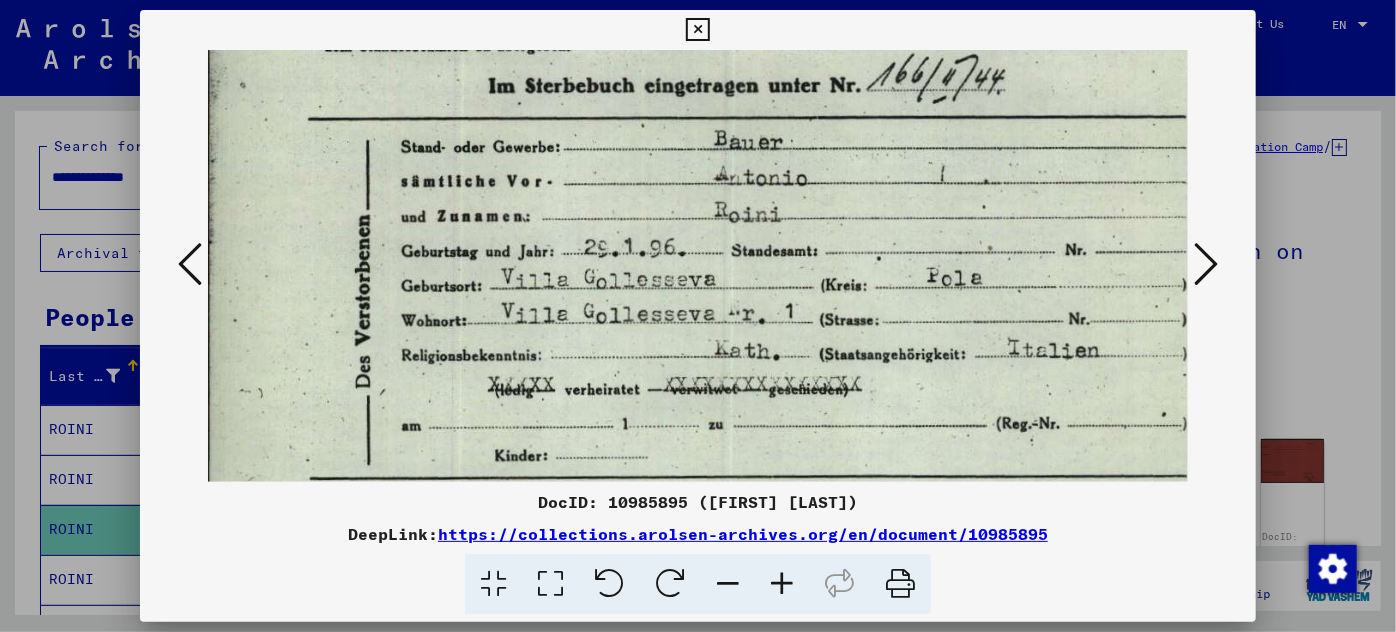 drag, startPoint x: 810, startPoint y: 385, endPoint x: 810, endPoint y: 475, distance: 90 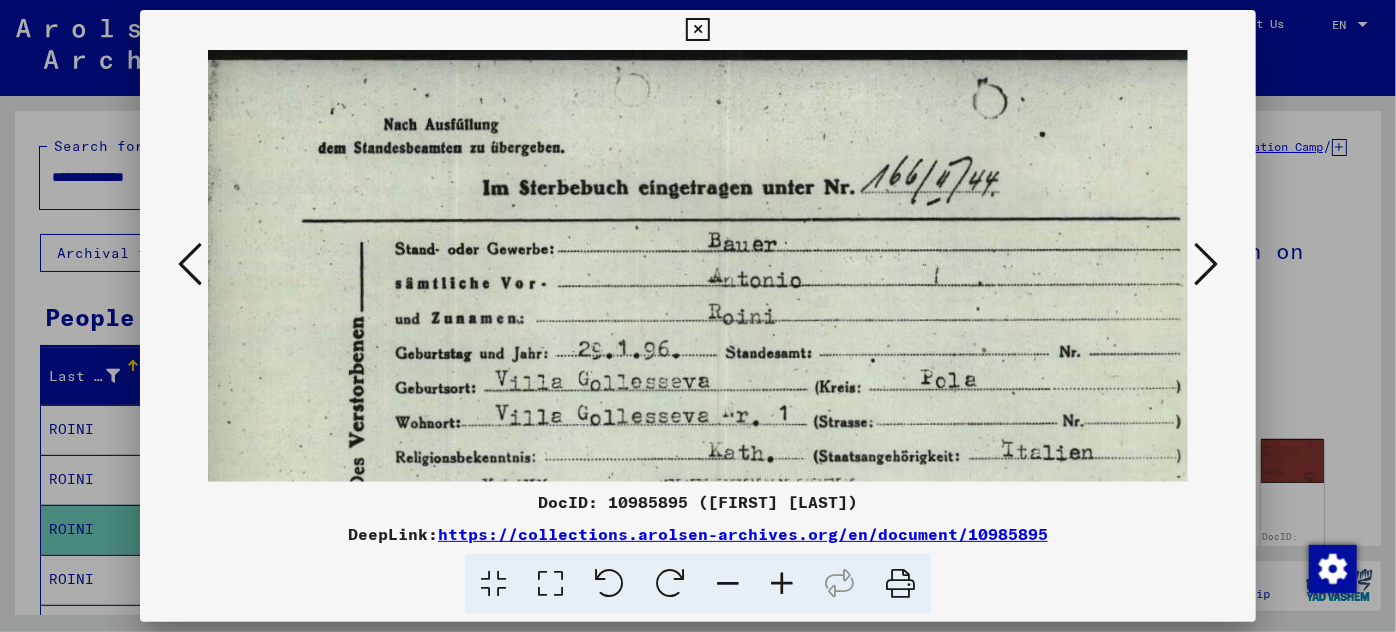 scroll, scrollTop: 0, scrollLeft: 15, axis: horizontal 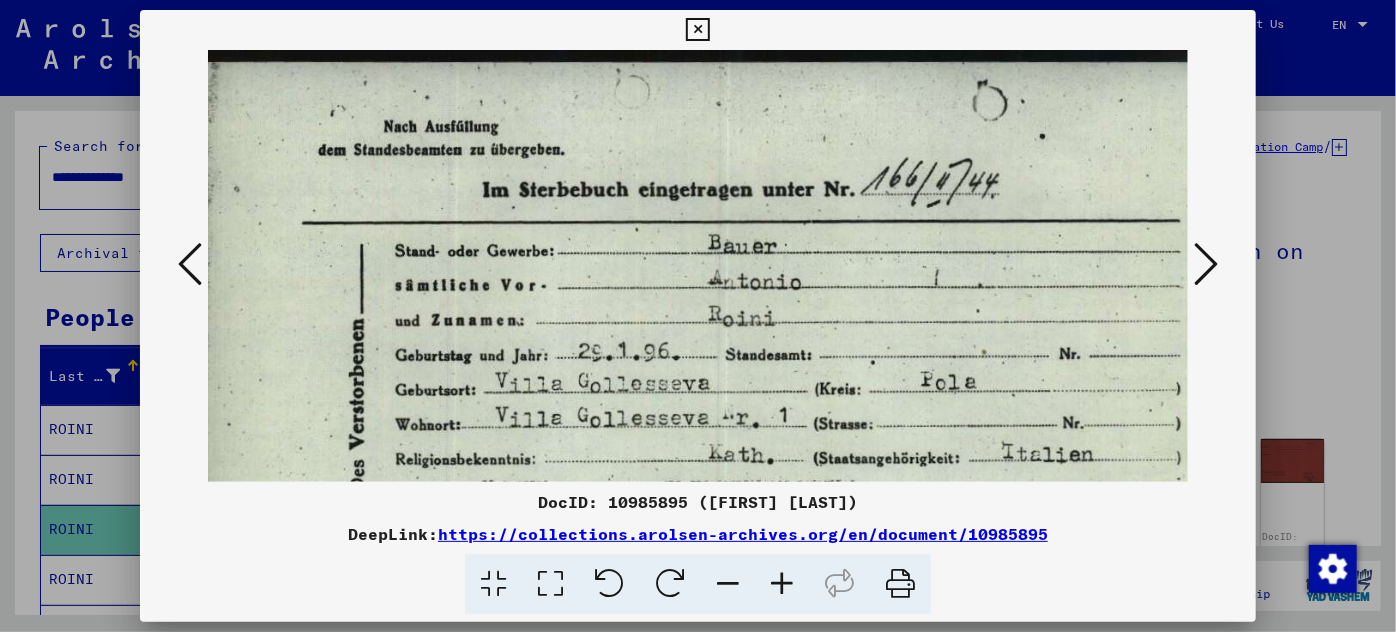 drag, startPoint x: 818, startPoint y: 314, endPoint x: 812, endPoint y: 479, distance: 165.10905 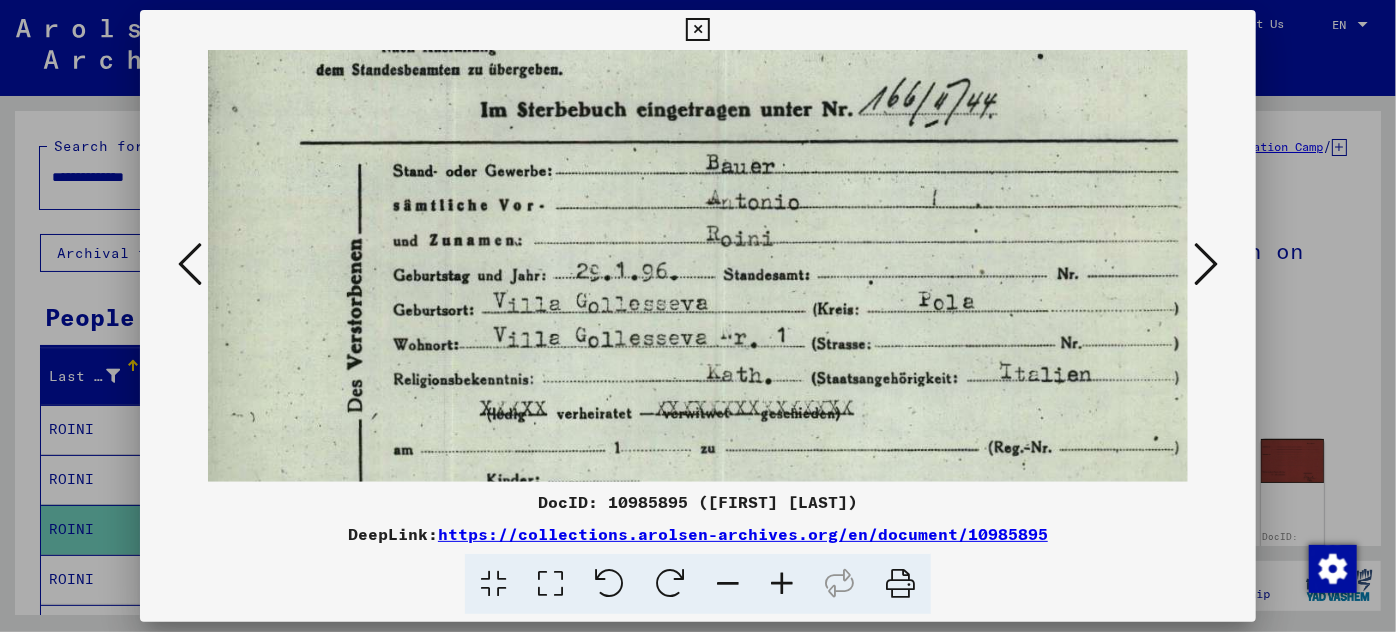 scroll, scrollTop: 99, scrollLeft: 17, axis: both 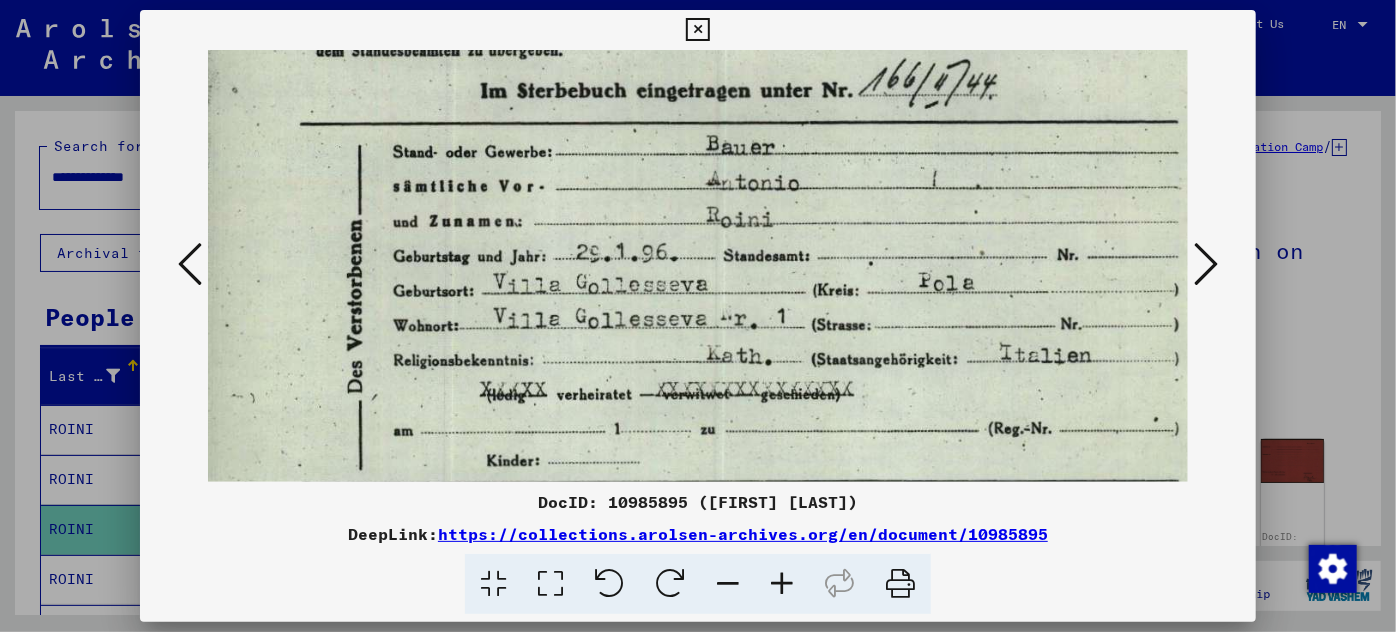 drag, startPoint x: 812, startPoint y: 479, endPoint x: 810, endPoint y: 380, distance: 99.0202 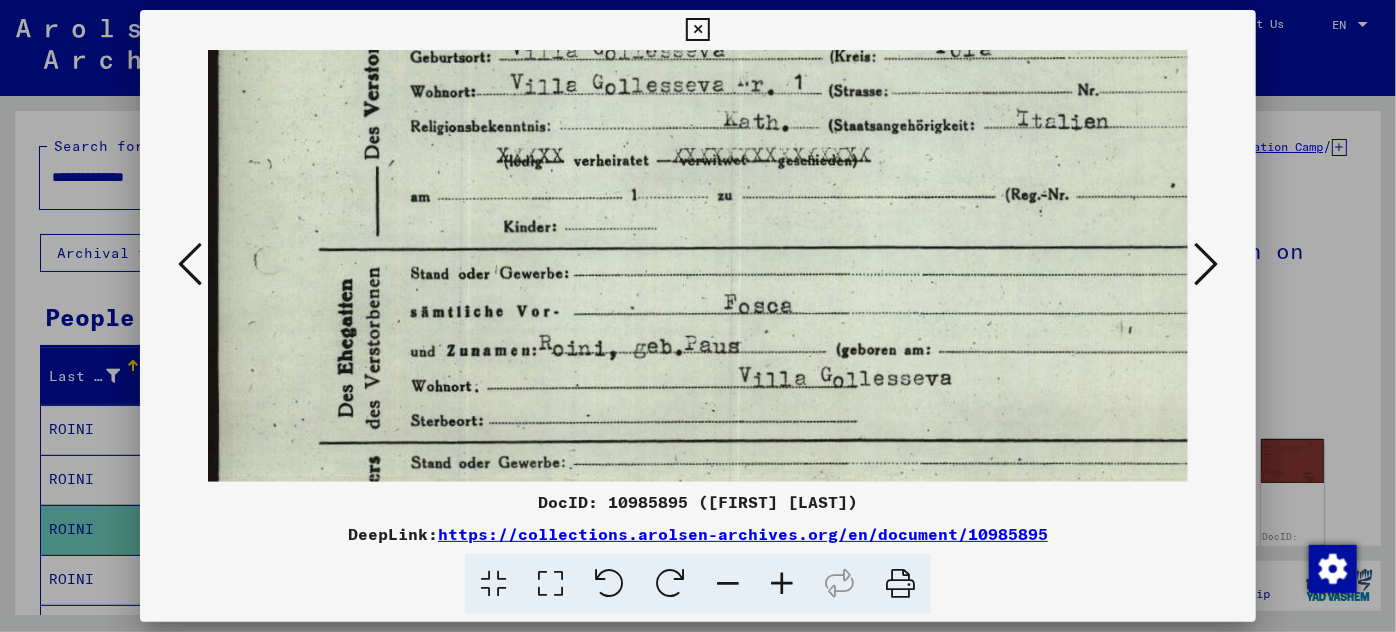 scroll, scrollTop: 334, scrollLeft: 0, axis: vertical 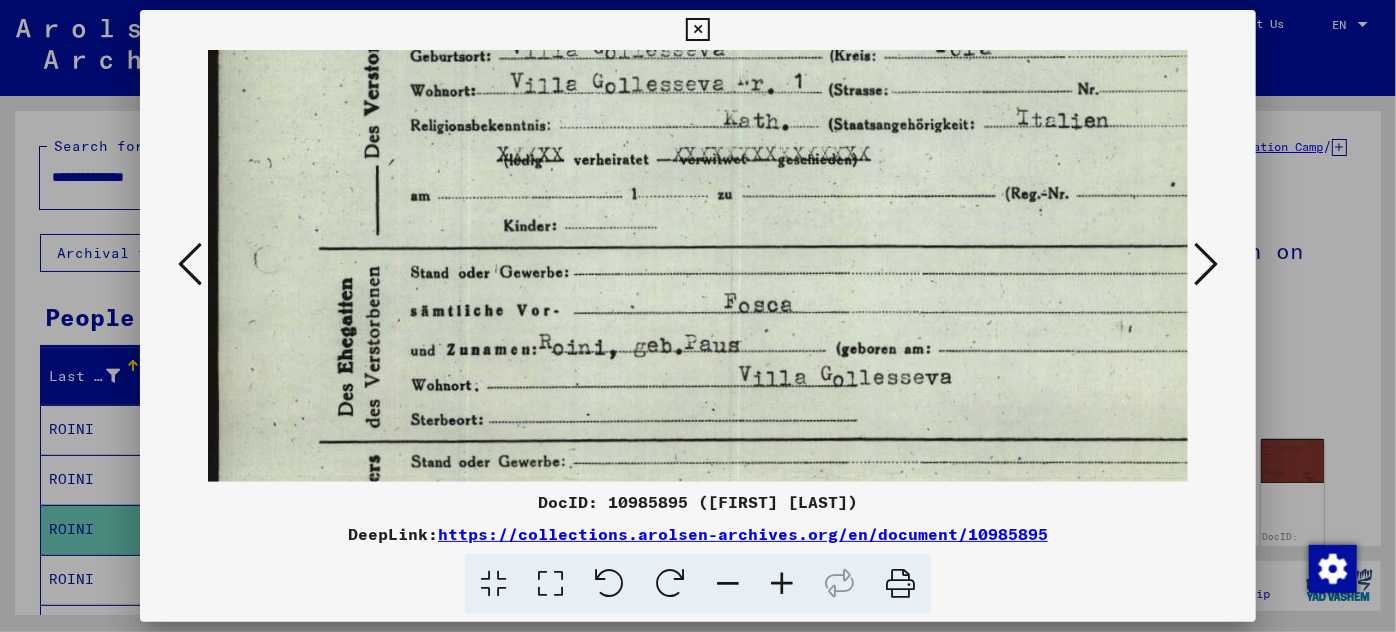drag, startPoint x: 673, startPoint y: 364, endPoint x: 792, endPoint y: 159, distance: 237.03586 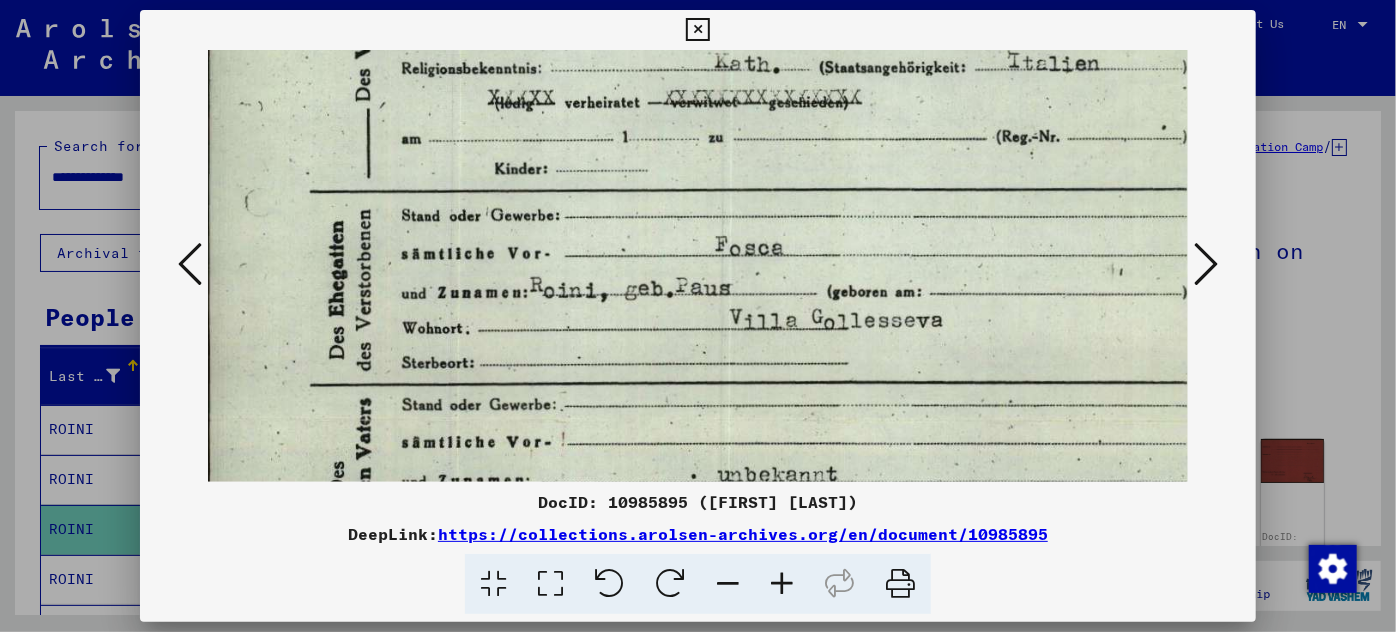 scroll, scrollTop: 418, scrollLeft: 11, axis: both 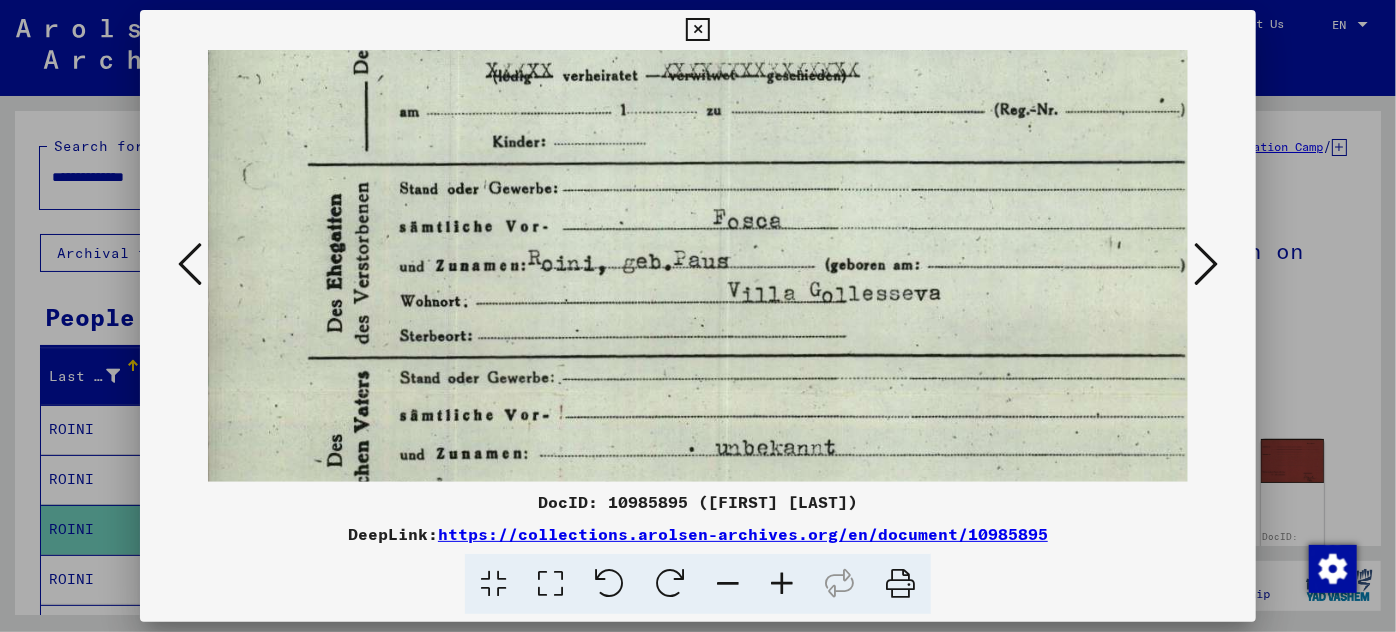 drag, startPoint x: 679, startPoint y: 430, endPoint x: 675, endPoint y: 332, distance: 98.0816 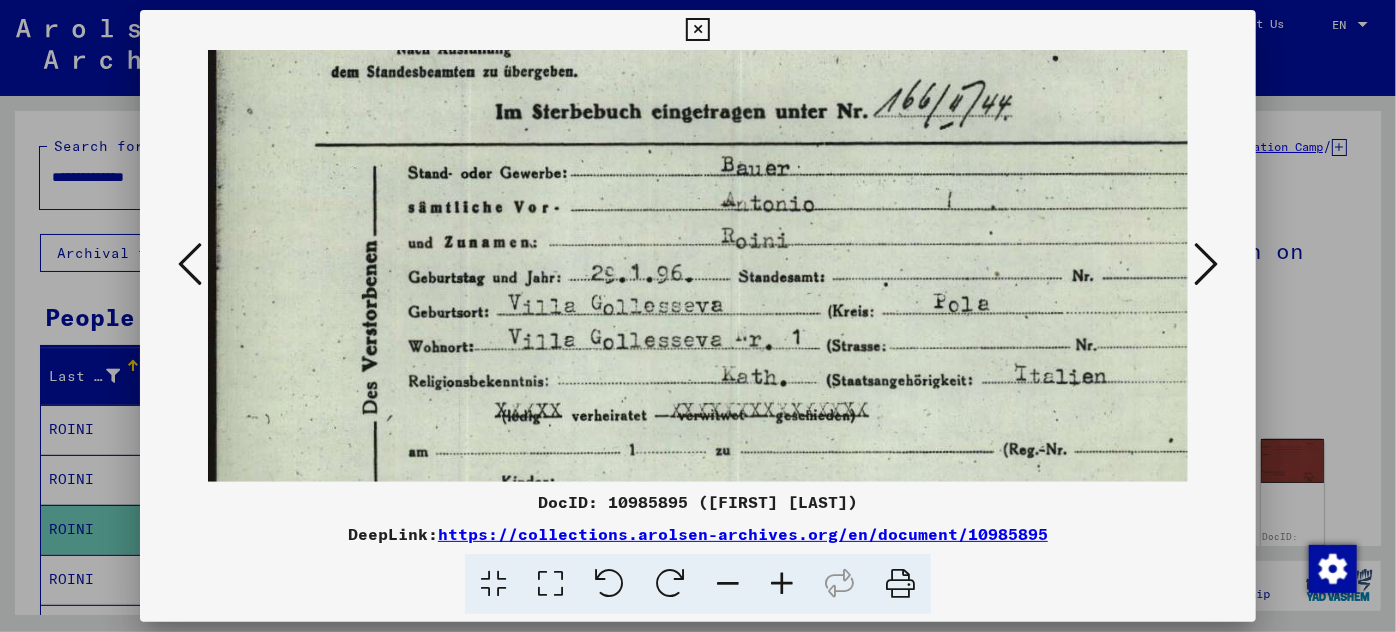scroll, scrollTop: 77, scrollLeft: 2, axis: both 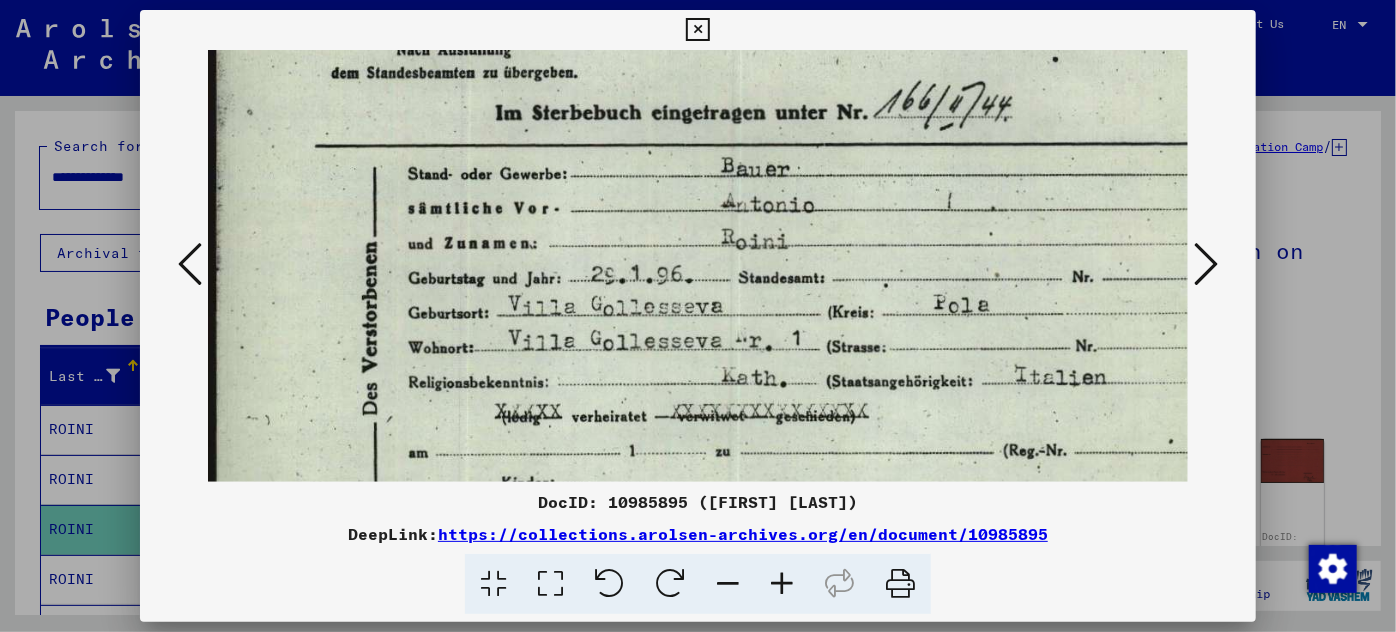 drag, startPoint x: 701, startPoint y: 112, endPoint x: 714, endPoint y: 456, distance: 344.24554 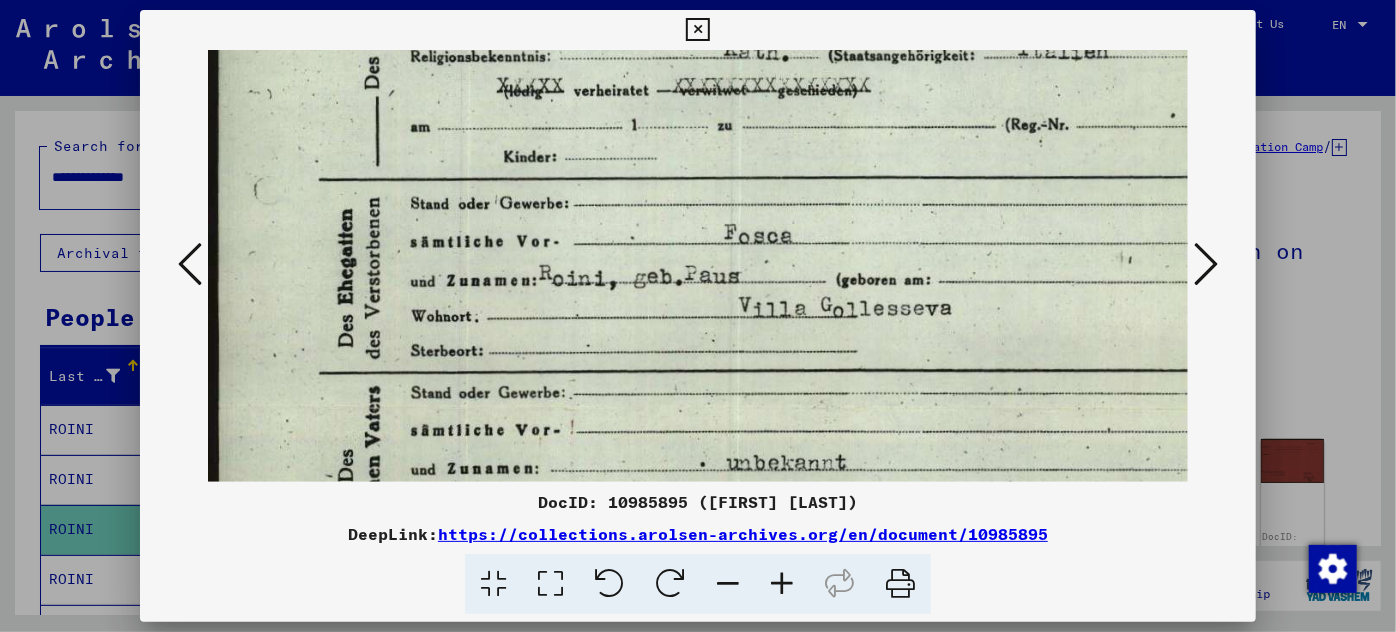 scroll, scrollTop: 409, scrollLeft: 0, axis: vertical 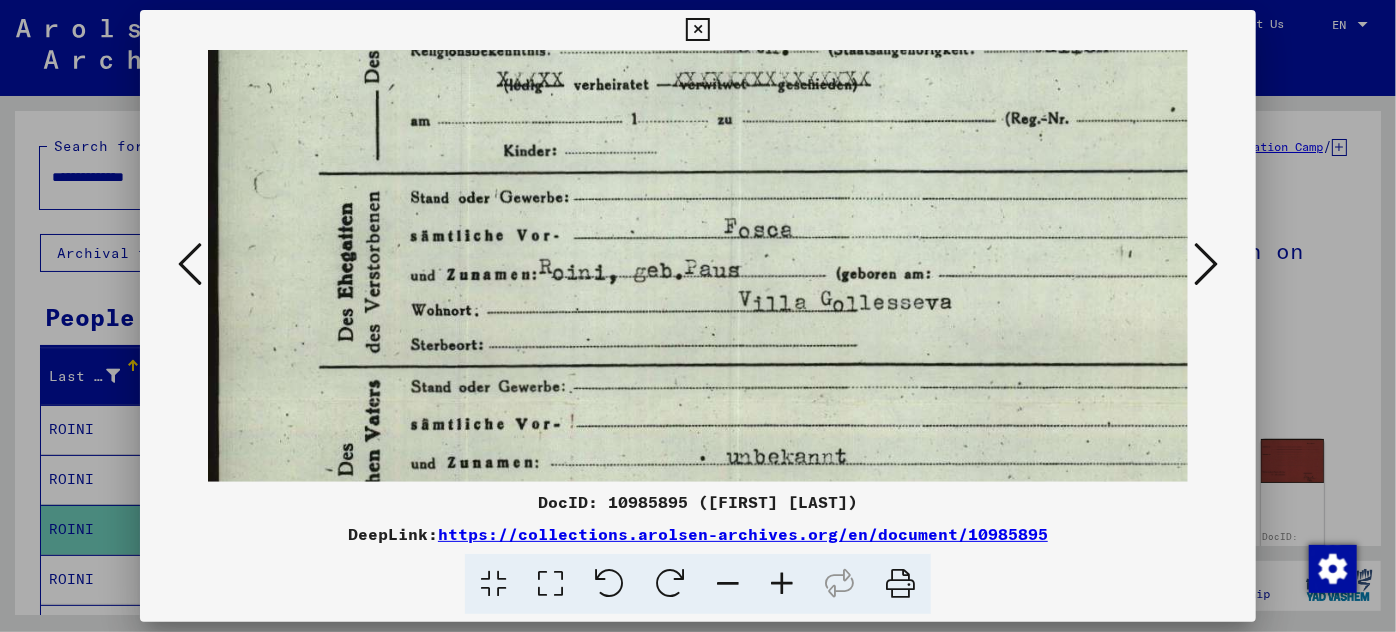 drag, startPoint x: 748, startPoint y: 410, endPoint x: 765, endPoint y: 81, distance: 329.4389 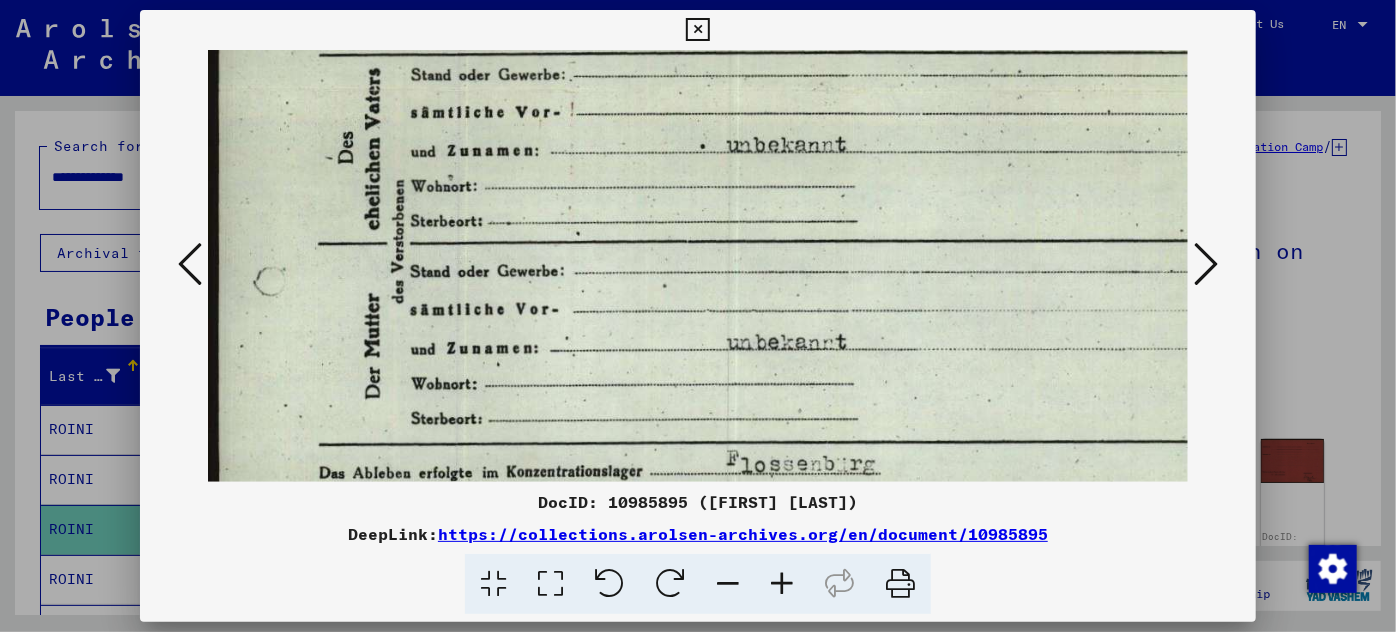 scroll, scrollTop: 740, scrollLeft: 0, axis: vertical 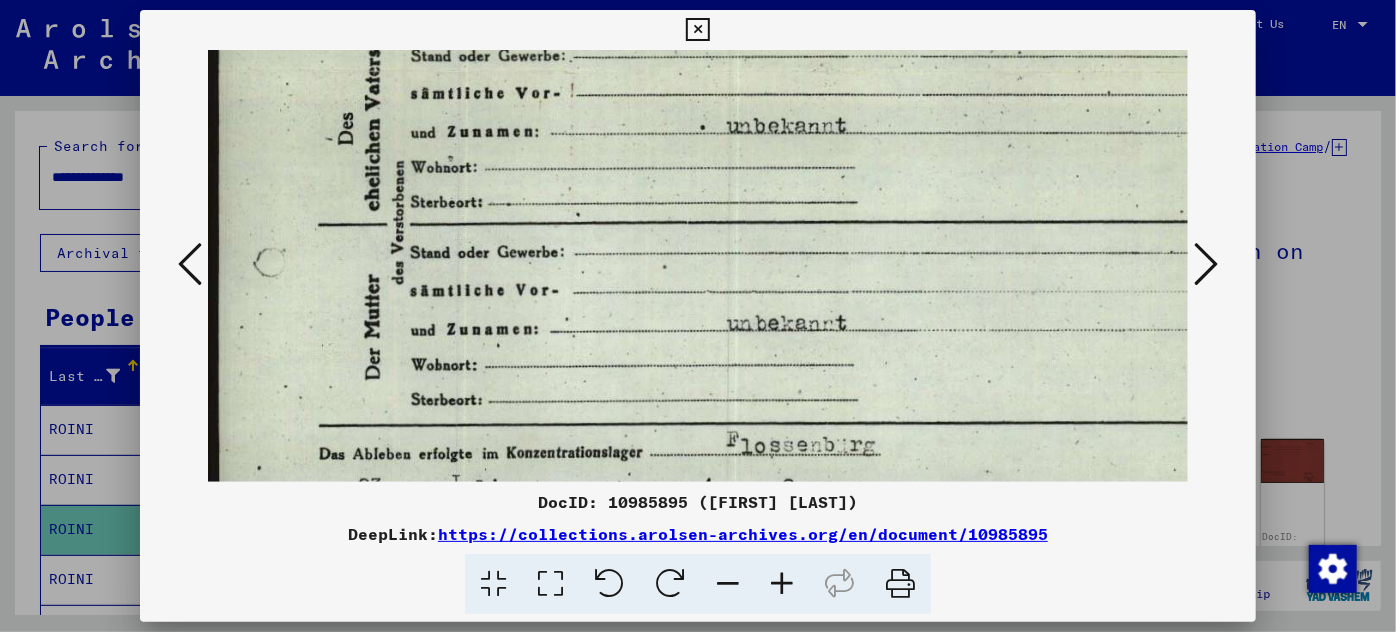 drag, startPoint x: 793, startPoint y: 391, endPoint x: 793, endPoint y: 59, distance: 332 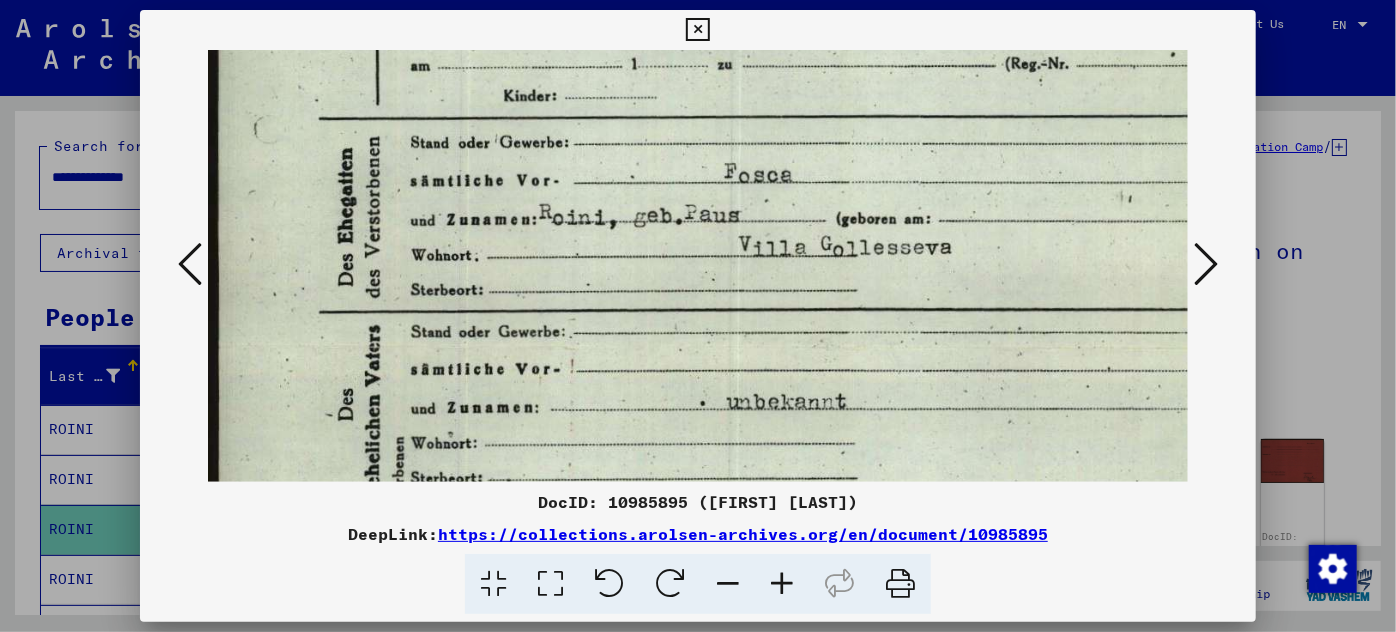 scroll, scrollTop: 461, scrollLeft: 0, axis: vertical 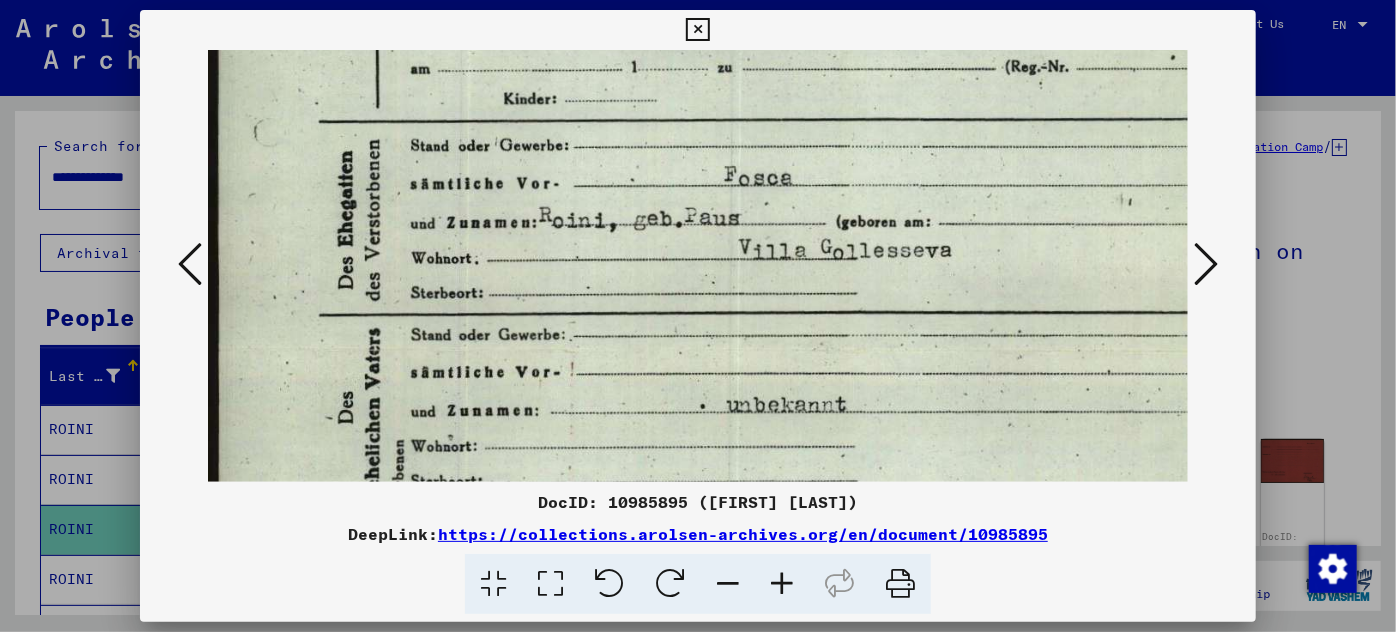 drag, startPoint x: 713, startPoint y: 181, endPoint x: 719, endPoint y: 465, distance: 284.0634 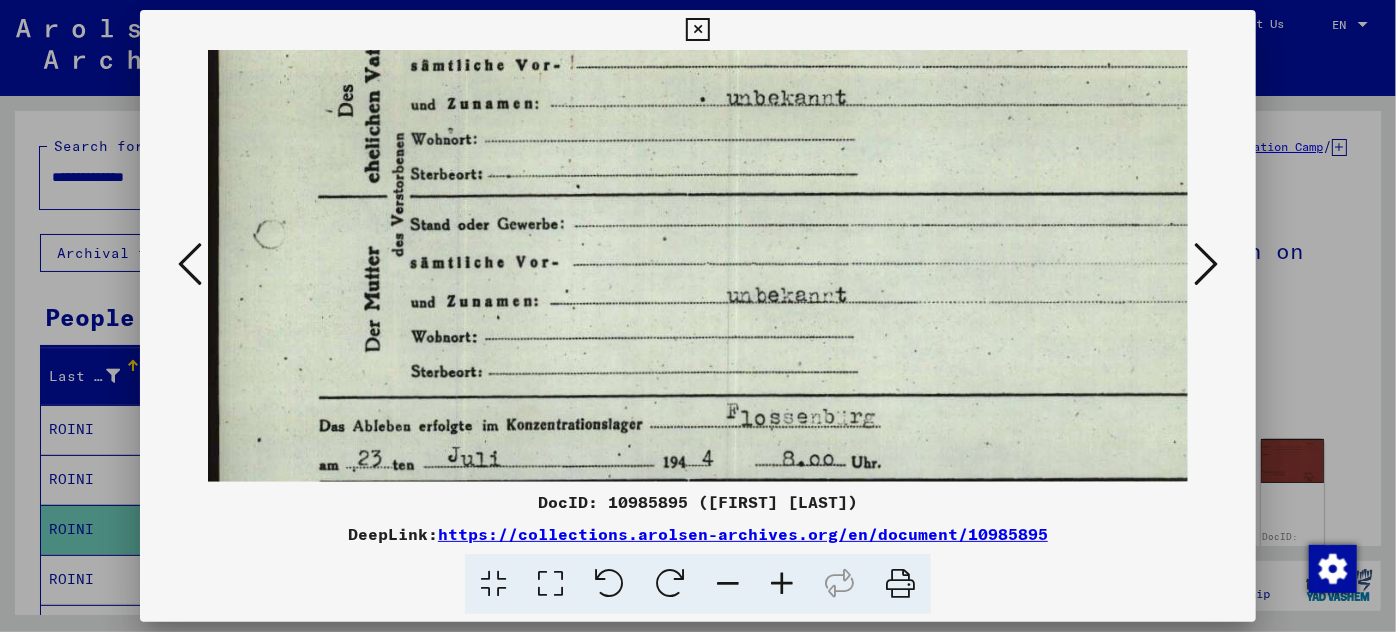 scroll, scrollTop: 784, scrollLeft: 0, axis: vertical 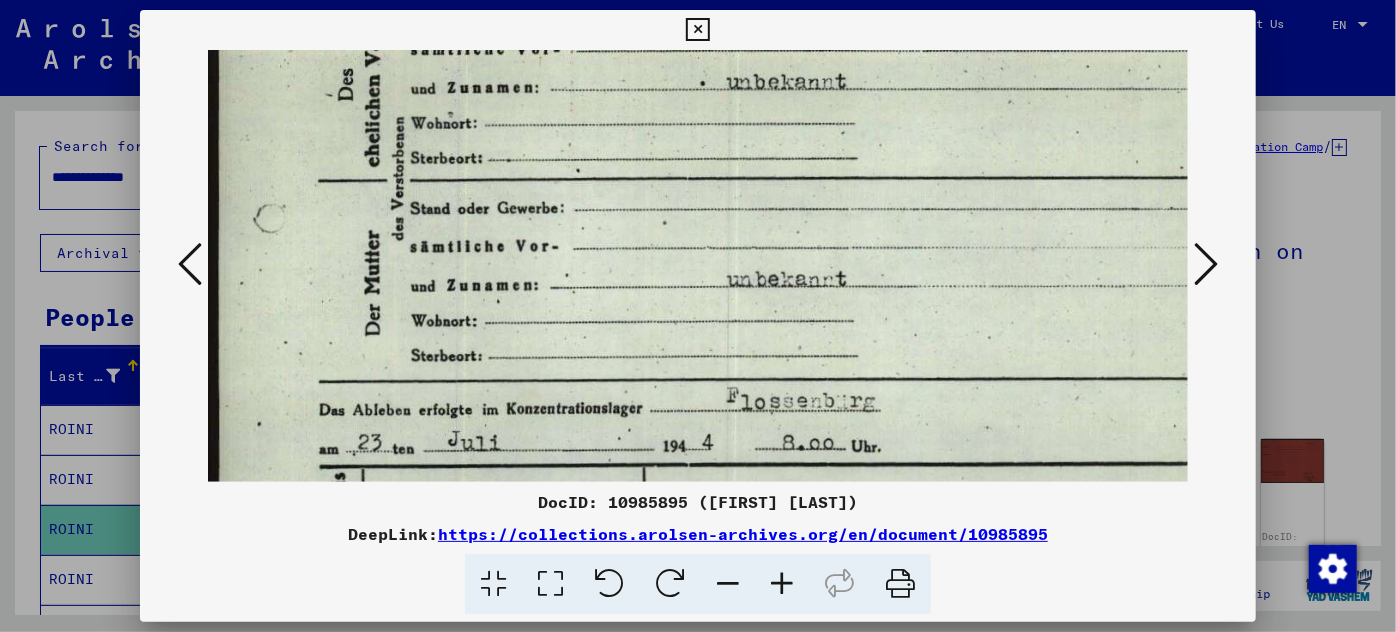 drag, startPoint x: 734, startPoint y: 481, endPoint x: 741, endPoint y: 159, distance: 322.07608 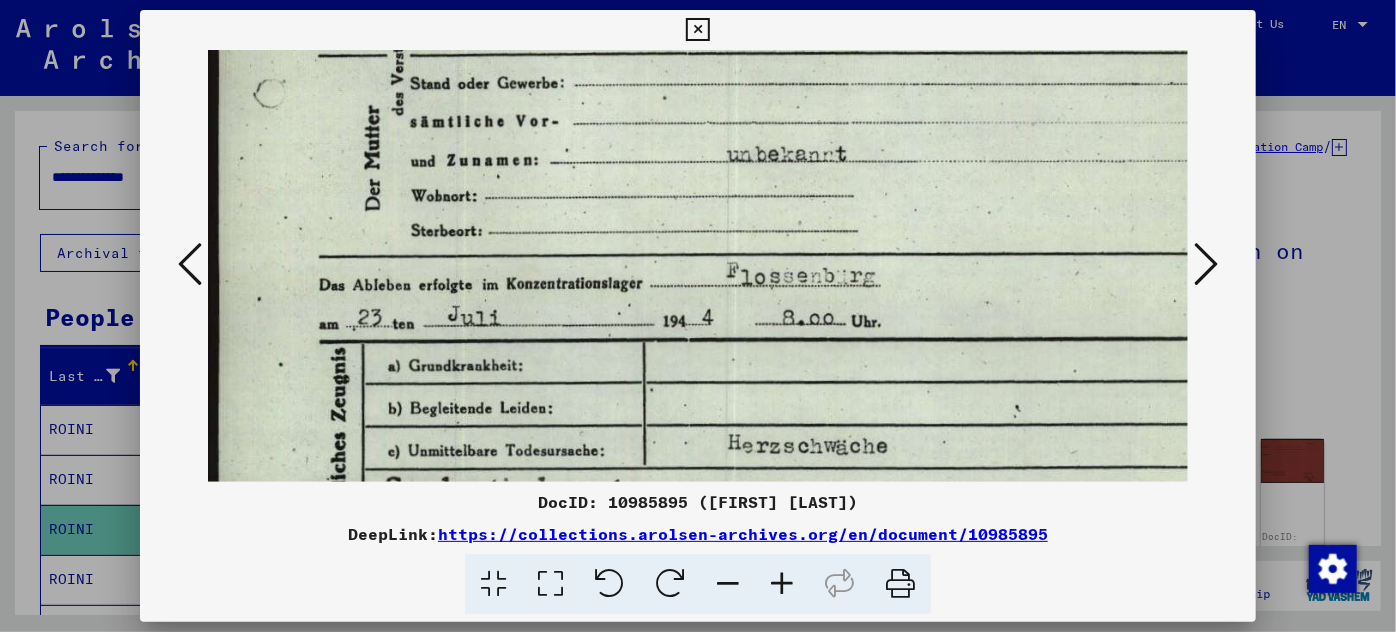 scroll, scrollTop: 912, scrollLeft: 0, axis: vertical 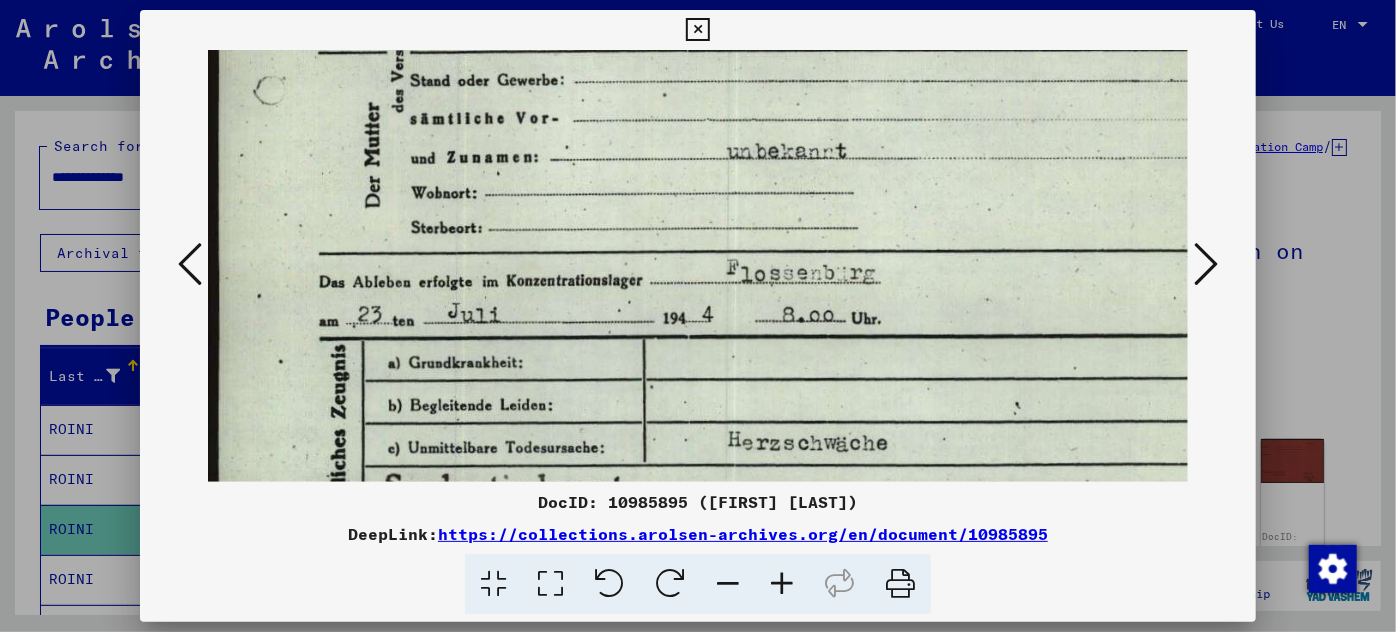 drag, startPoint x: 736, startPoint y: 435, endPoint x: 758, endPoint y: 308, distance: 128.89143 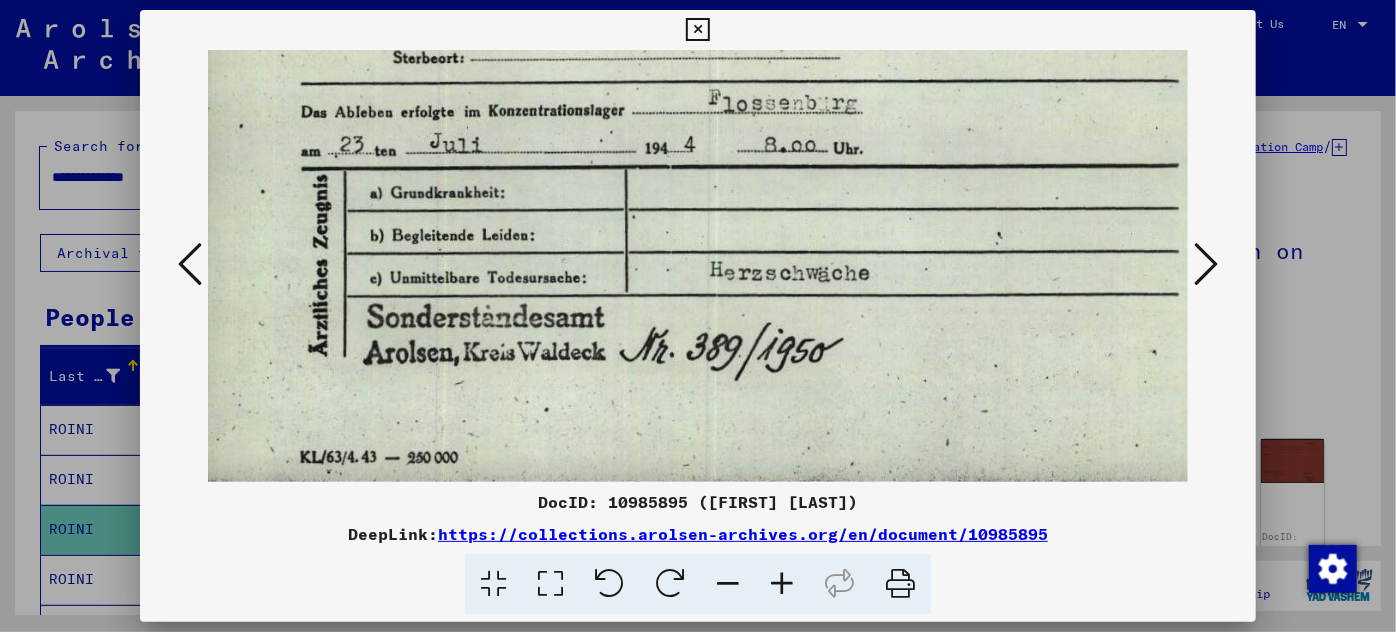 scroll, scrollTop: 1081, scrollLeft: 18, axis: both 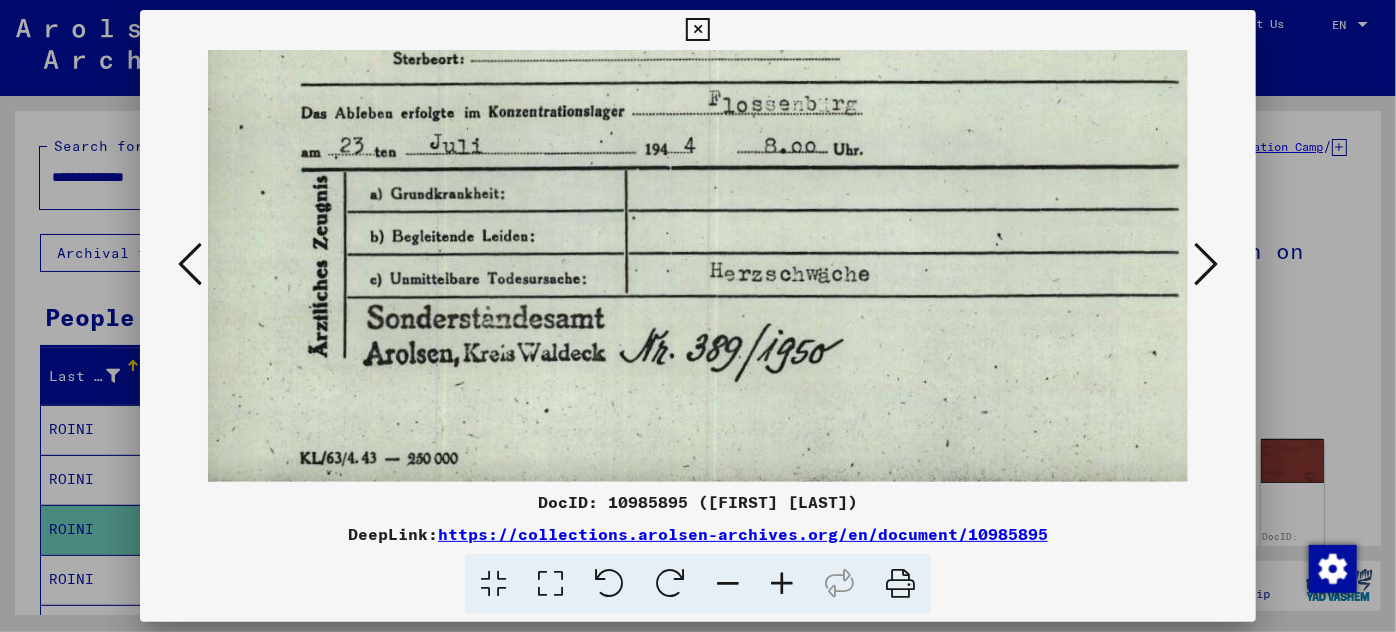 drag, startPoint x: 729, startPoint y: 430, endPoint x: 712, endPoint y: 263, distance: 167.86304 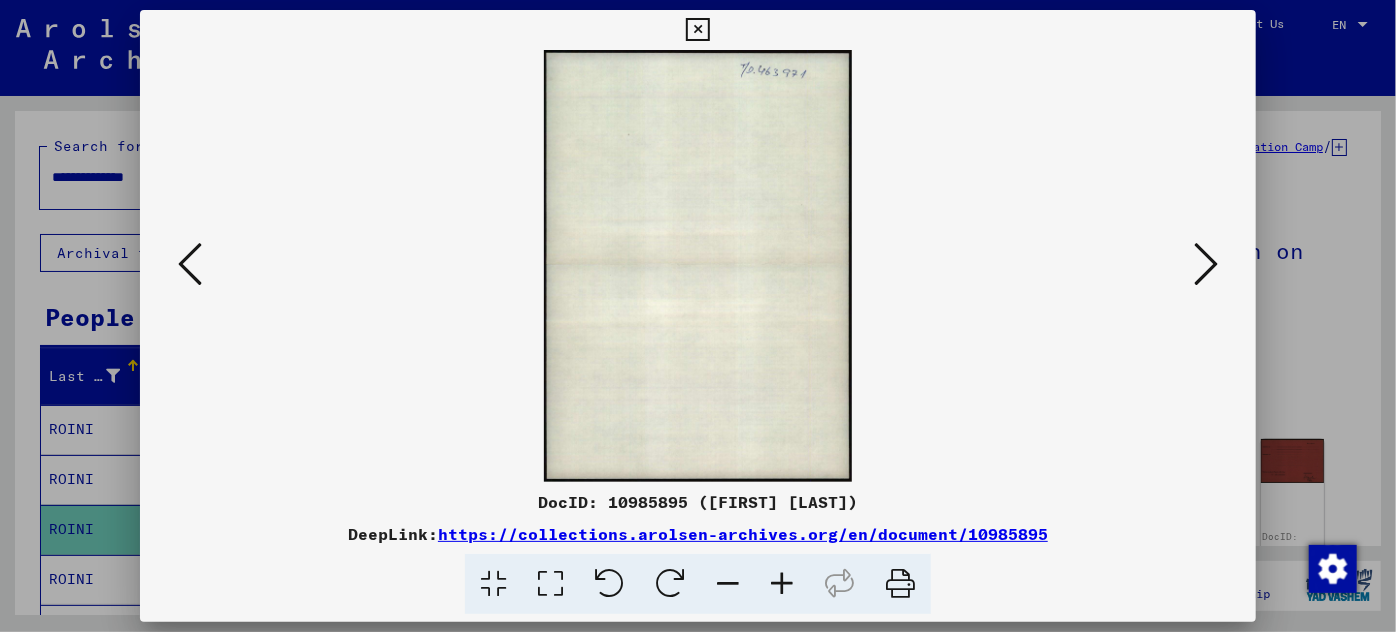 click at bounding box center [1206, 264] 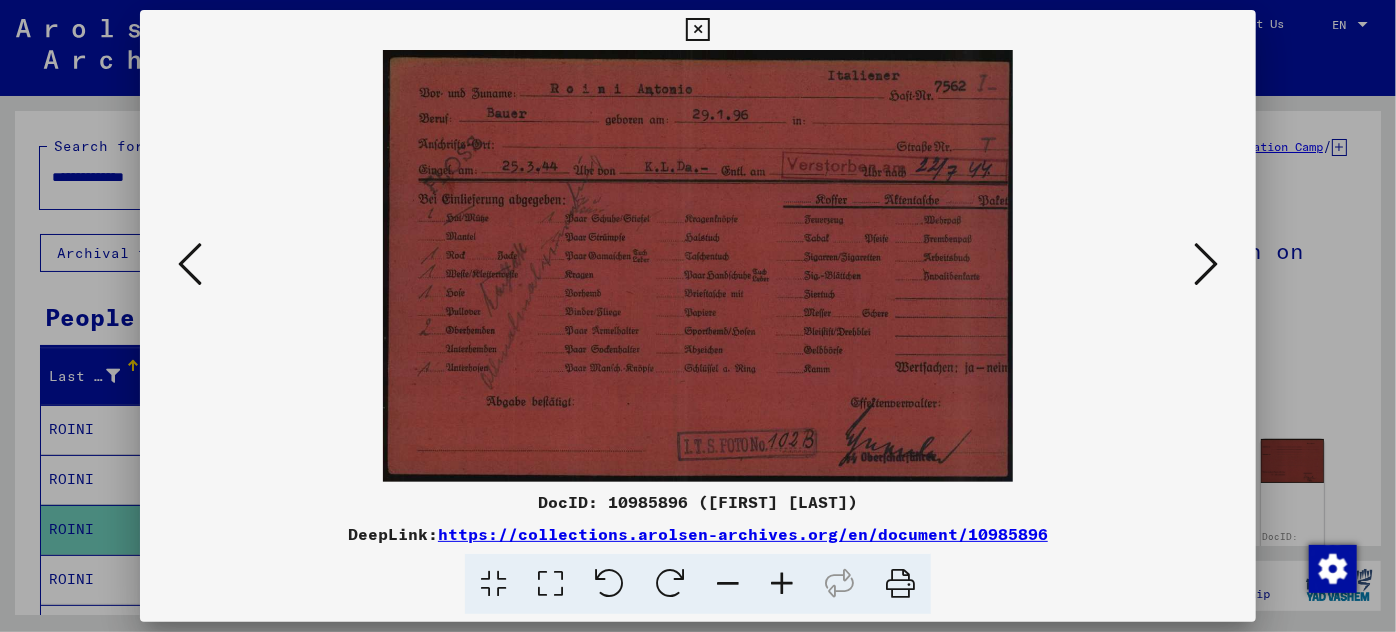 click at bounding box center (782, 584) 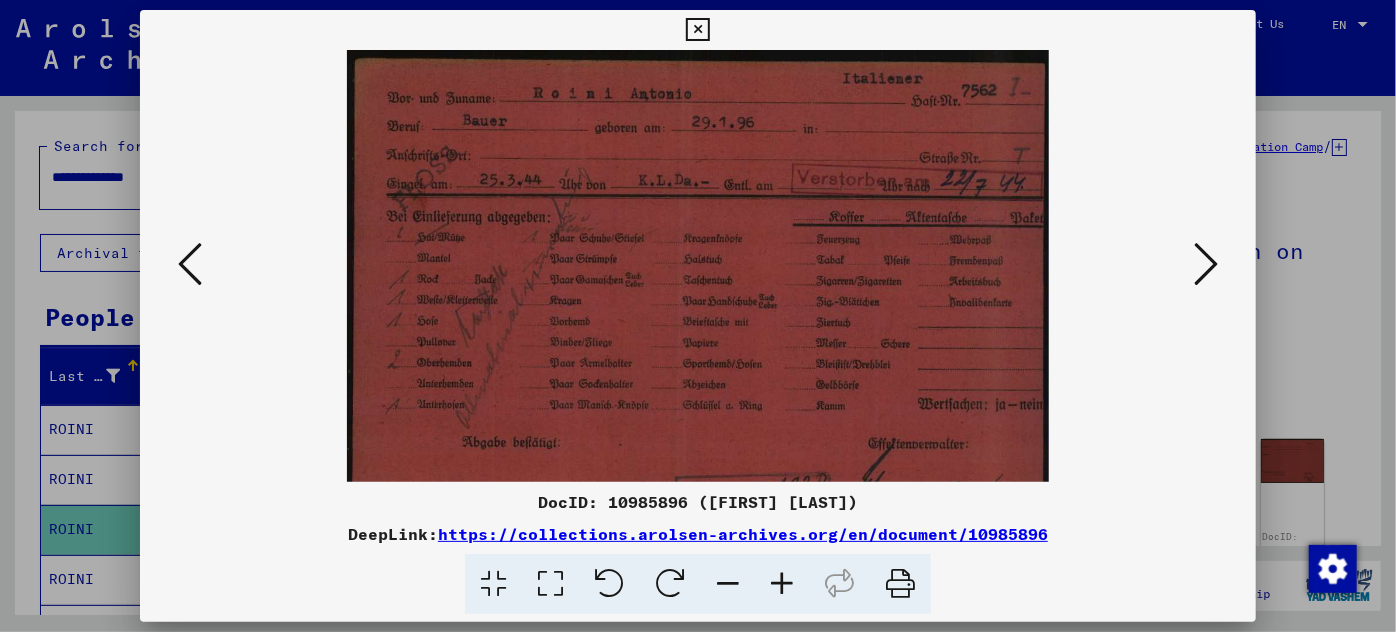 click at bounding box center (782, 584) 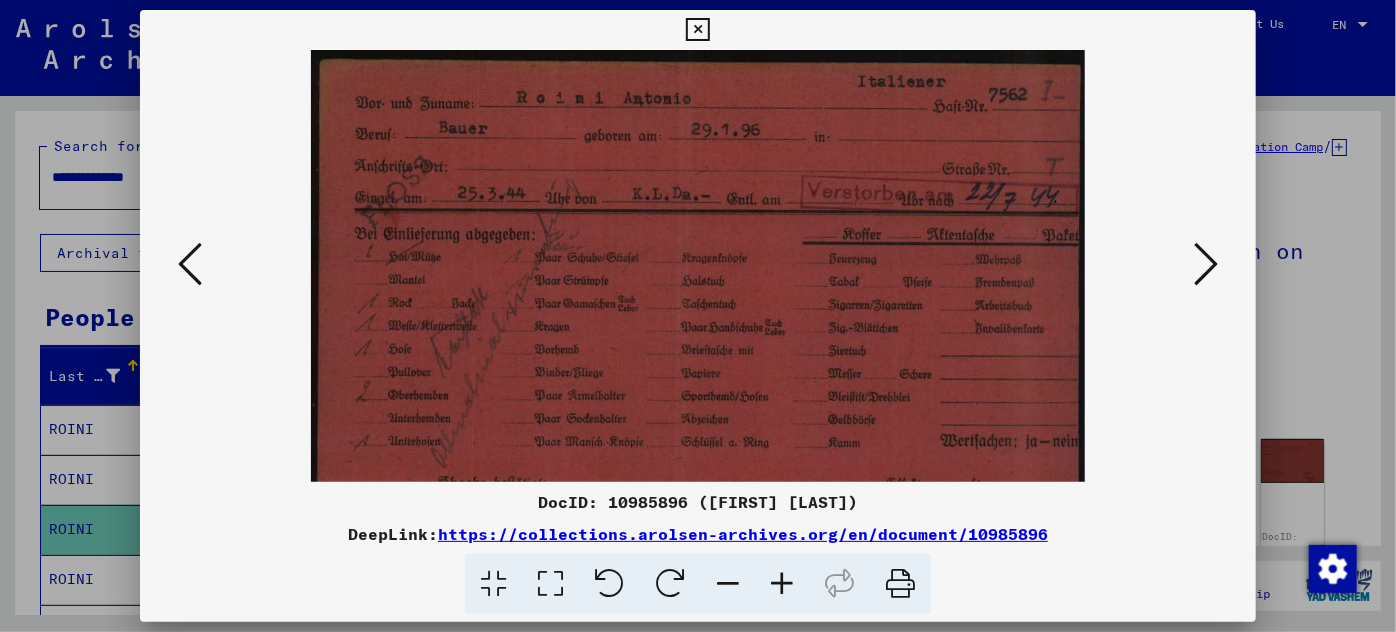 click at bounding box center [782, 584] 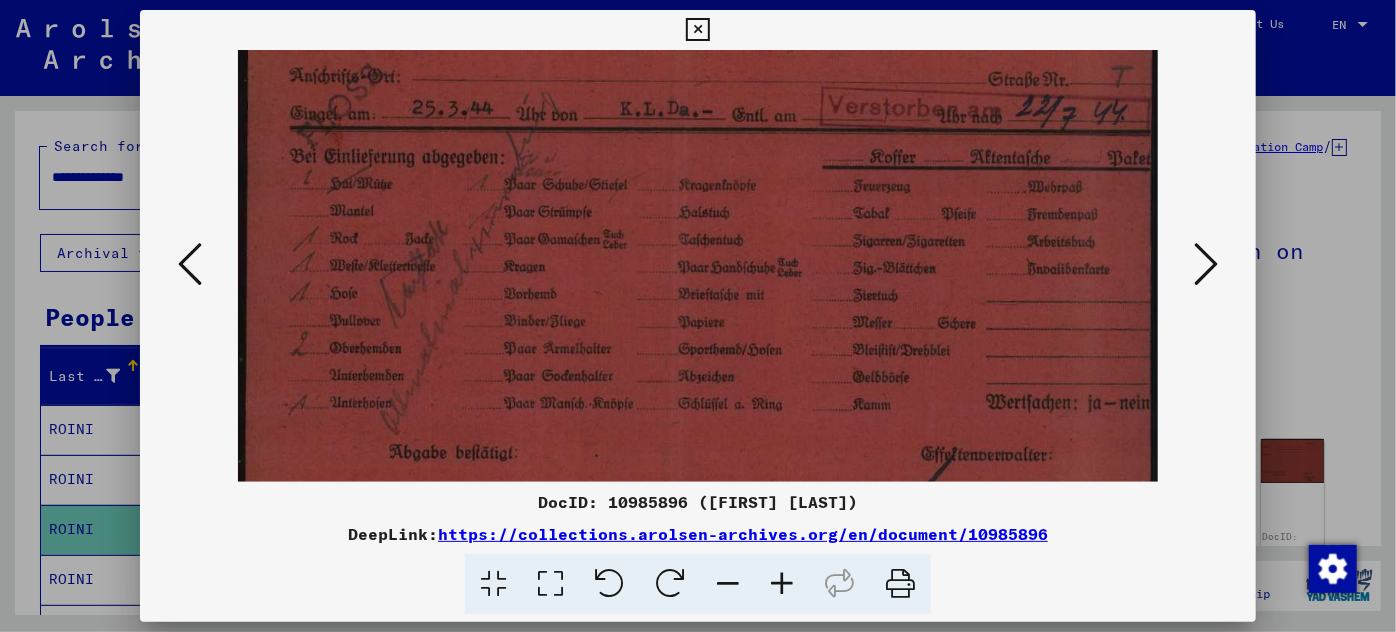 scroll, scrollTop: 200, scrollLeft: 0, axis: vertical 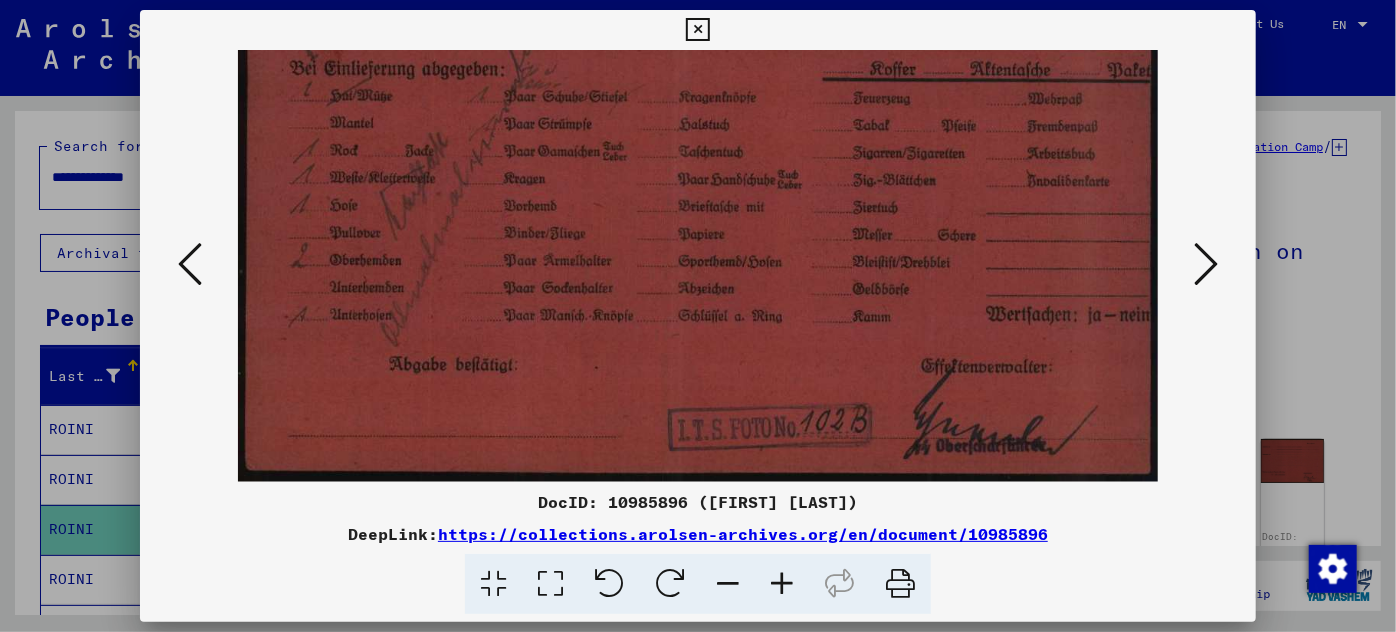 drag, startPoint x: 732, startPoint y: 348, endPoint x: 698, endPoint y: -49, distance: 398.45325 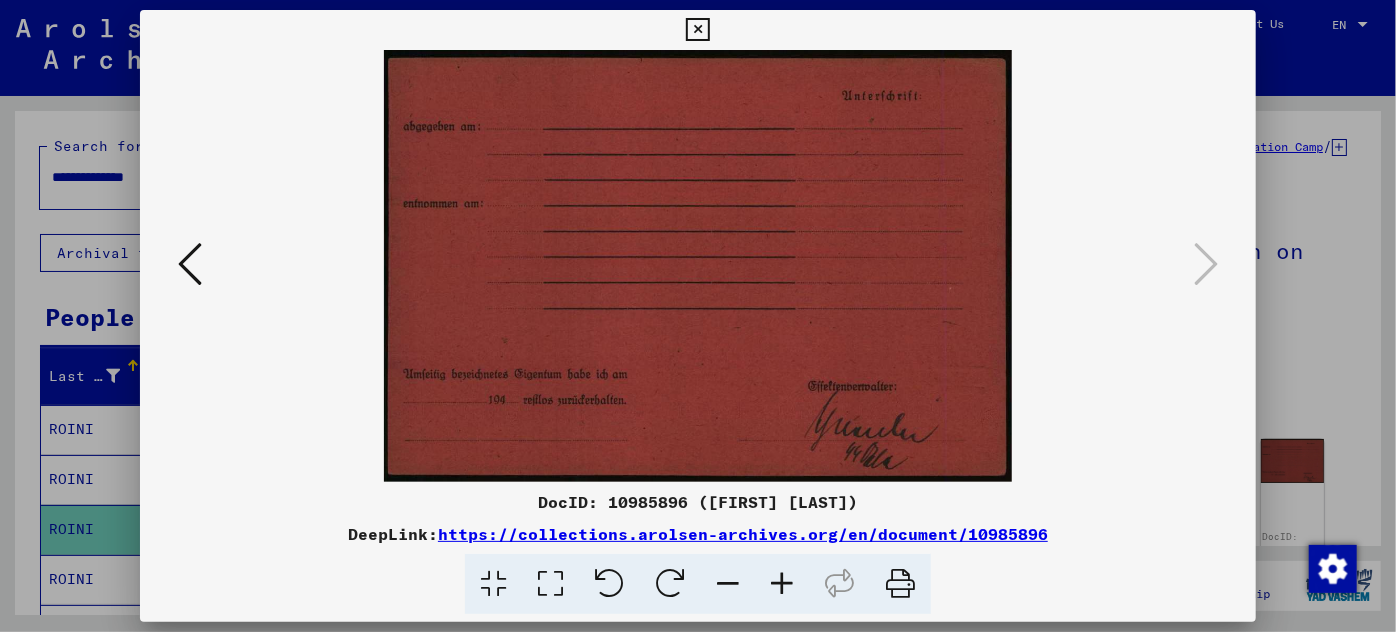 scroll, scrollTop: 0, scrollLeft: 0, axis: both 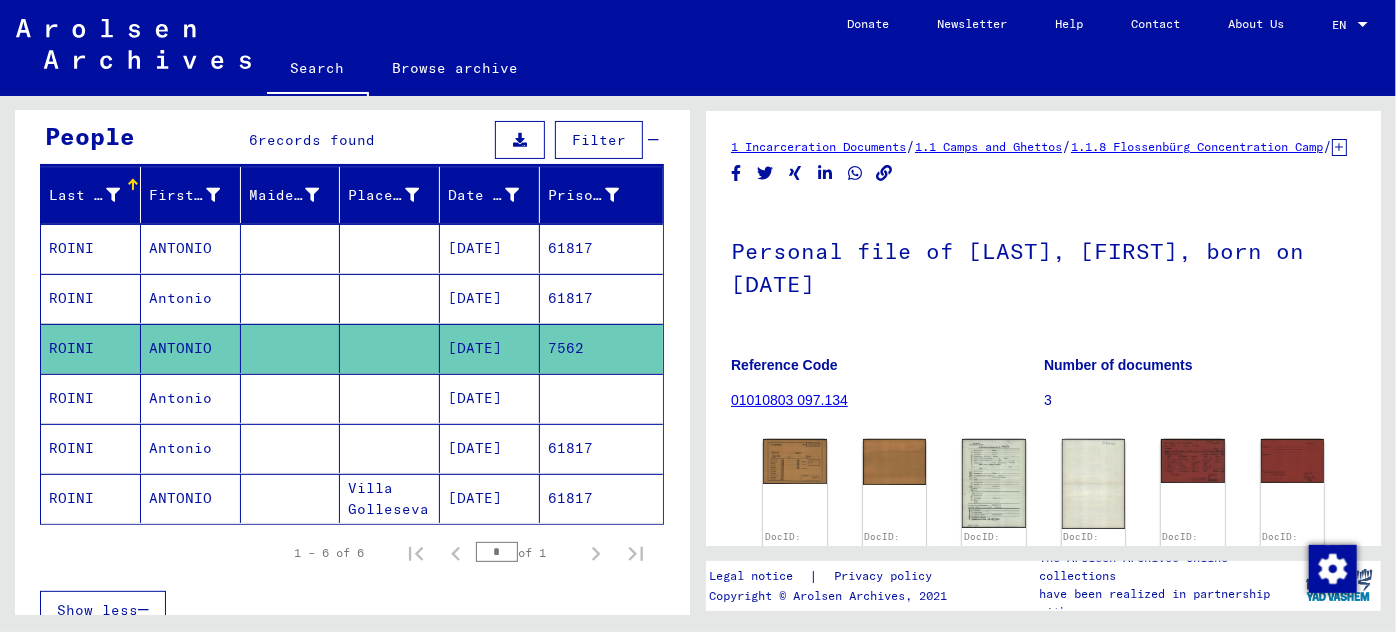 click on "[DATE]" at bounding box center (490, 448) 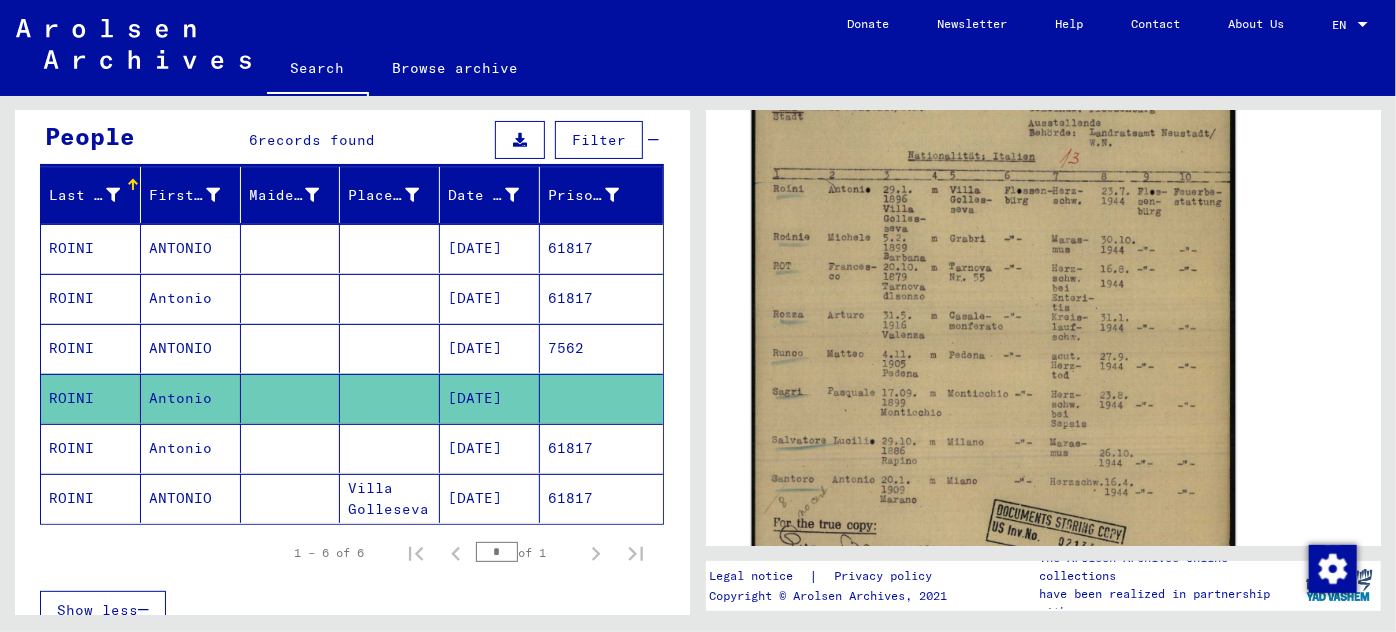 scroll, scrollTop: 454, scrollLeft: 0, axis: vertical 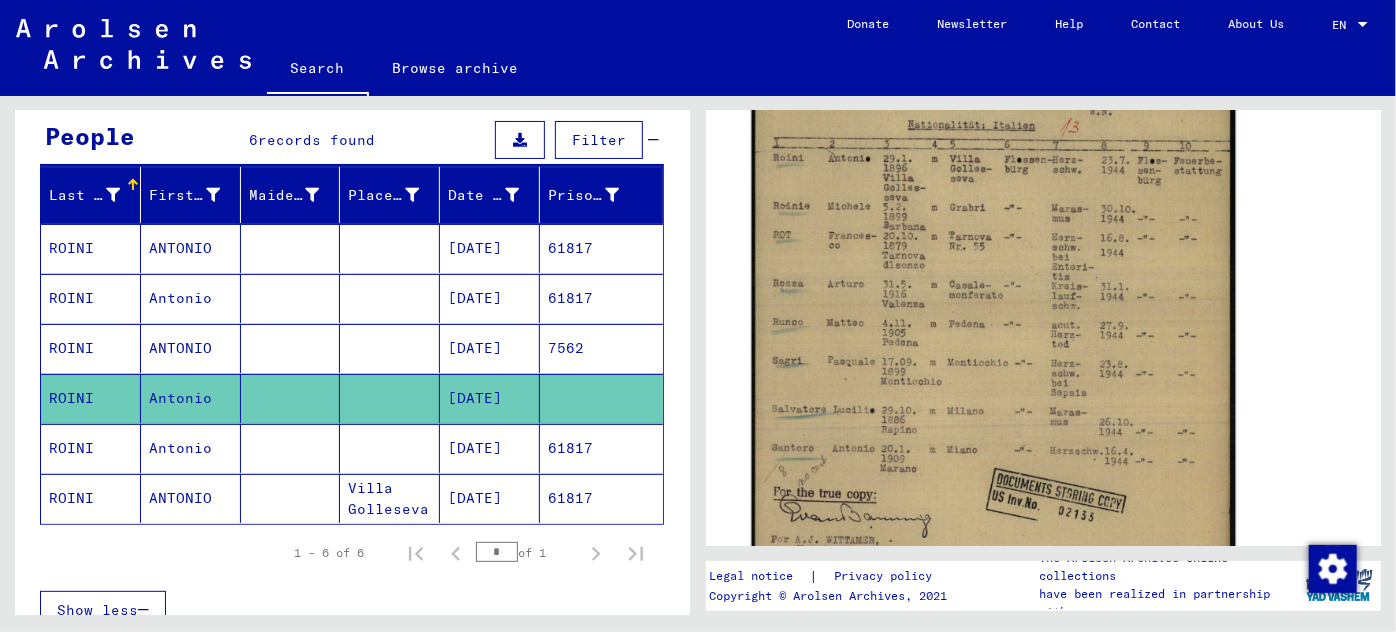 click 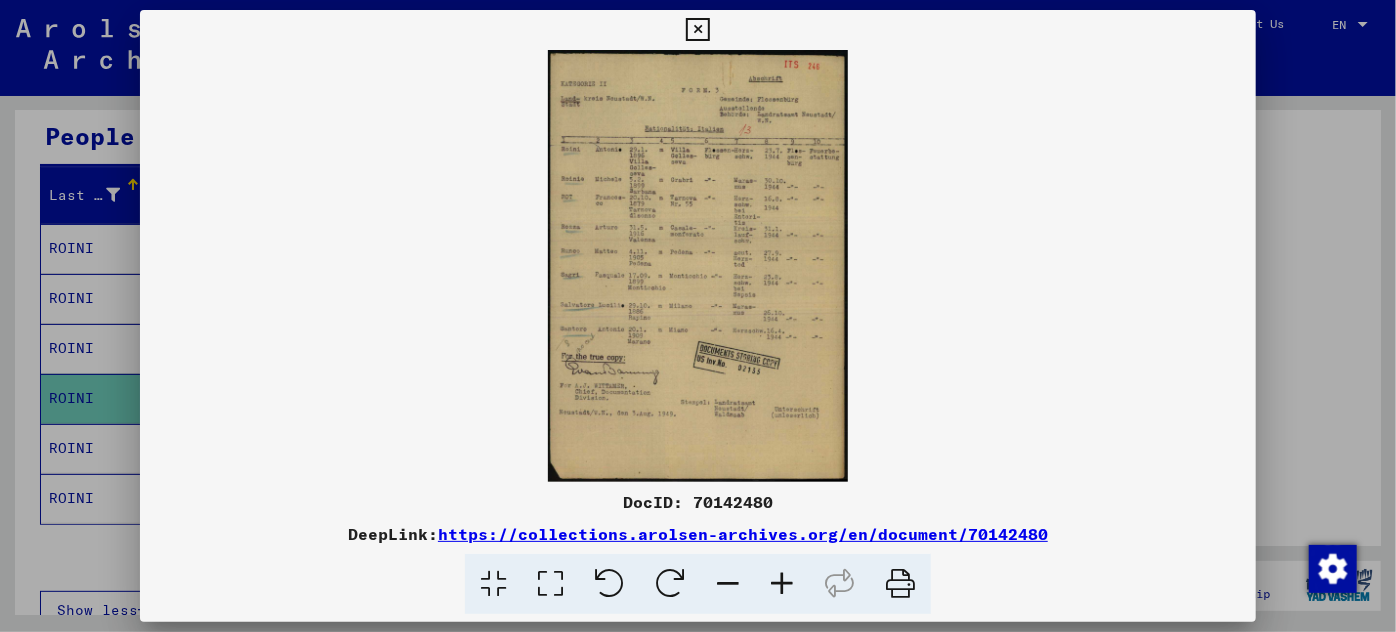 click at bounding box center (782, 584) 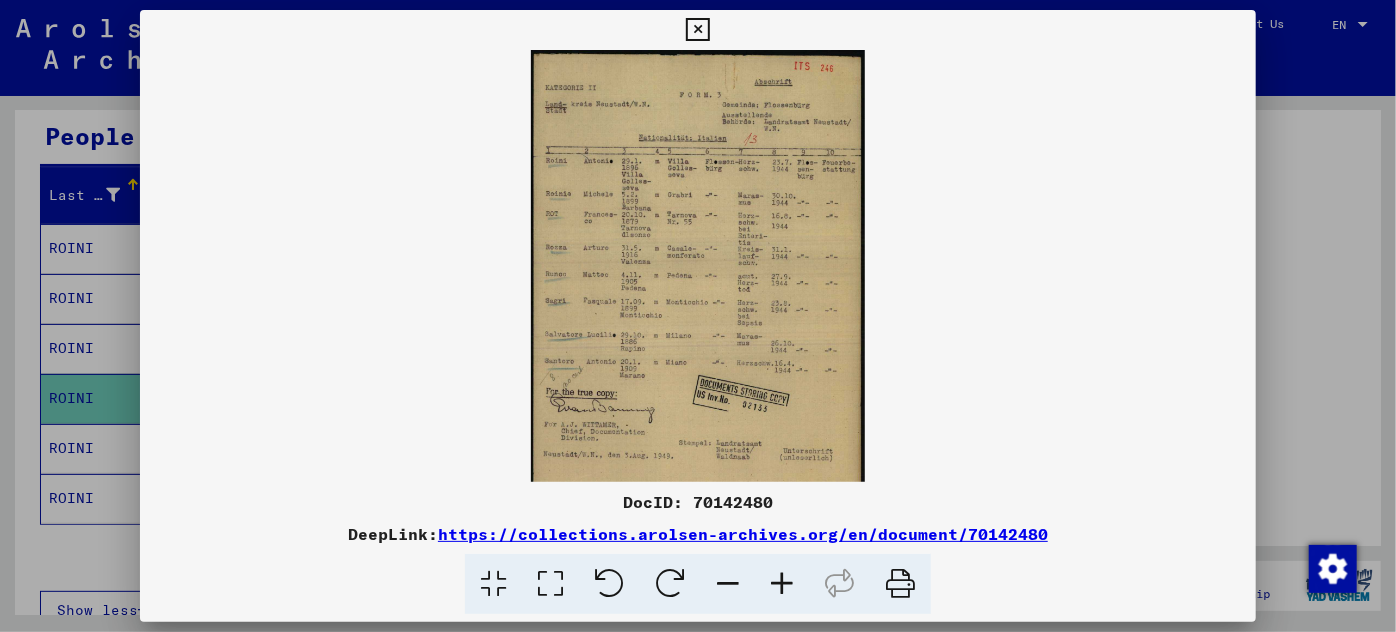 click at bounding box center [782, 584] 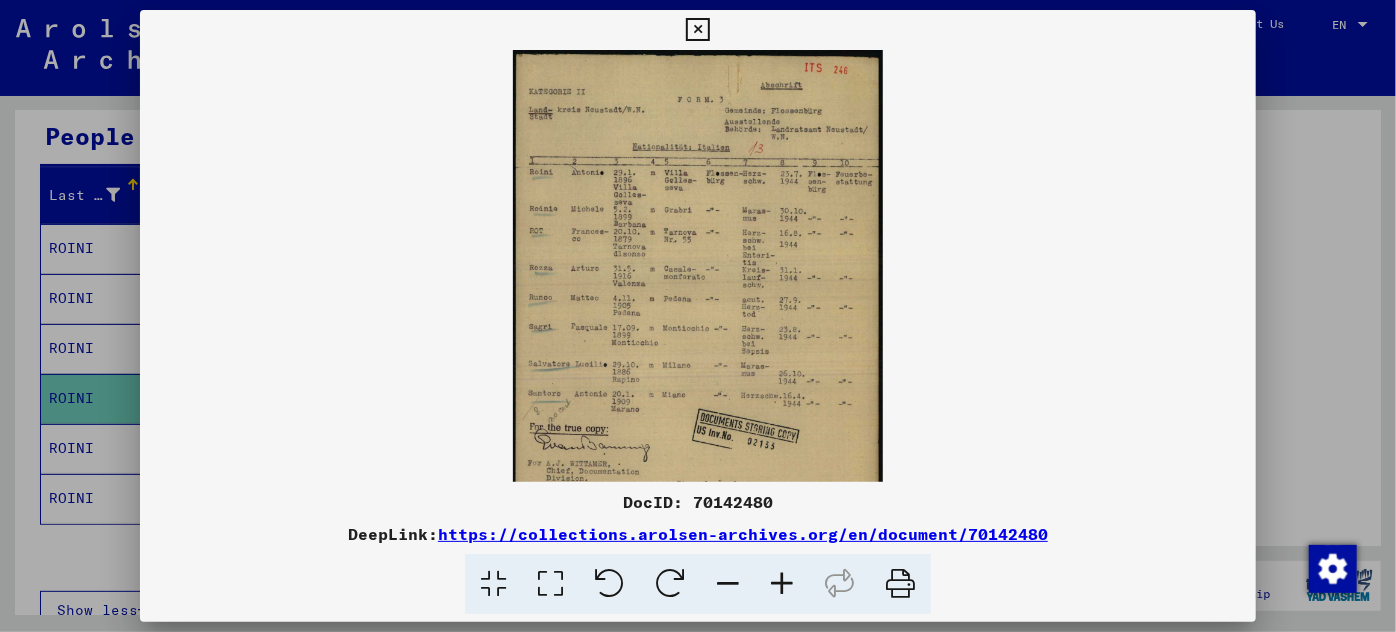 click at bounding box center (782, 584) 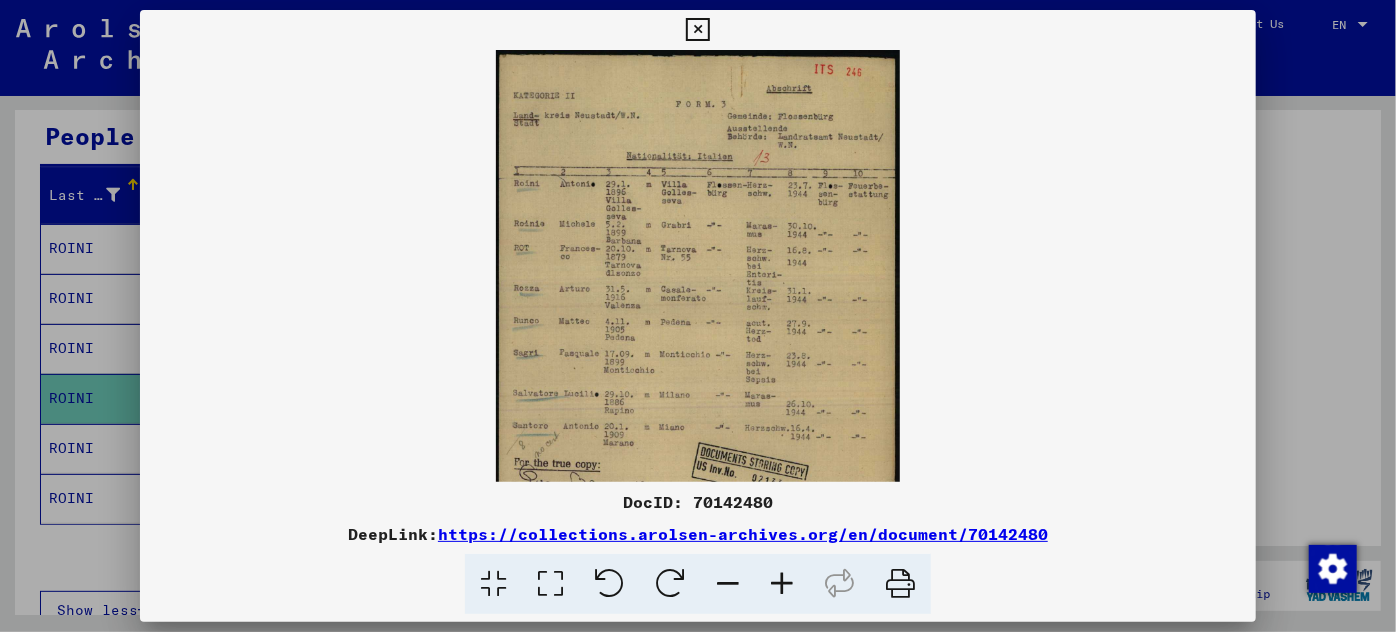 click at bounding box center [782, 584] 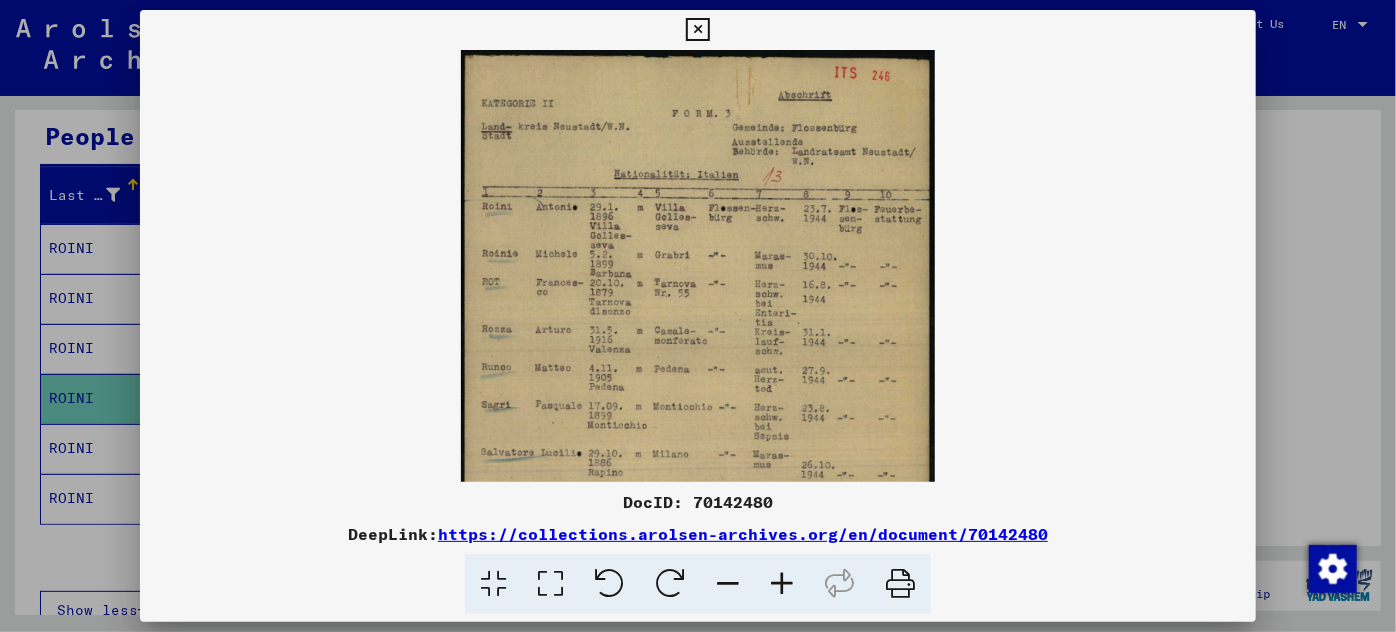 click at bounding box center [782, 584] 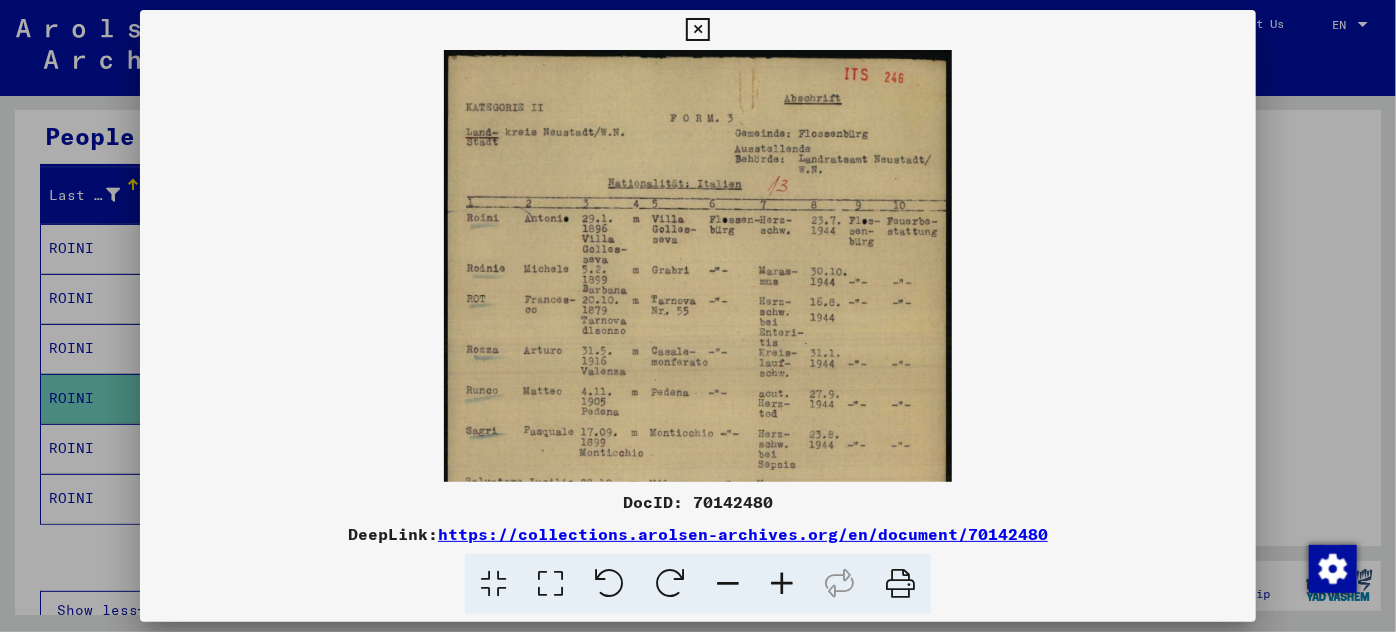 click at bounding box center [782, 584] 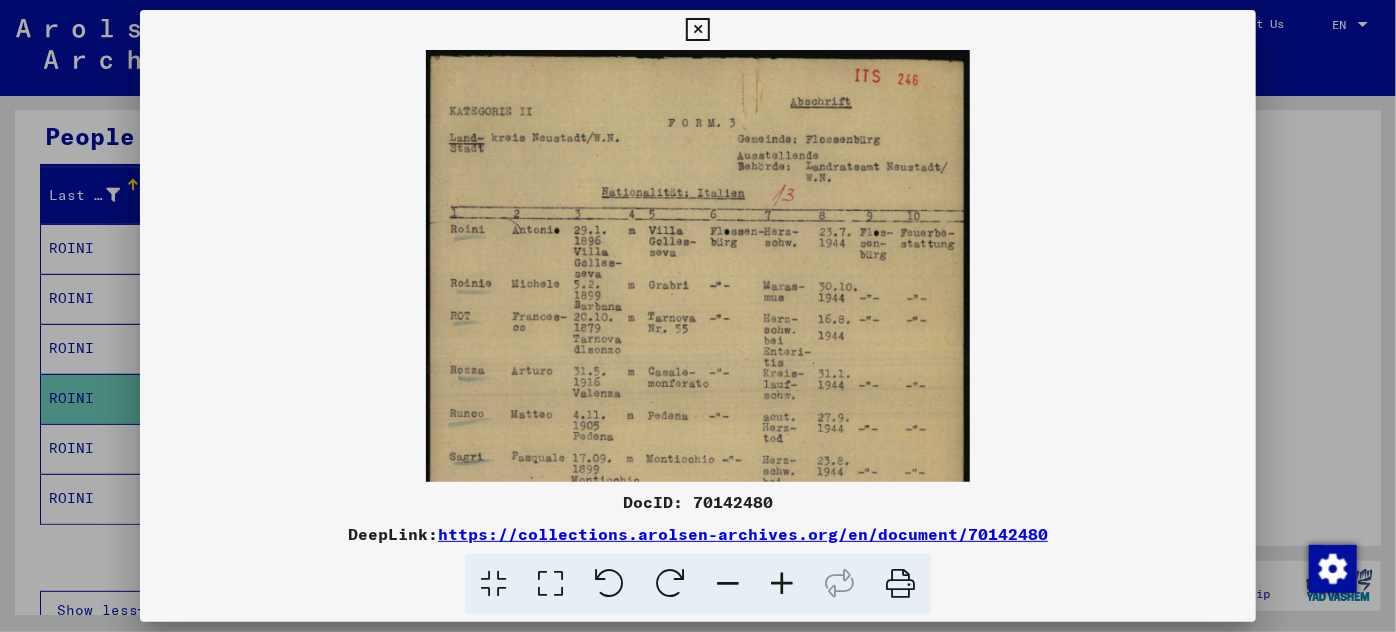click at bounding box center (782, 584) 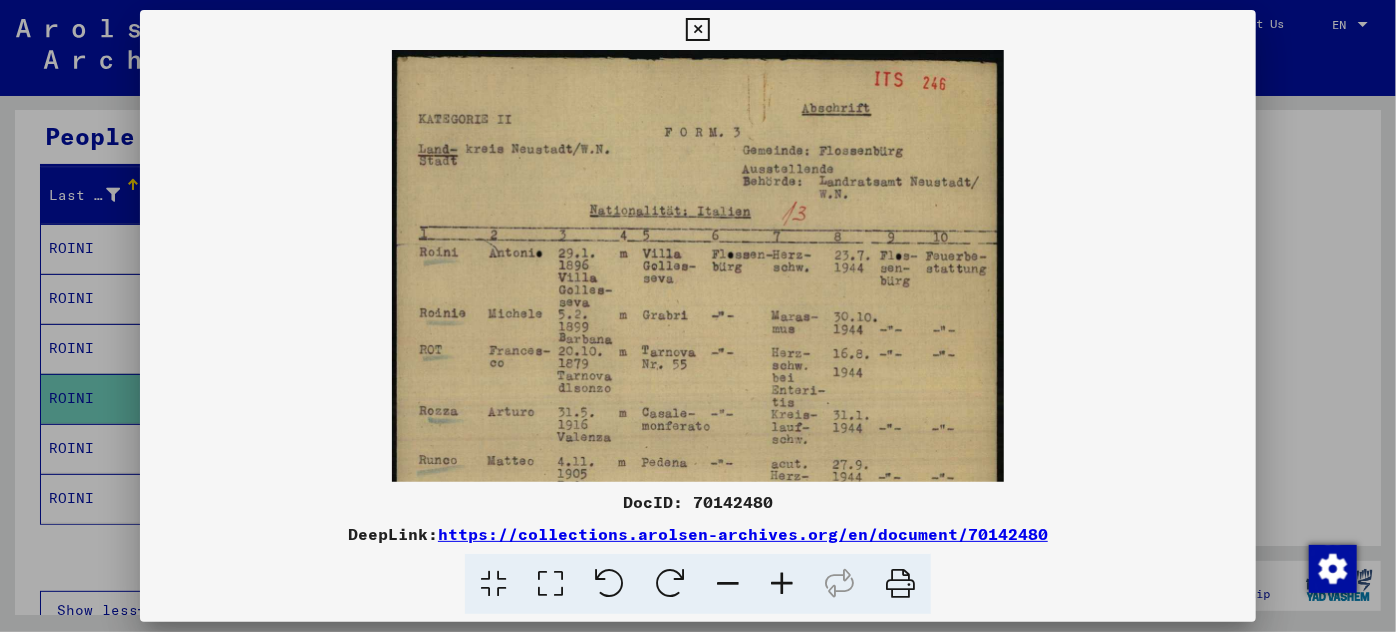 click at bounding box center [782, 584] 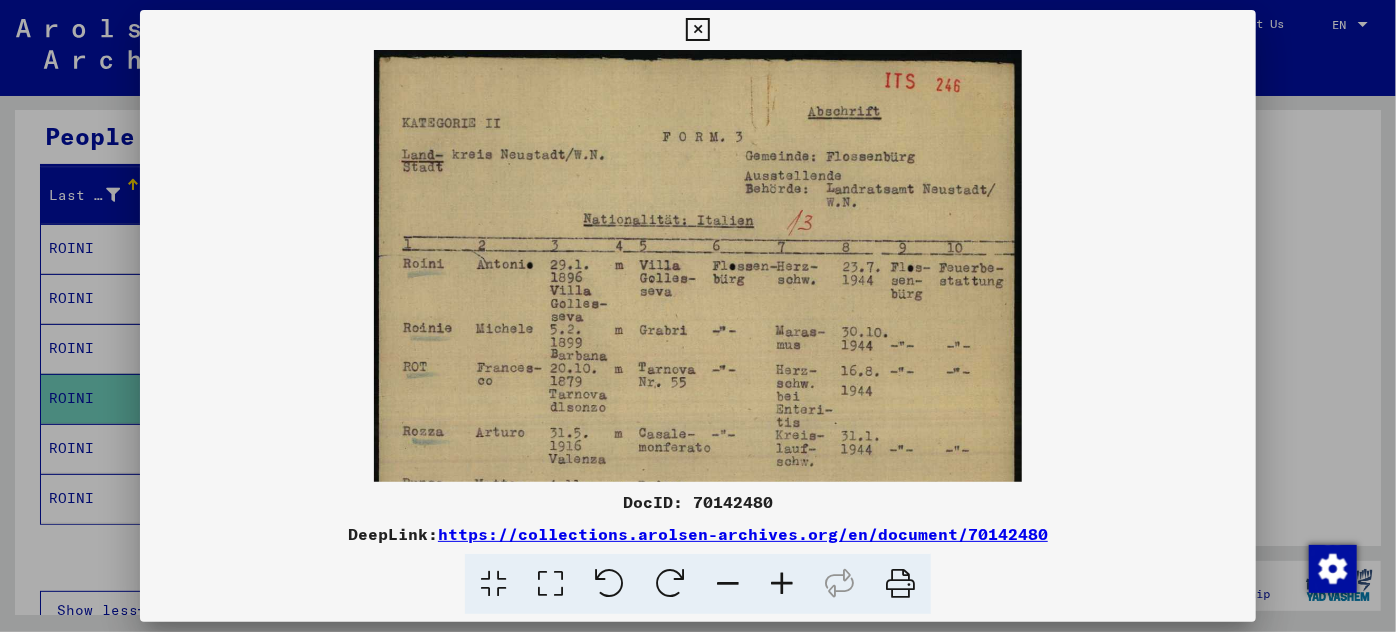click at bounding box center (782, 584) 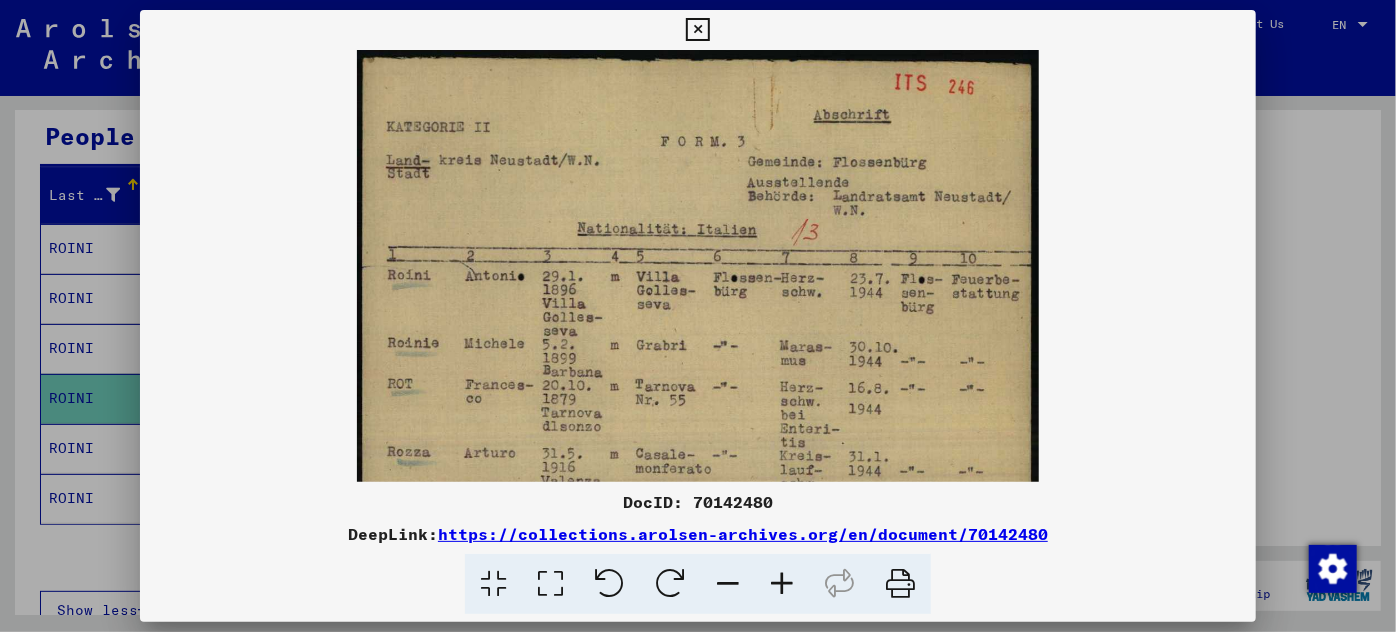 click at bounding box center (782, 584) 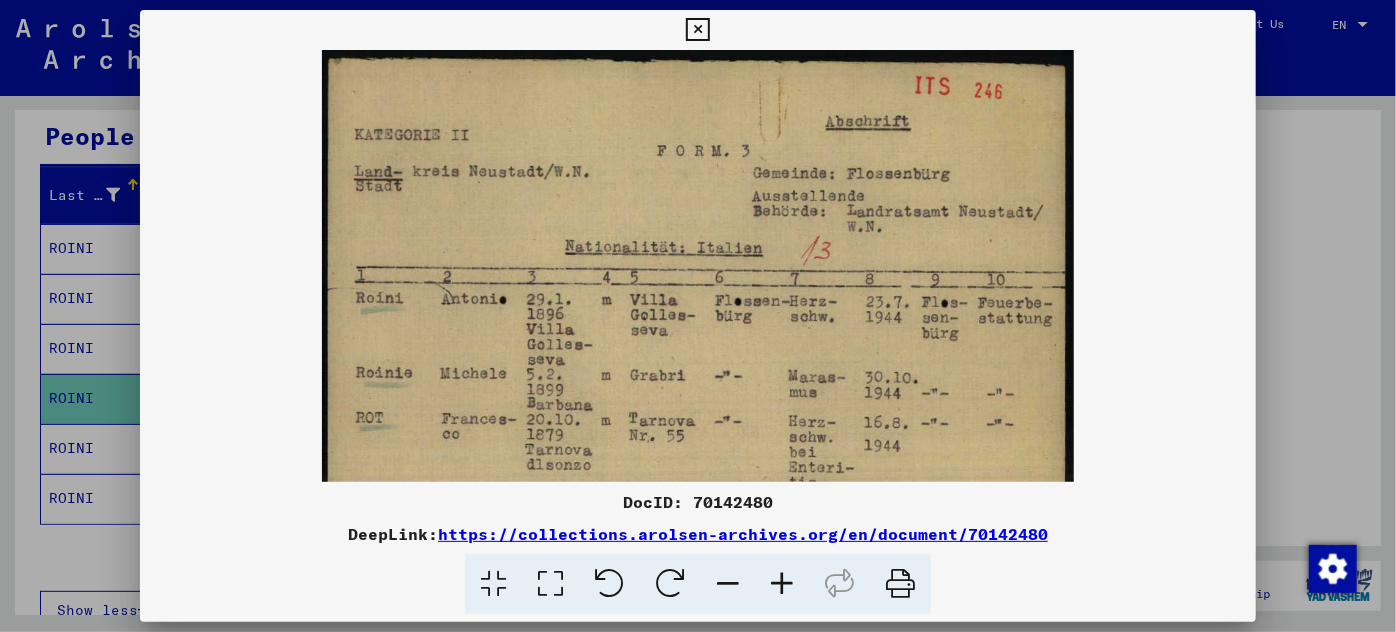 click at bounding box center [782, 584] 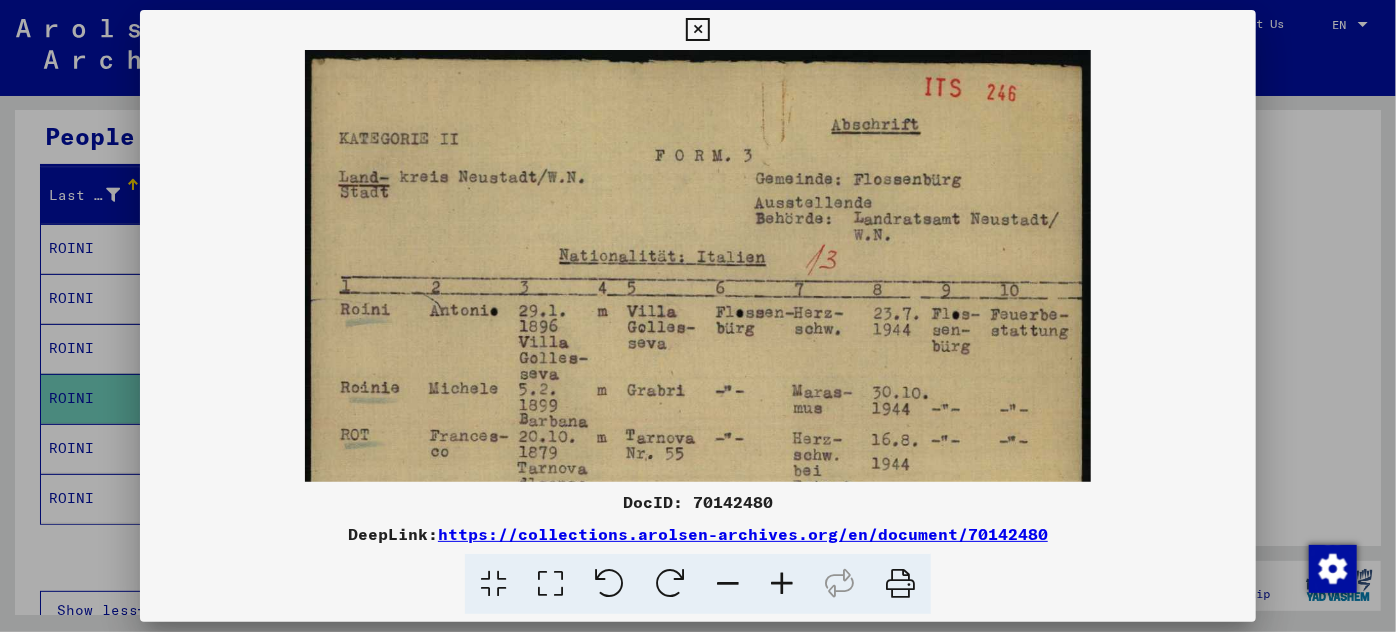 click at bounding box center [698, 616] 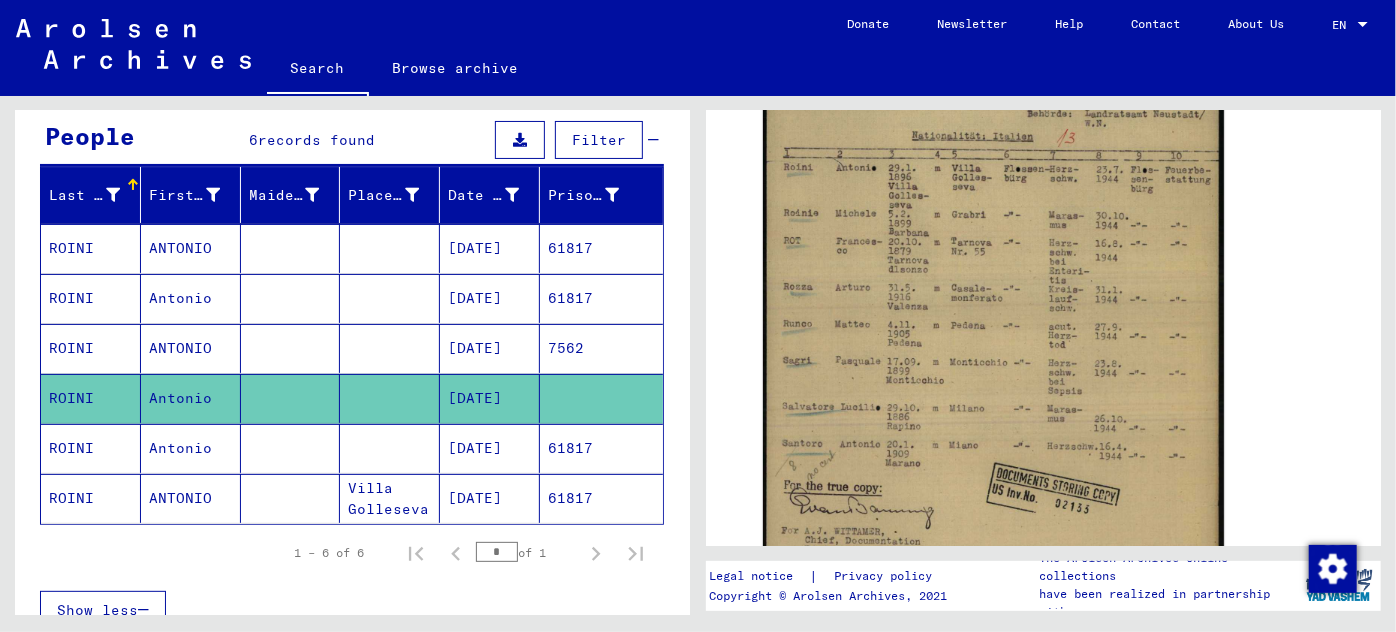 click on "[DATE]" at bounding box center (490, 498) 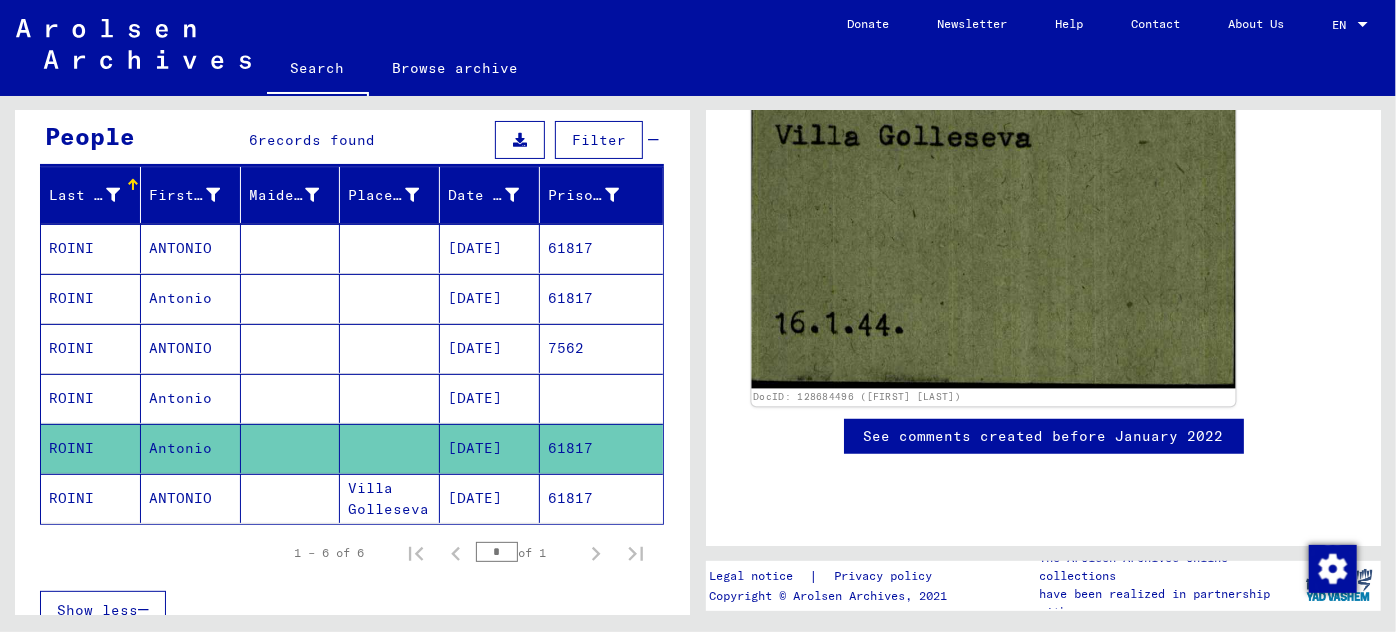 scroll, scrollTop: 636, scrollLeft: 0, axis: vertical 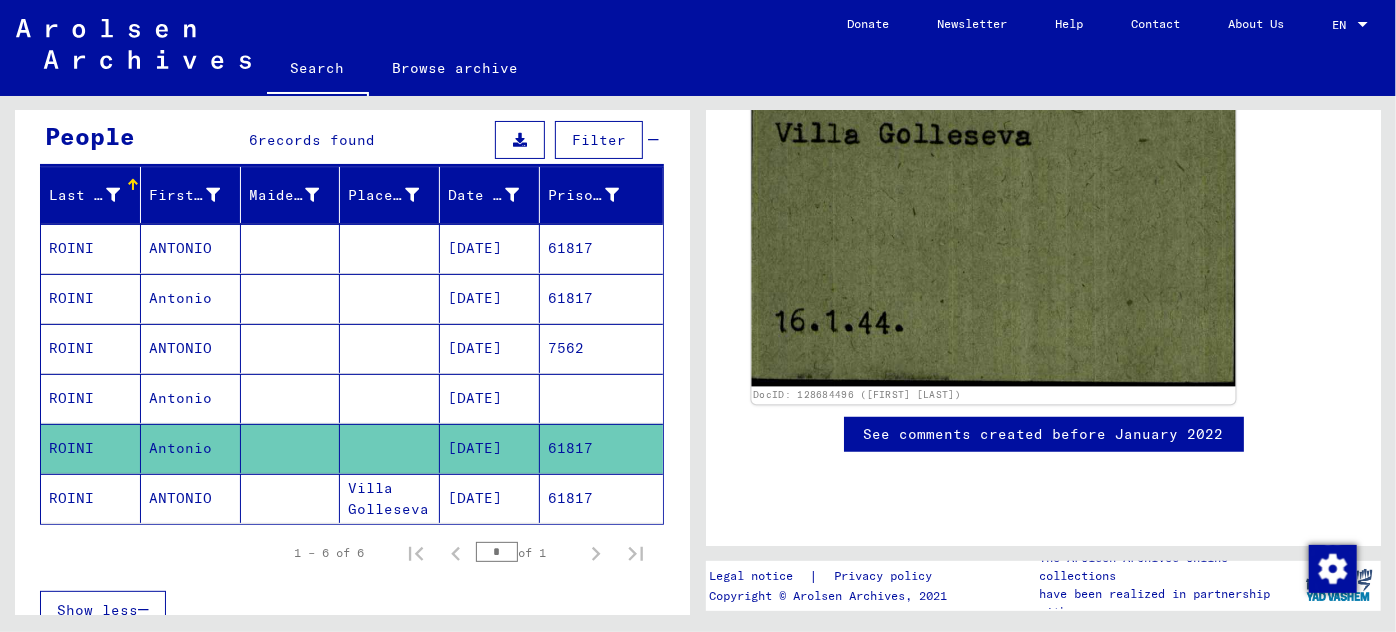 click 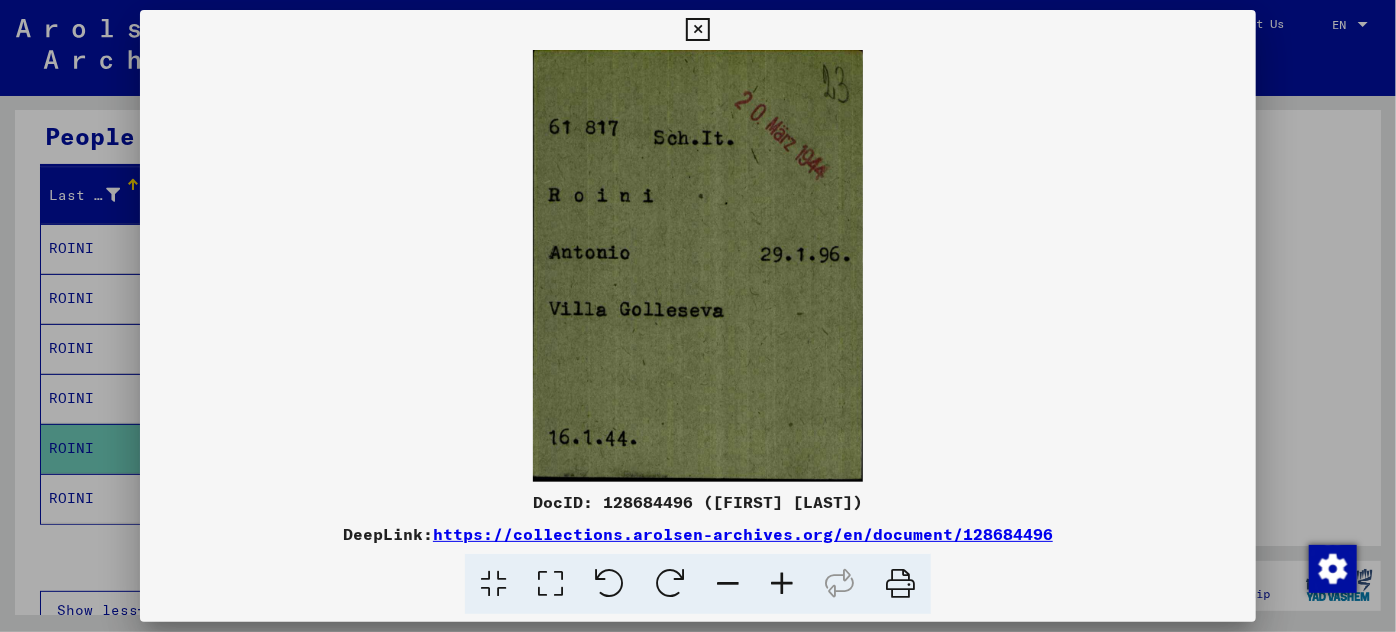 click at bounding box center (698, 316) 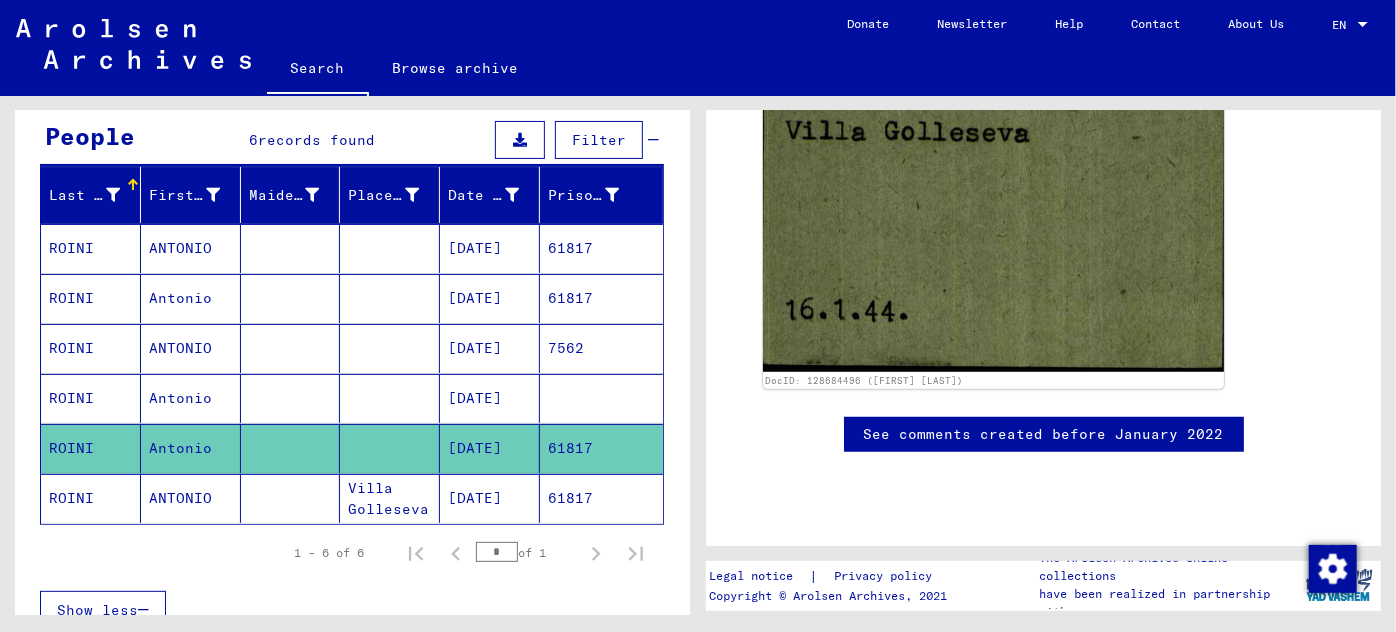 click on "[DATE]" 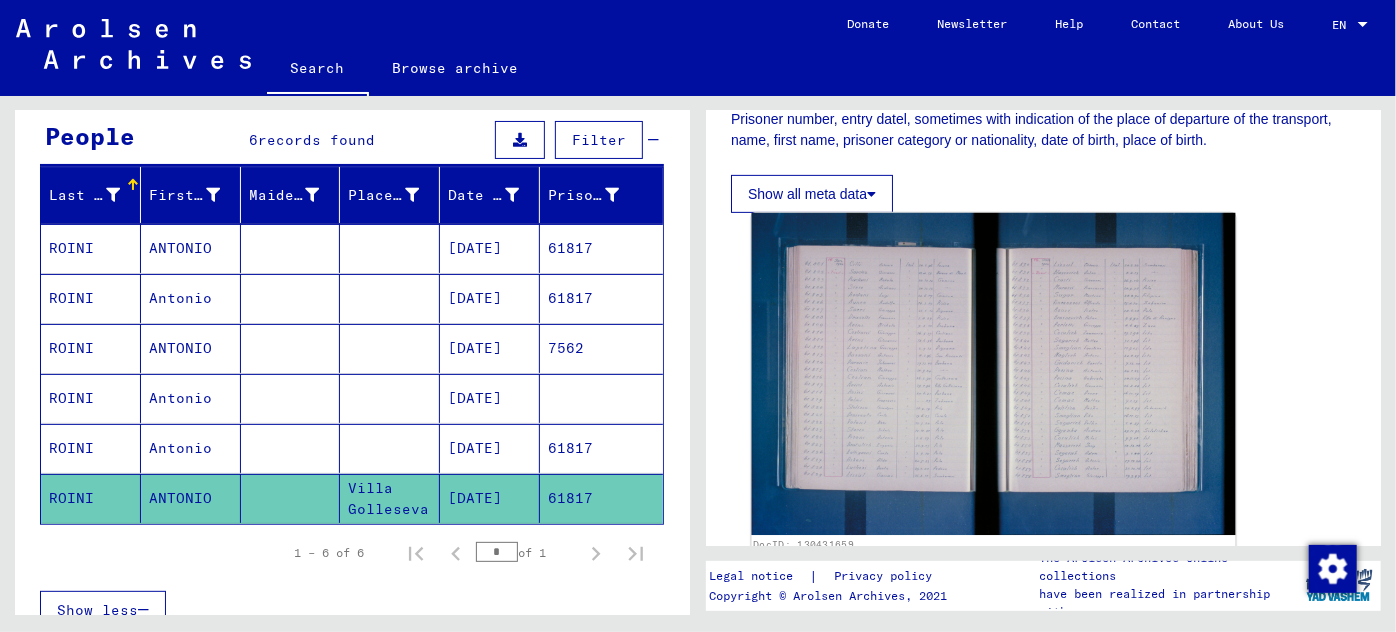 scroll, scrollTop: 454, scrollLeft: 0, axis: vertical 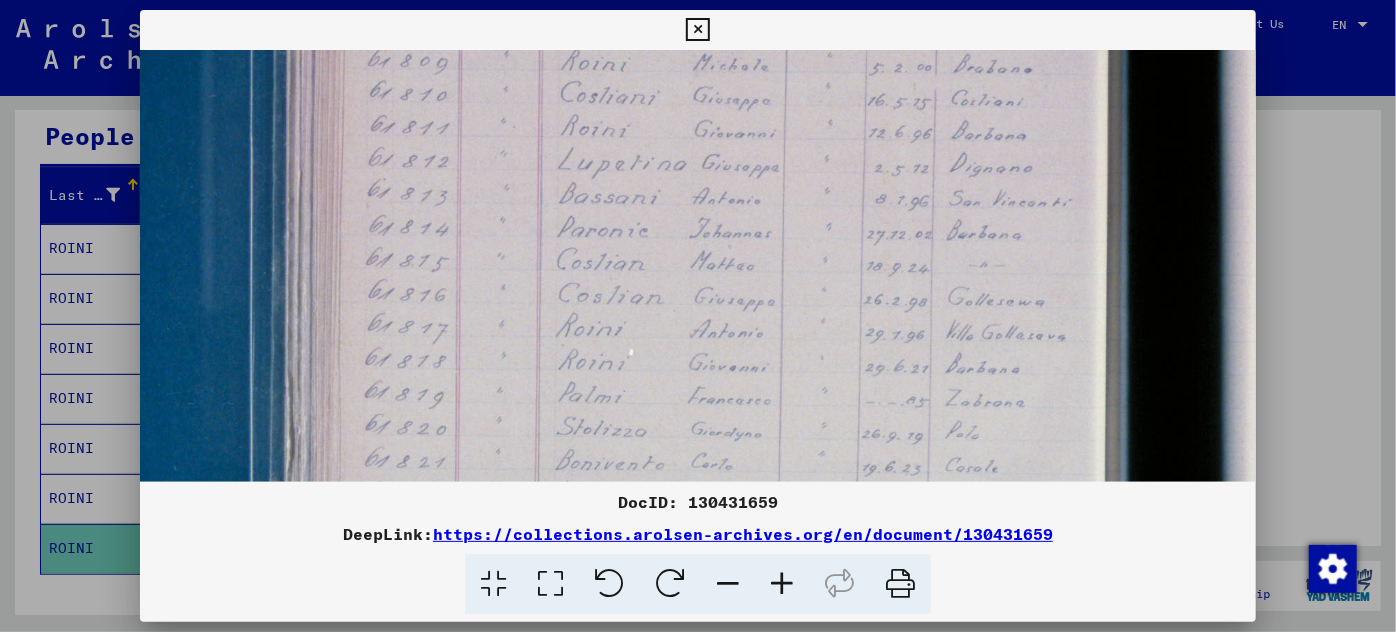 drag, startPoint x: 594, startPoint y: 397, endPoint x: 620, endPoint y: 196, distance: 202.67462 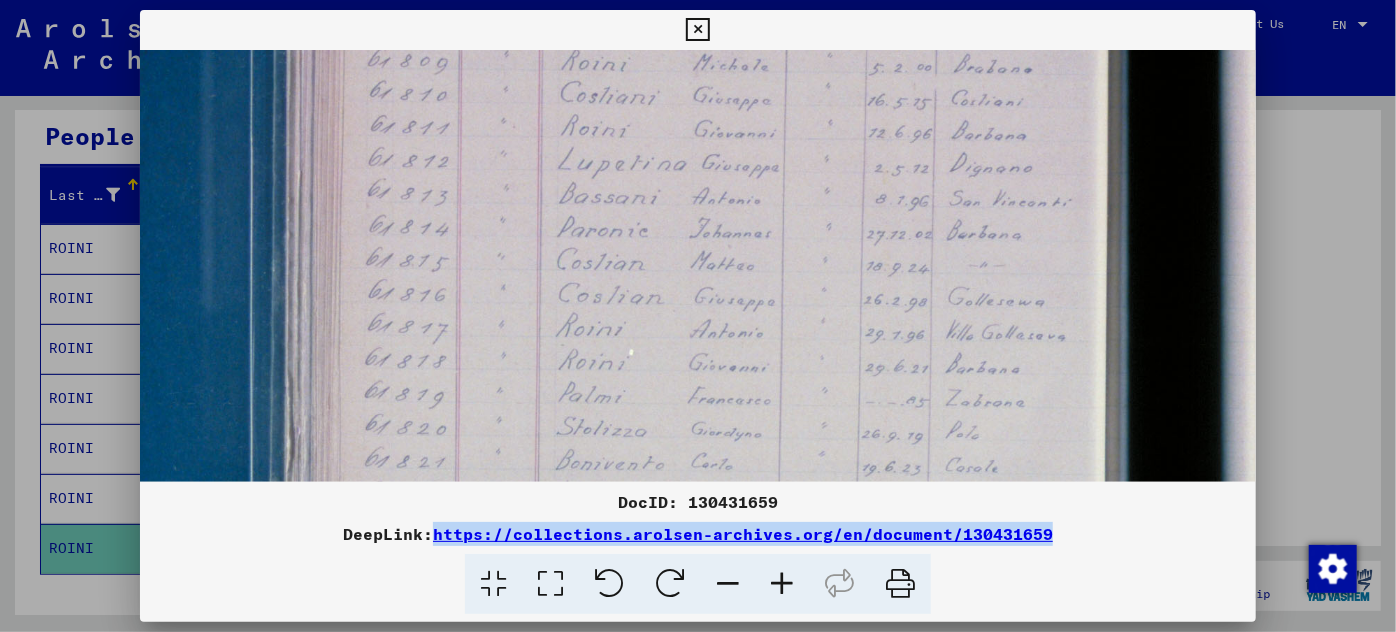 drag, startPoint x: 1015, startPoint y: 530, endPoint x: 499, endPoint y: 526, distance: 516.0155 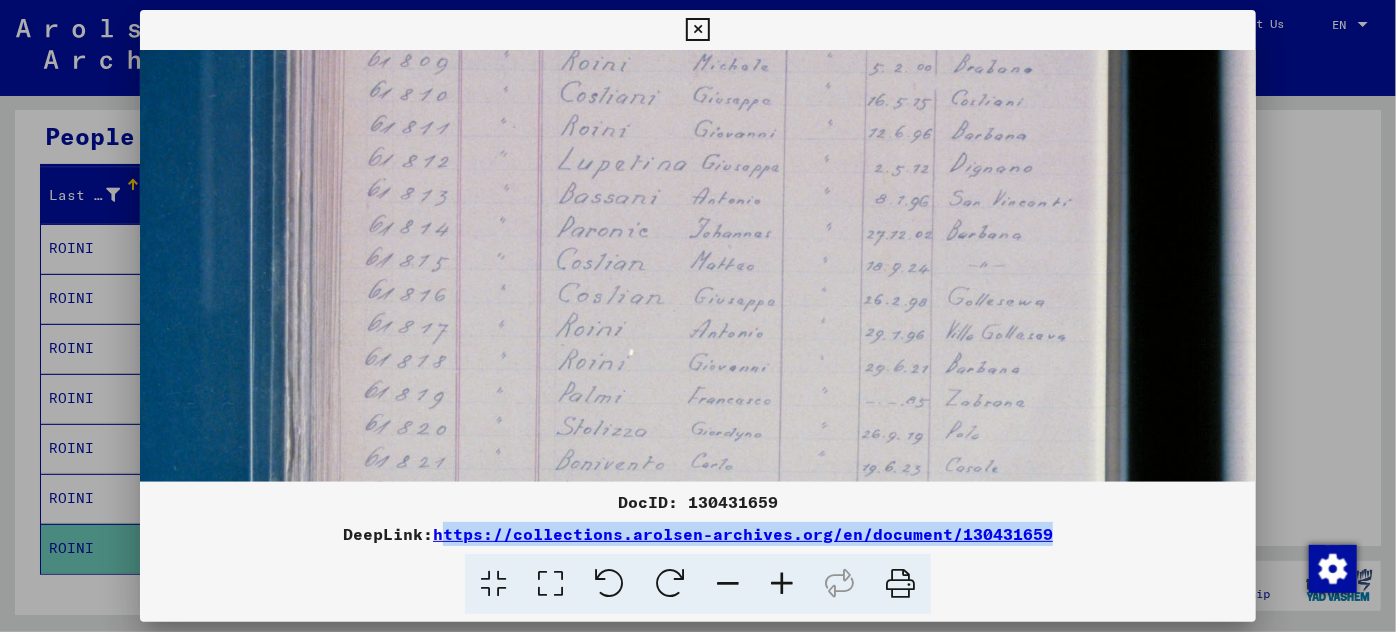 copy on "ttps://collections.arolsen-archives.org/en/document/130431659" 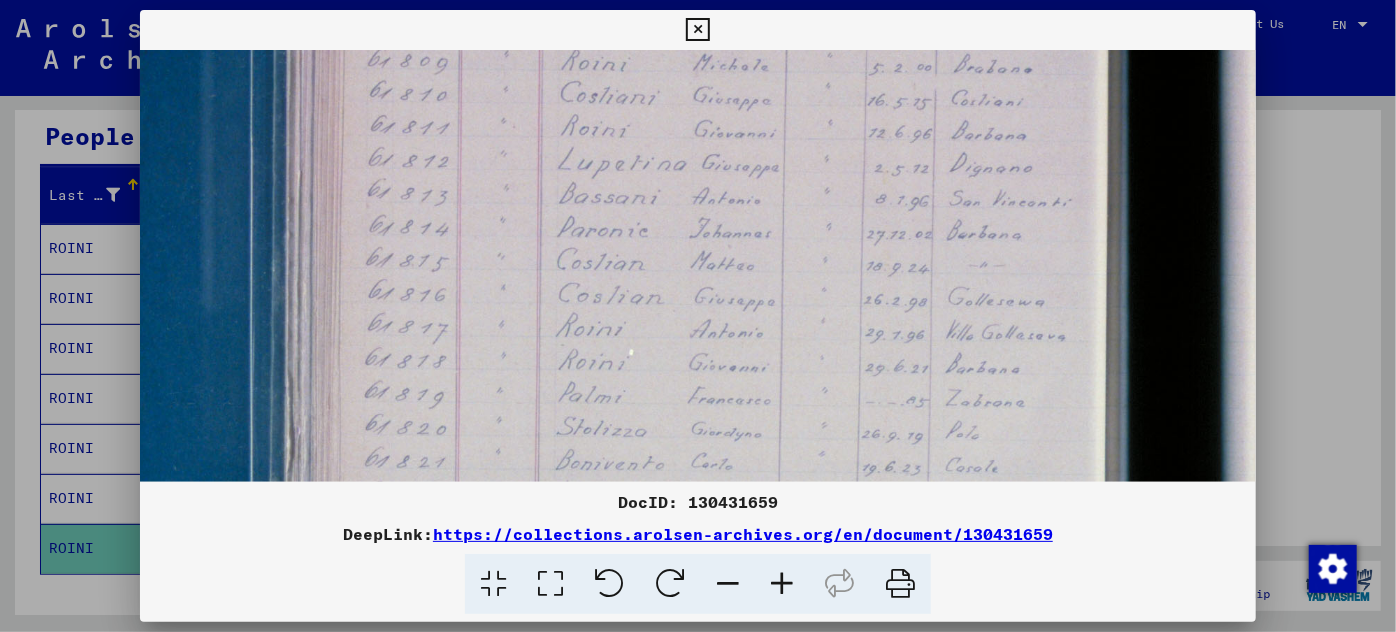 click at bounding box center [698, 316] 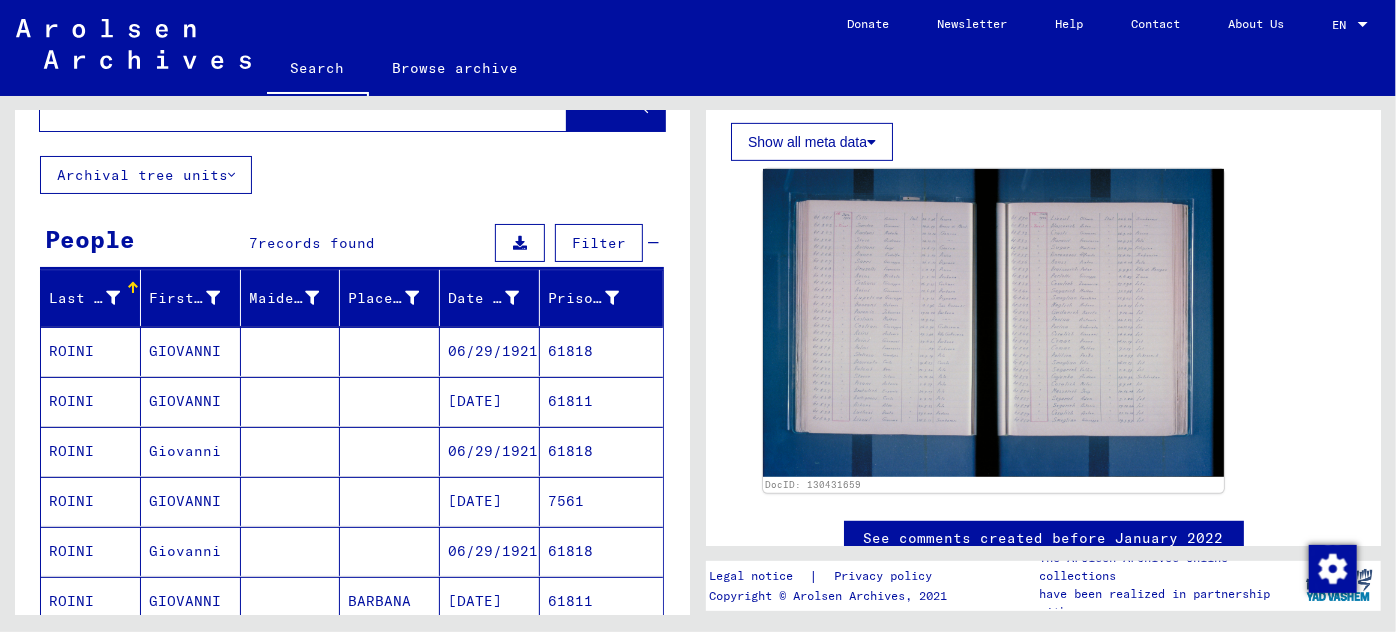 scroll, scrollTop: 0, scrollLeft: 0, axis: both 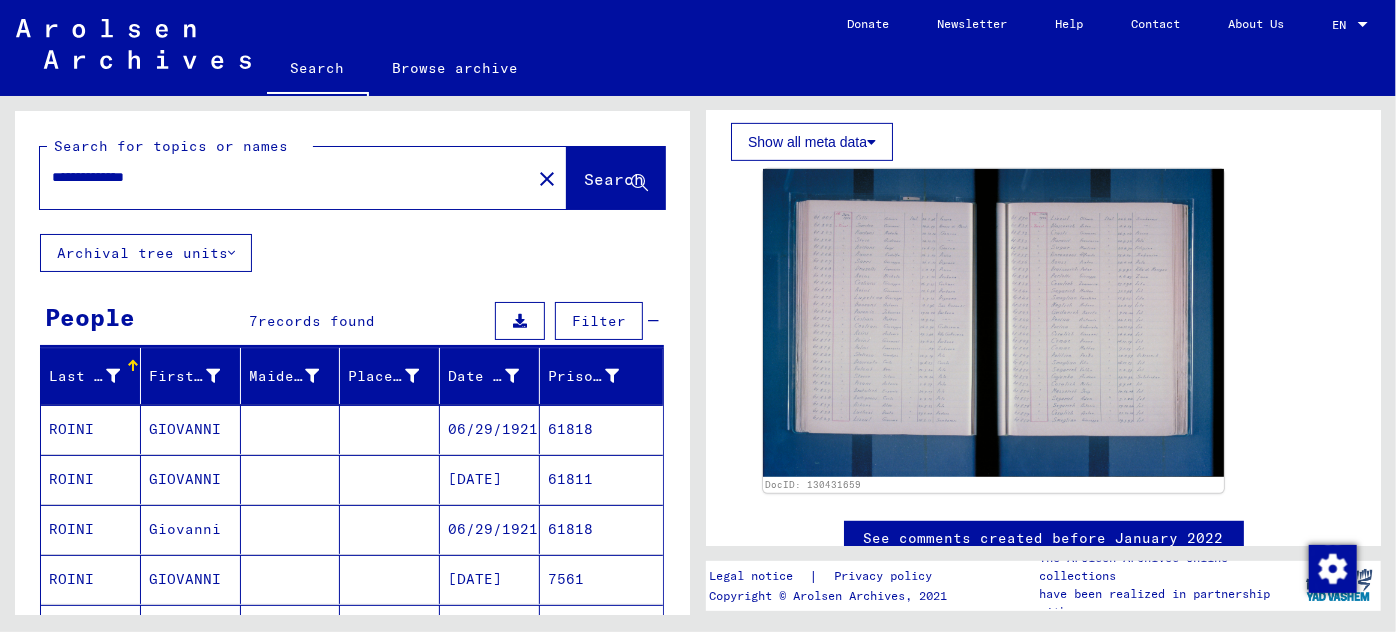 drag, startPoint x: 205, startPoint y: 178, endPoint x: 18, endPoint y: 152, distance: 188.79883 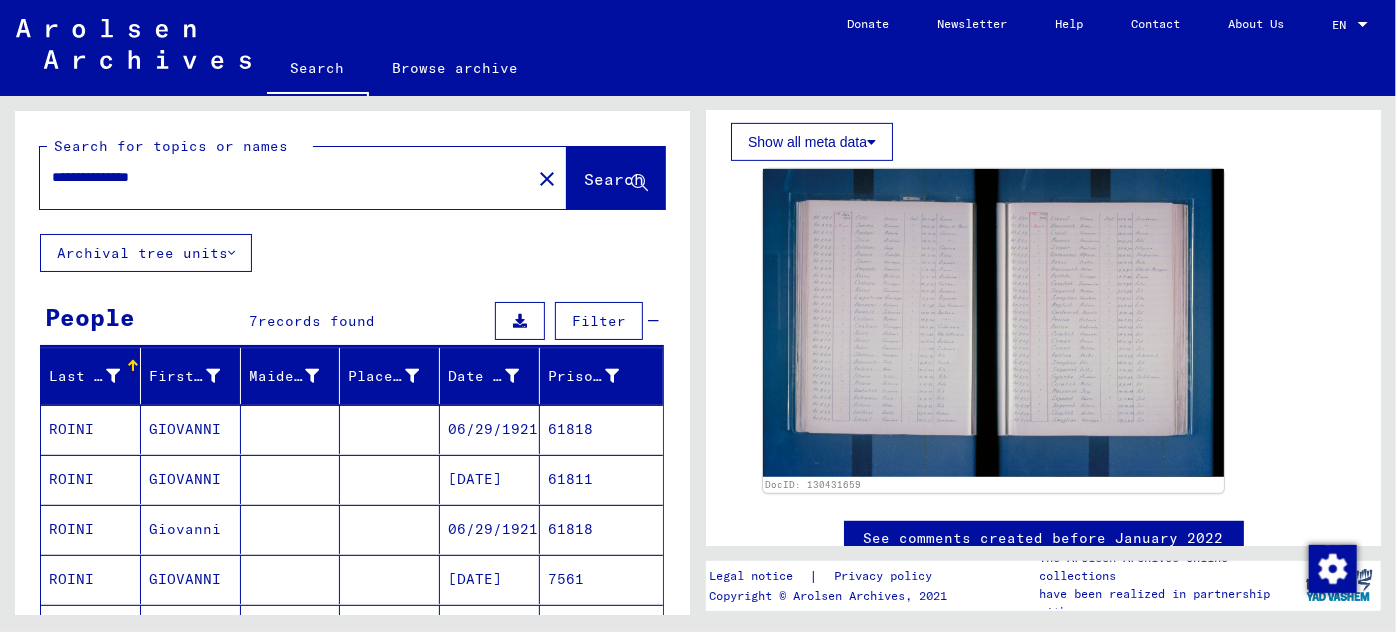 type on "**********" 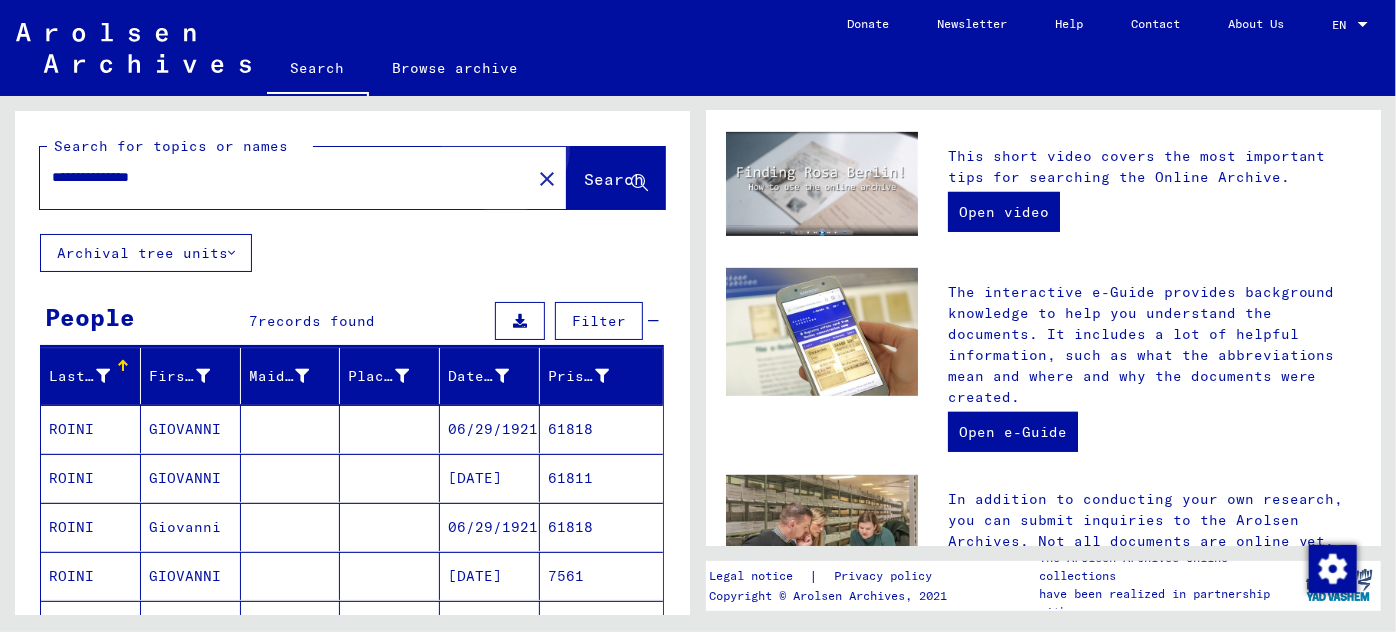scroll, scrollTop: 0, scrollLeft: 0, axis: both 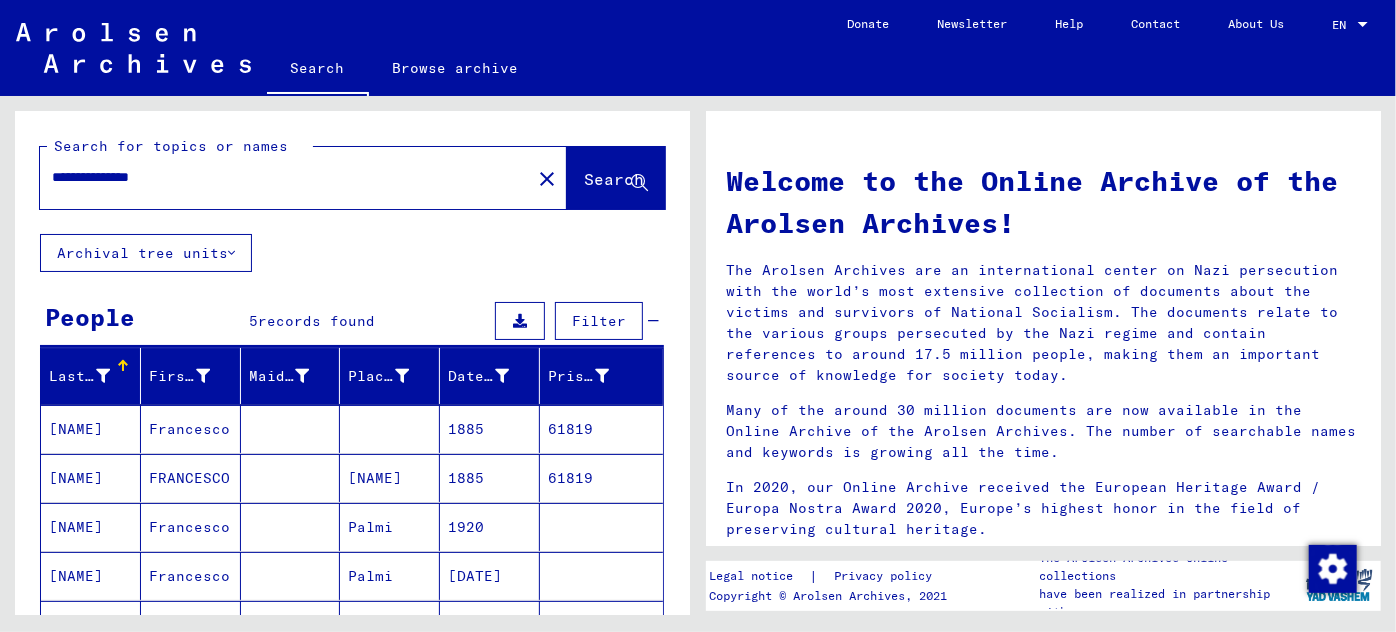 click on "Francesco" at bounding box center [191, 478] 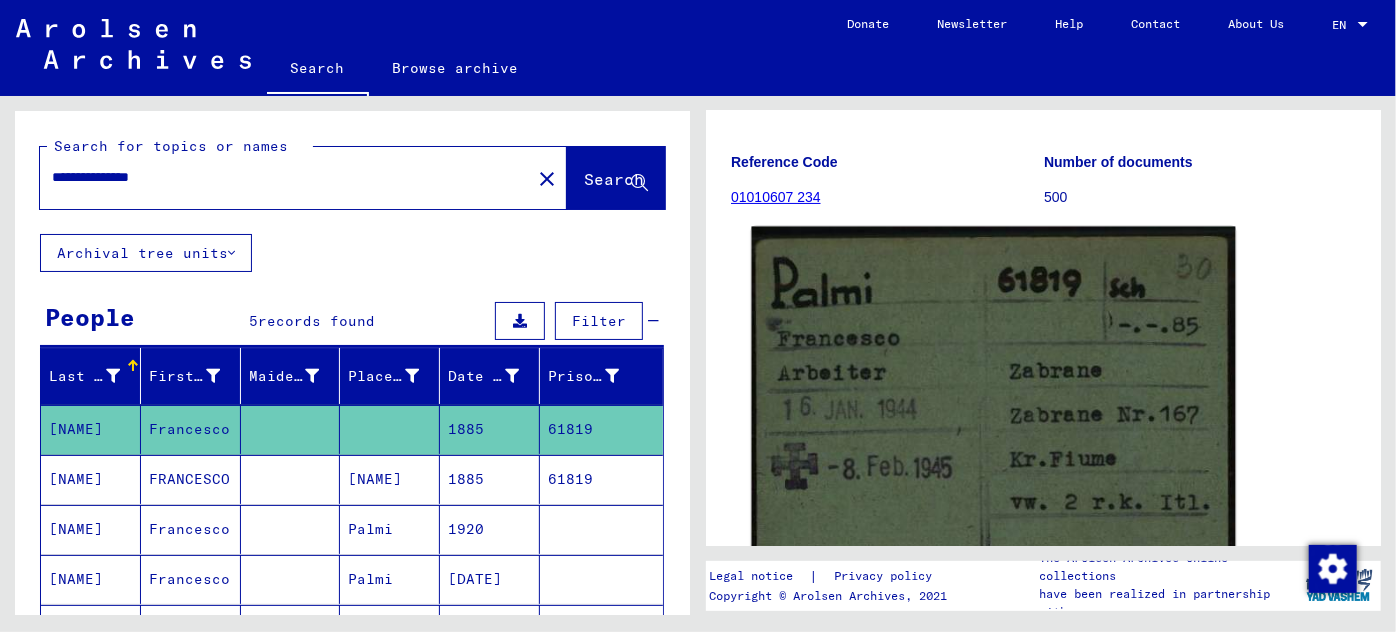 scroll, scrollTop: 181, scrollLeft: 0, axis: vertical 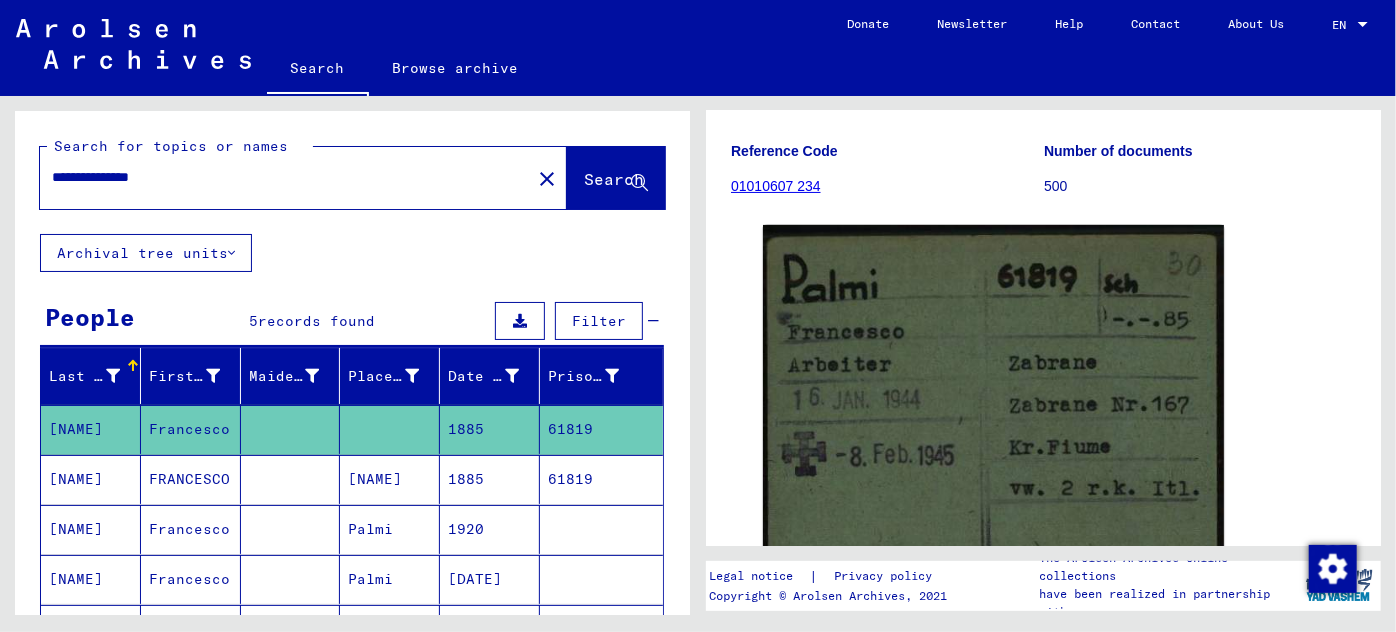 click on "1885" at bounding box center [490, 529] 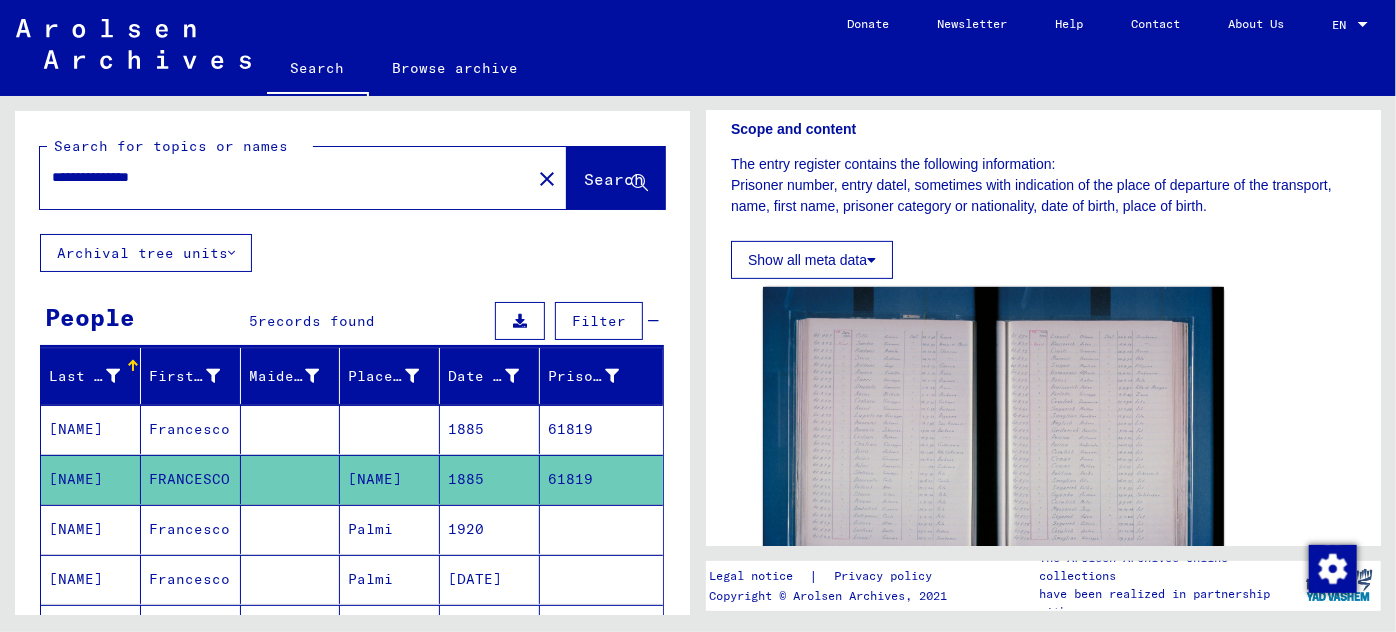 scroll, scrollTop: 363, scrollLeft: 0, axis: vertical 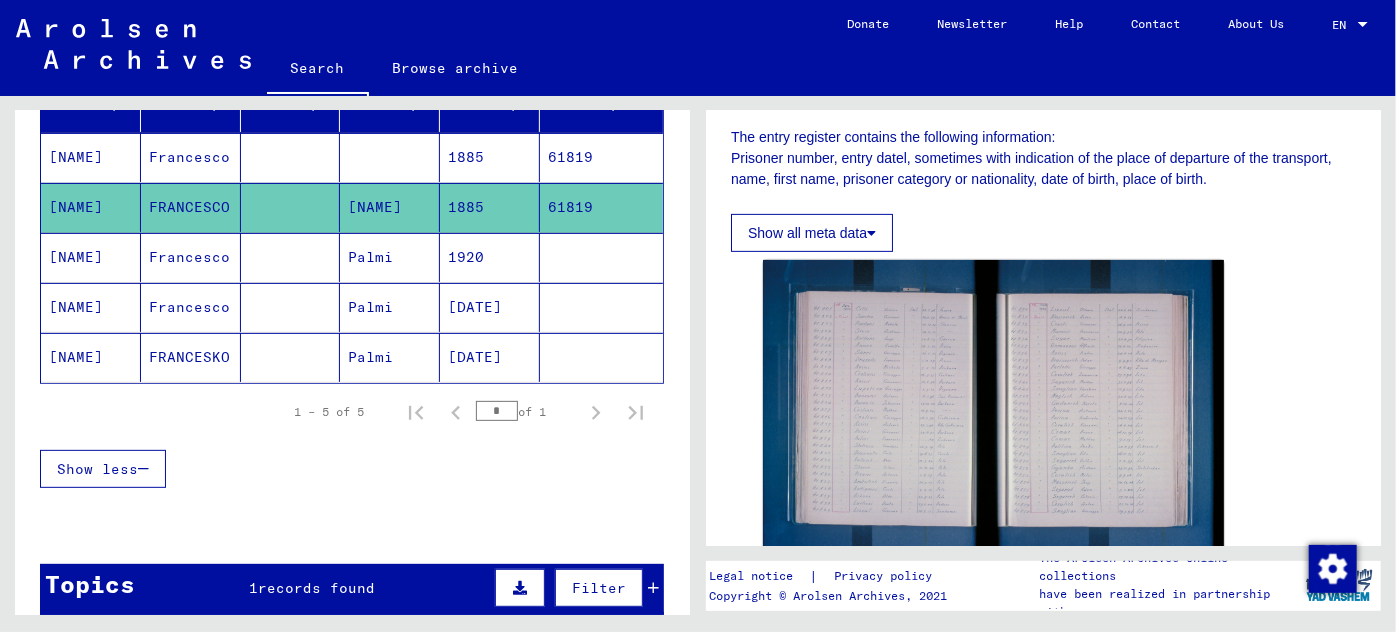 click on "Filter" at bounding box center (574, 588) 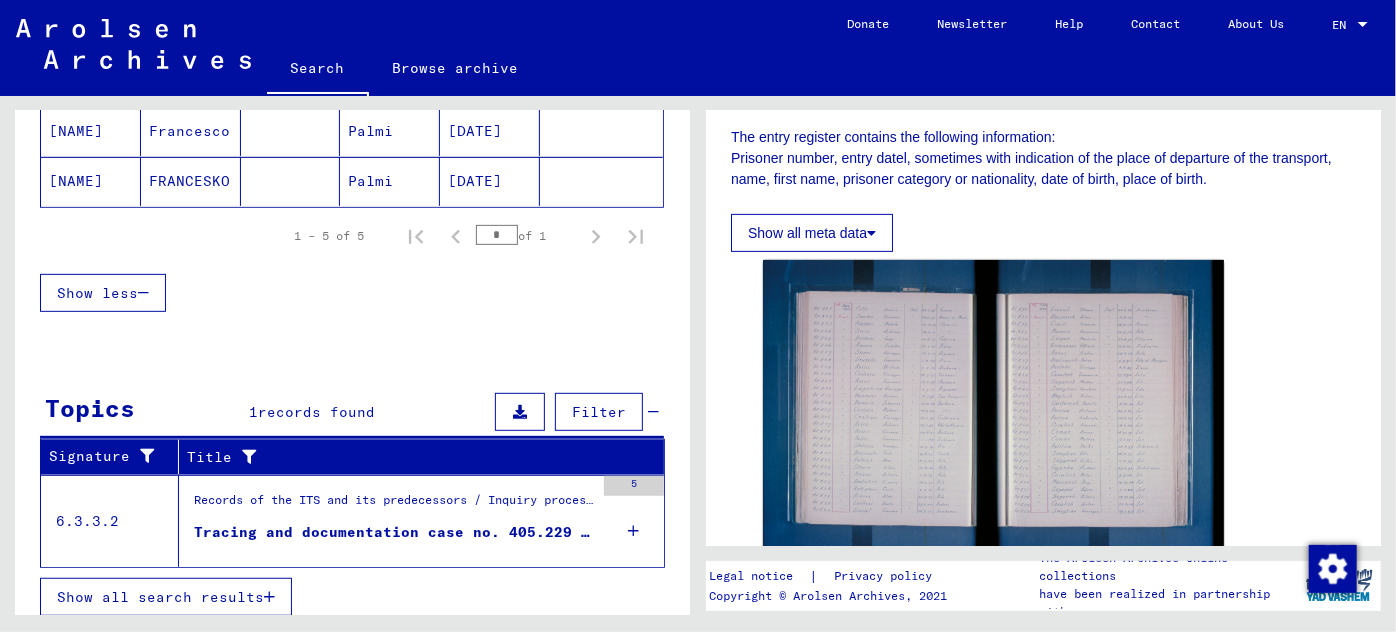 scroll, scrollTop: 452, scrollLeft: 0, axis: vertical 